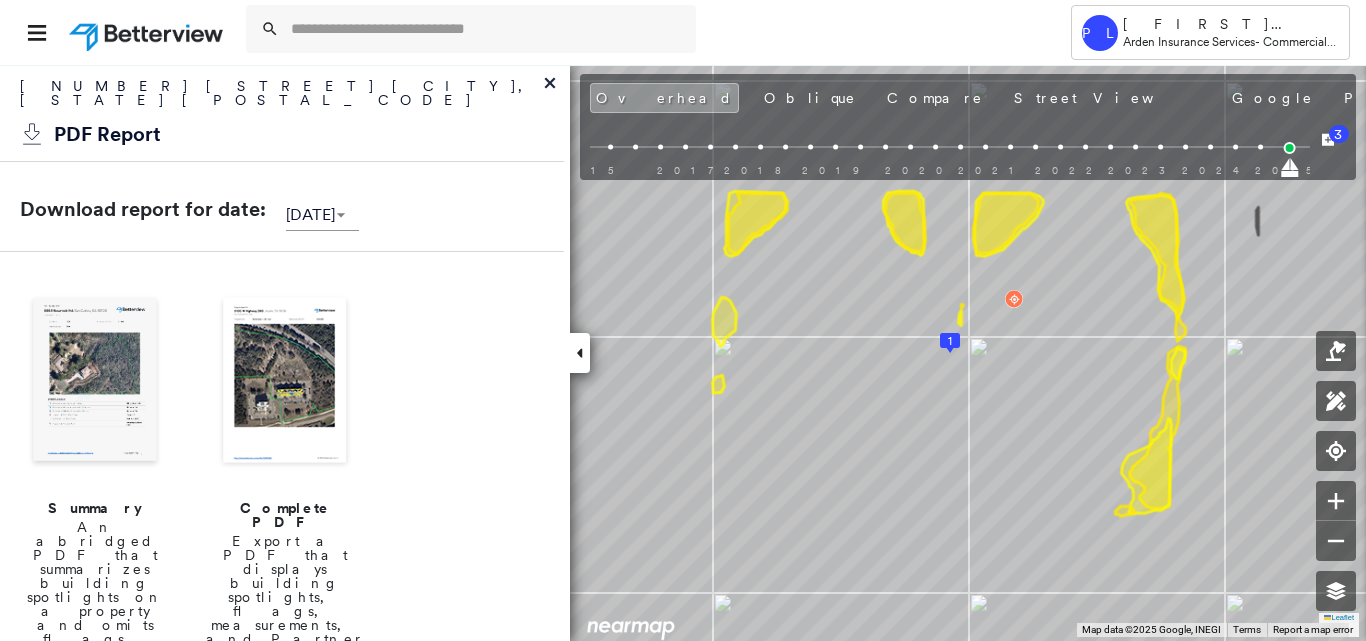 scroll, scrollTop: 0, scrollLeft: 0, axis: both 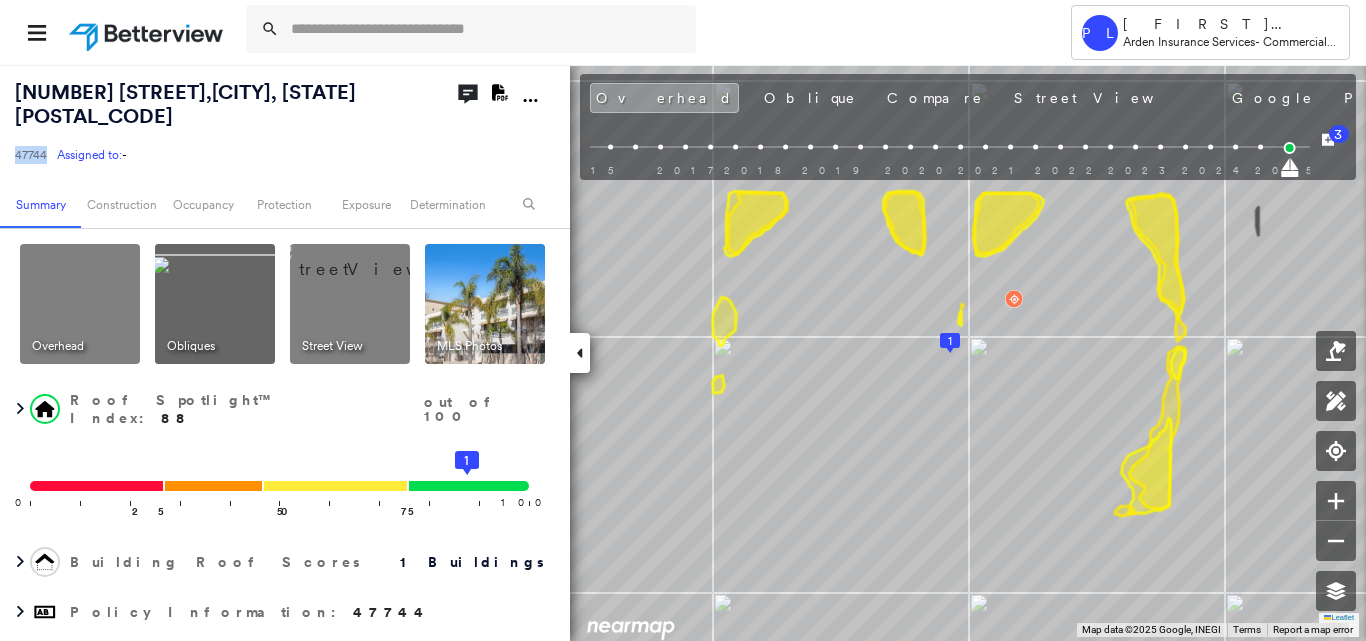copy on "47744" 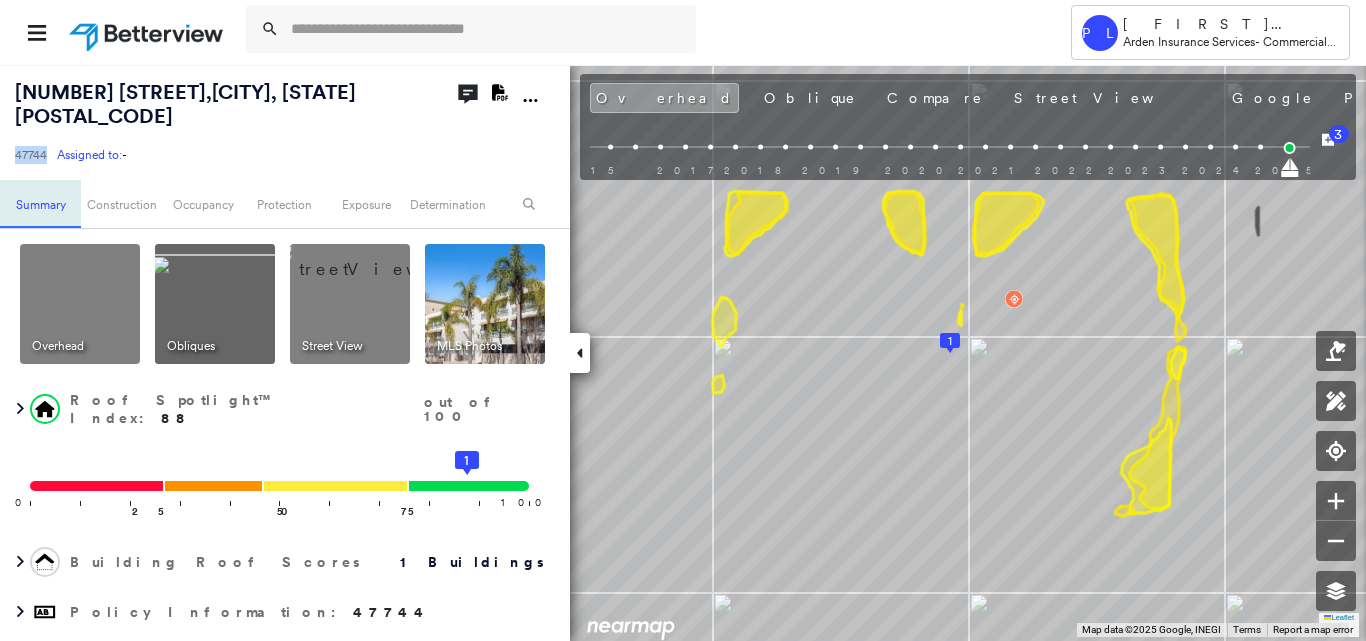 drag, startPoint x: 8, startPoint y: 140, endPoint x: 52, endPoint y: 158, distance: 47.539455 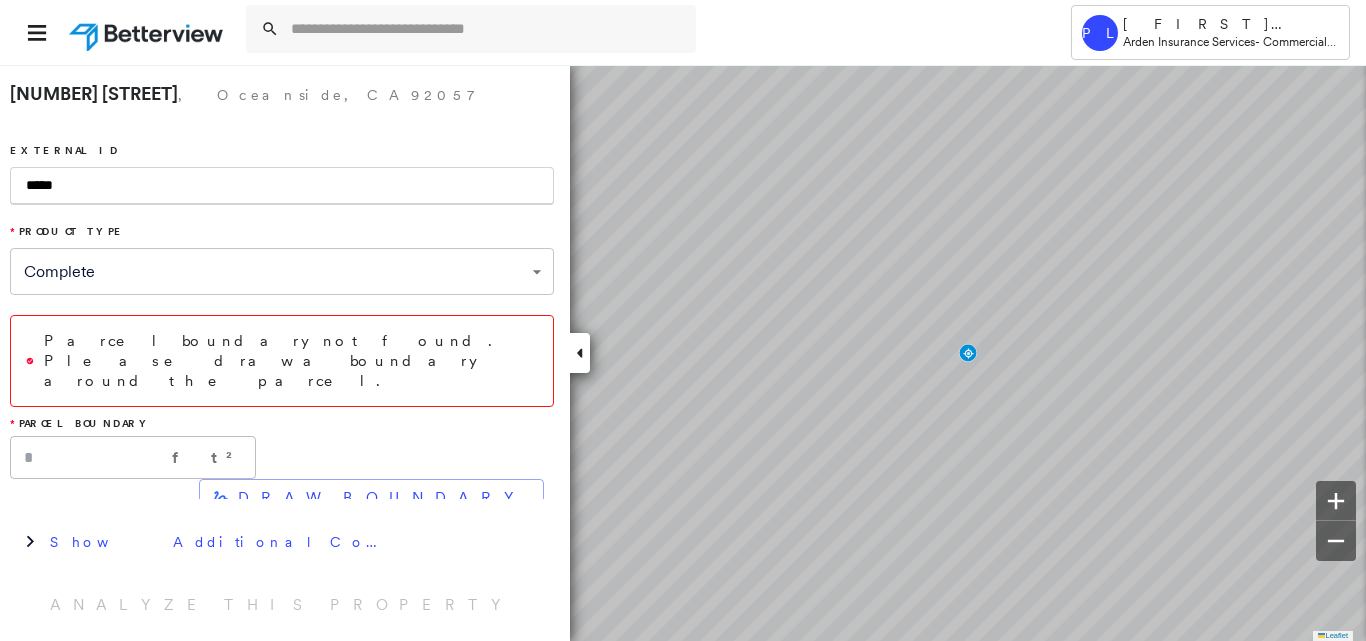 scroll, scrollTop: 0, scrollLeft: 0, axis: both 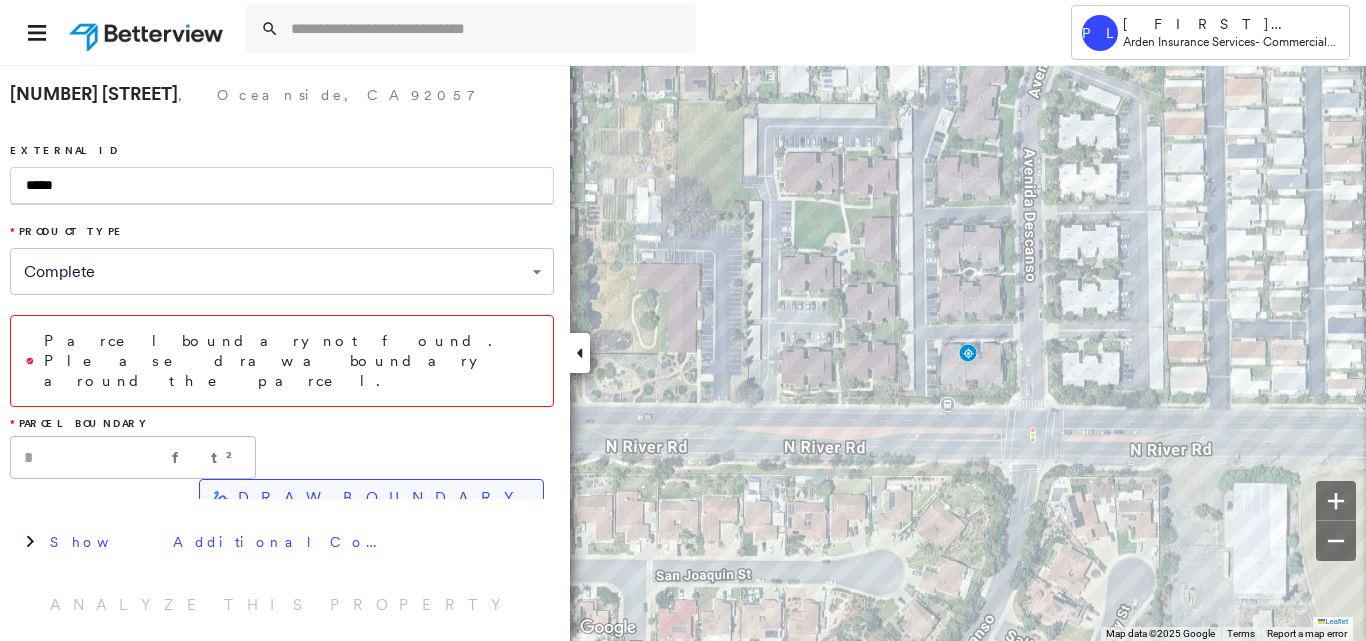 click on "DRAW BOUNDARY" at bounding box center (382, 498) 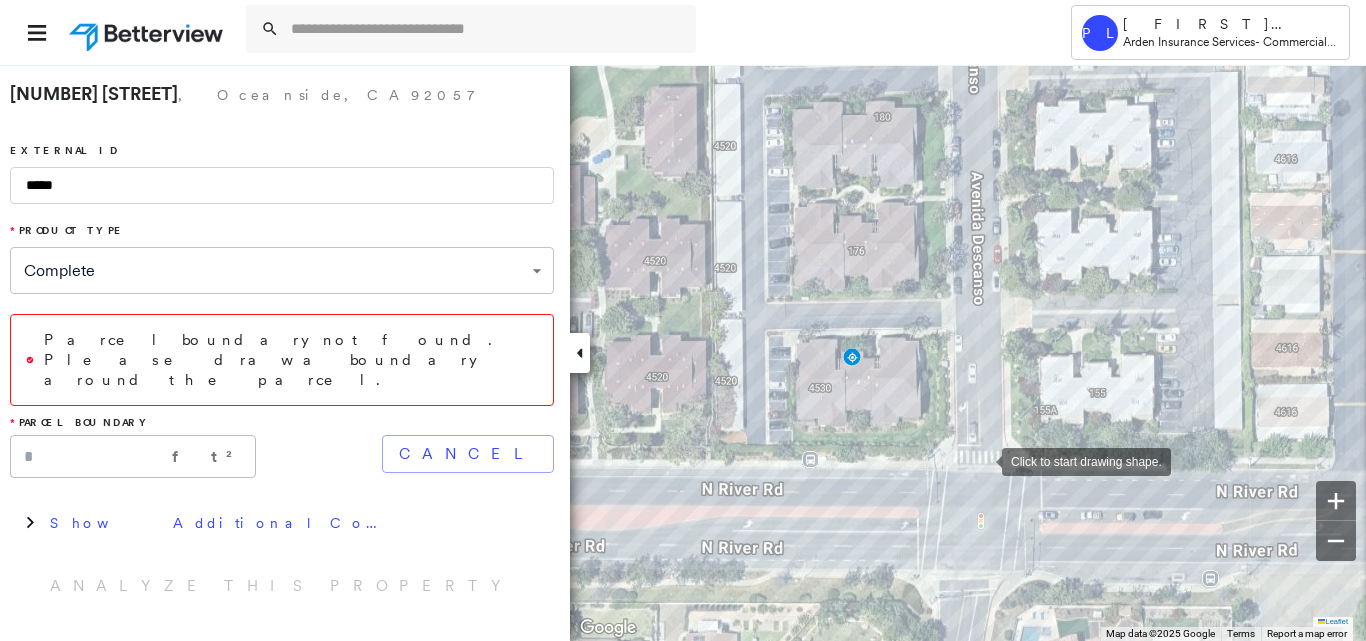 drag, startPoint x: 1064, startPoint y: 413, endPoint x: 982, endPoint y: 459, distance: 94.02127 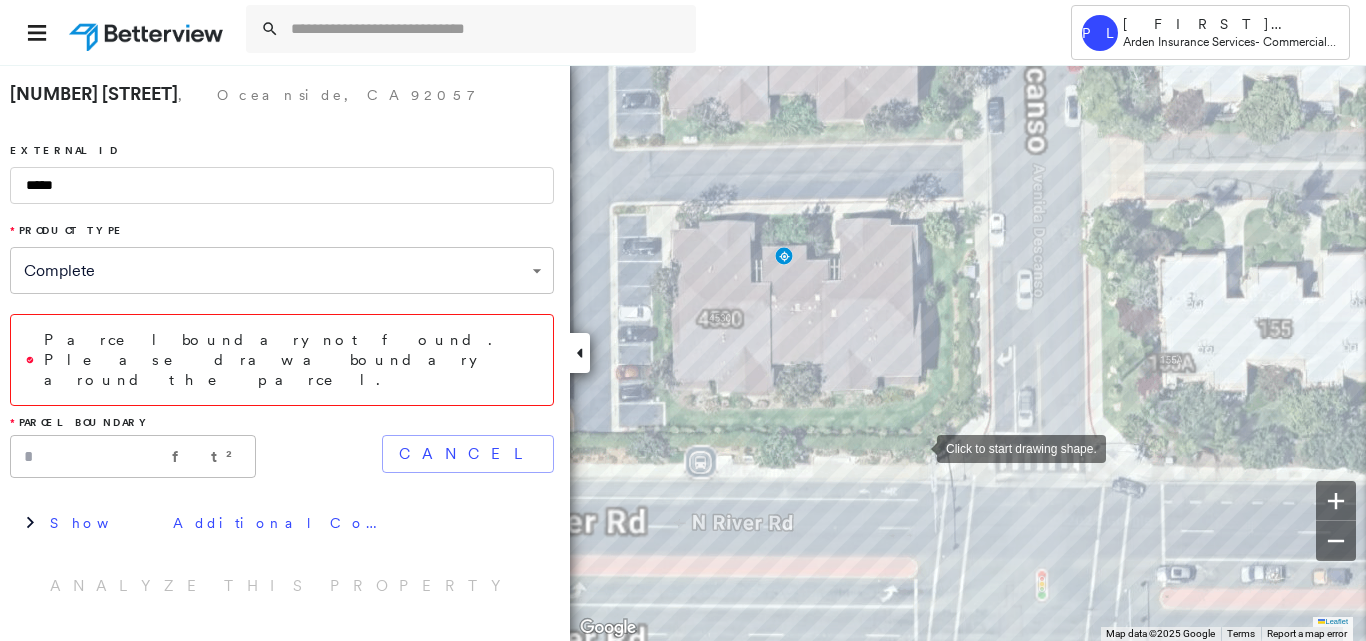 click at bounding box center [917, 447] 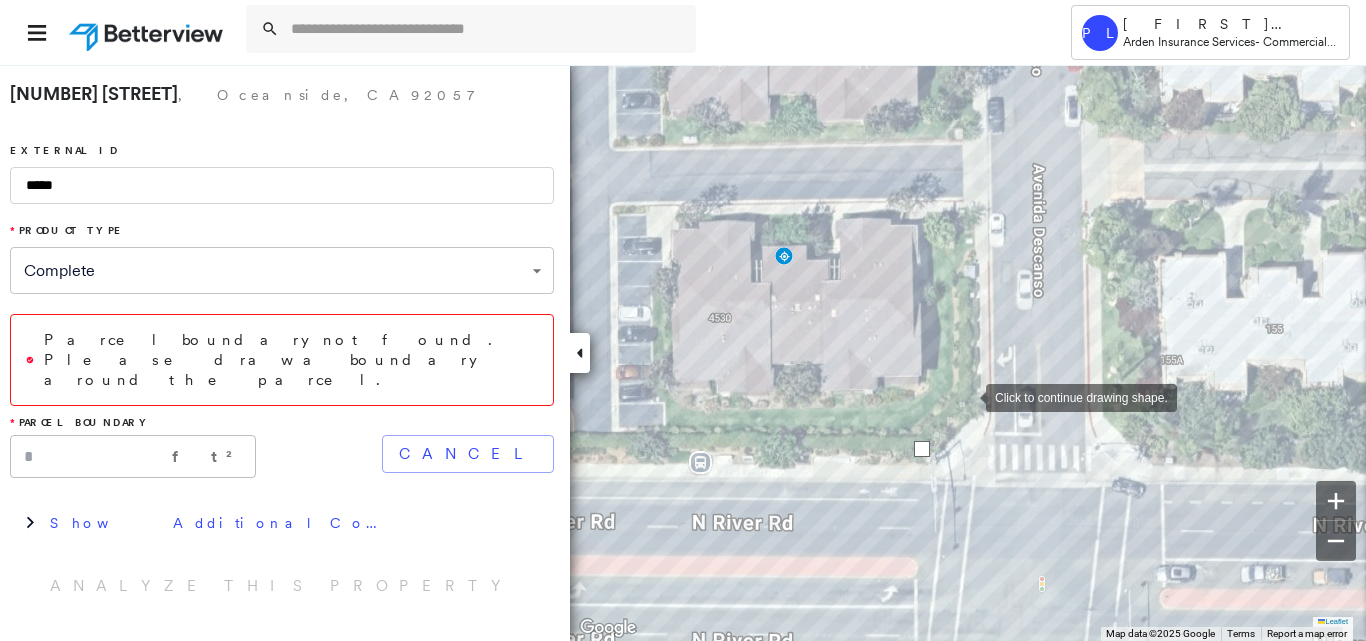 click at bounding box center [966, 396] 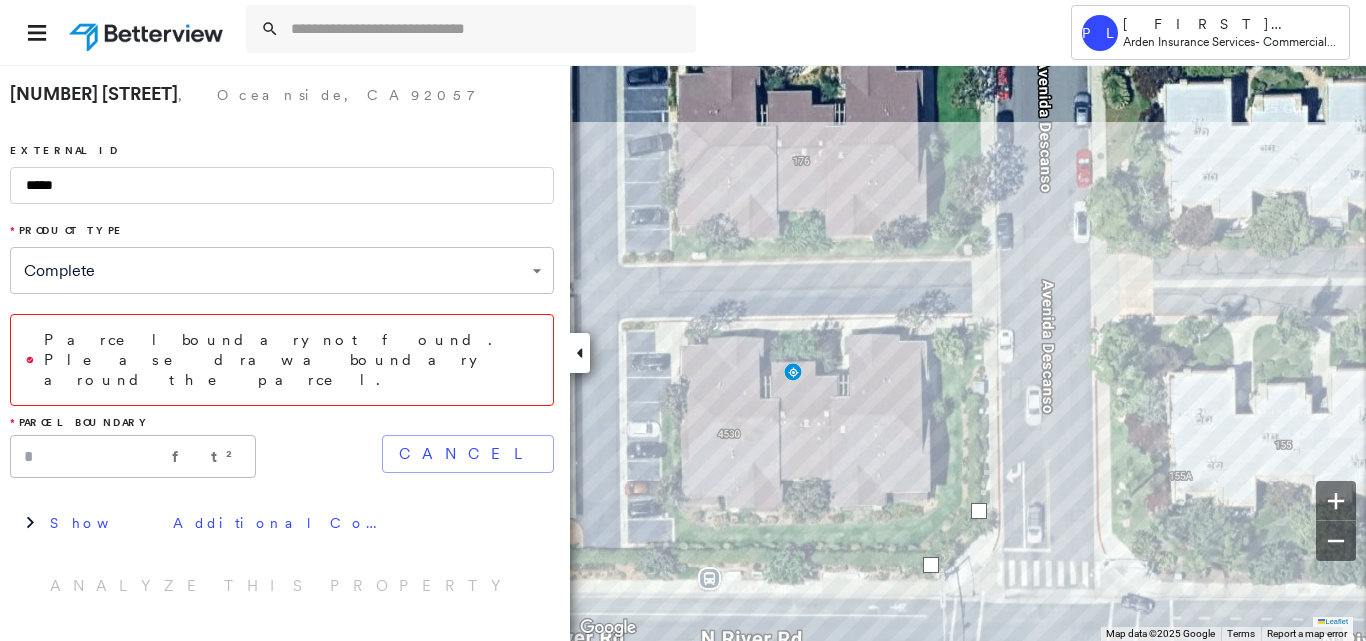 drag, startPoint x: 988, startPoint y: 203, endPoint x: 1038, endPoint y: 603, distance: 403.11288 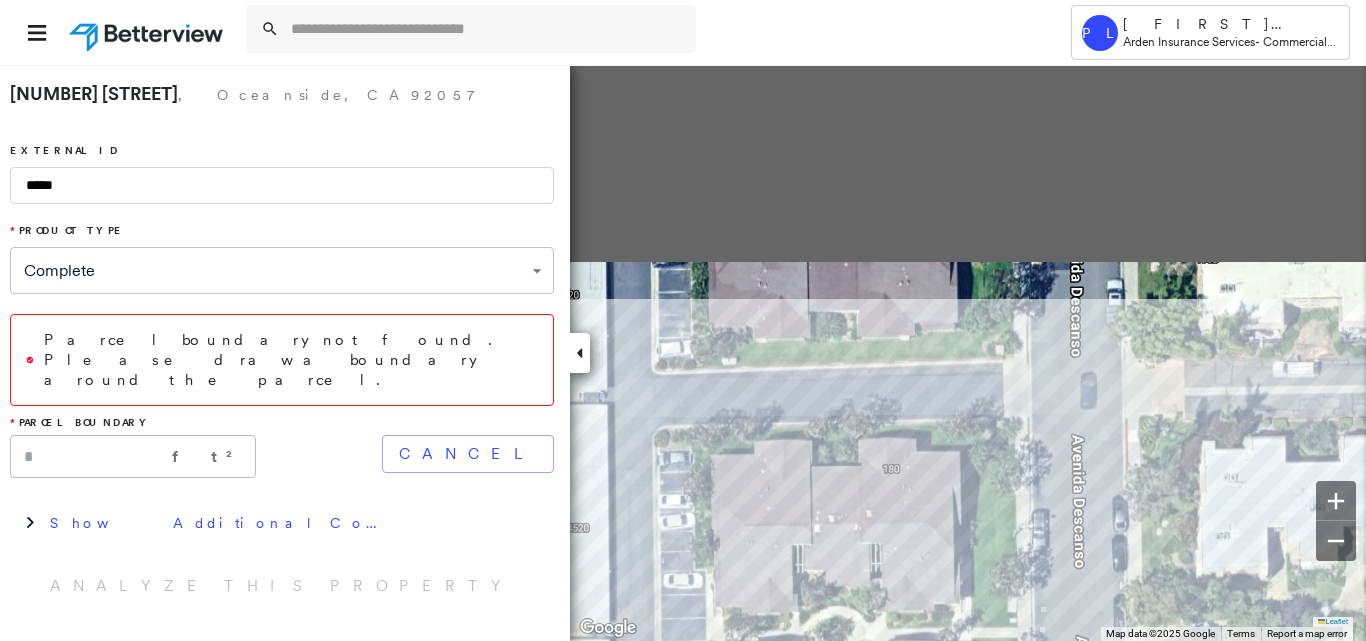 click on "Click to continue drawing shape." at bounding box center [-35, 803] 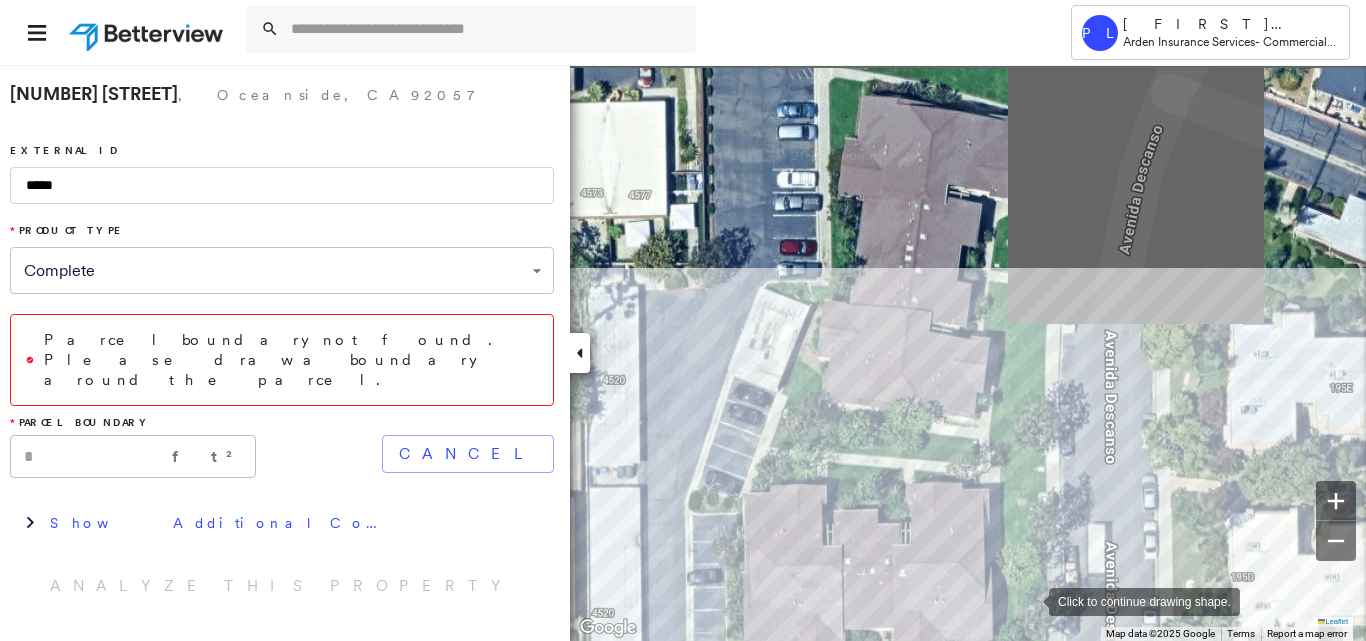 drag, startPoint x: 1000, startPoint y: 374, endPoint x: 1029, endPoint y: 597, distance: 224.87775 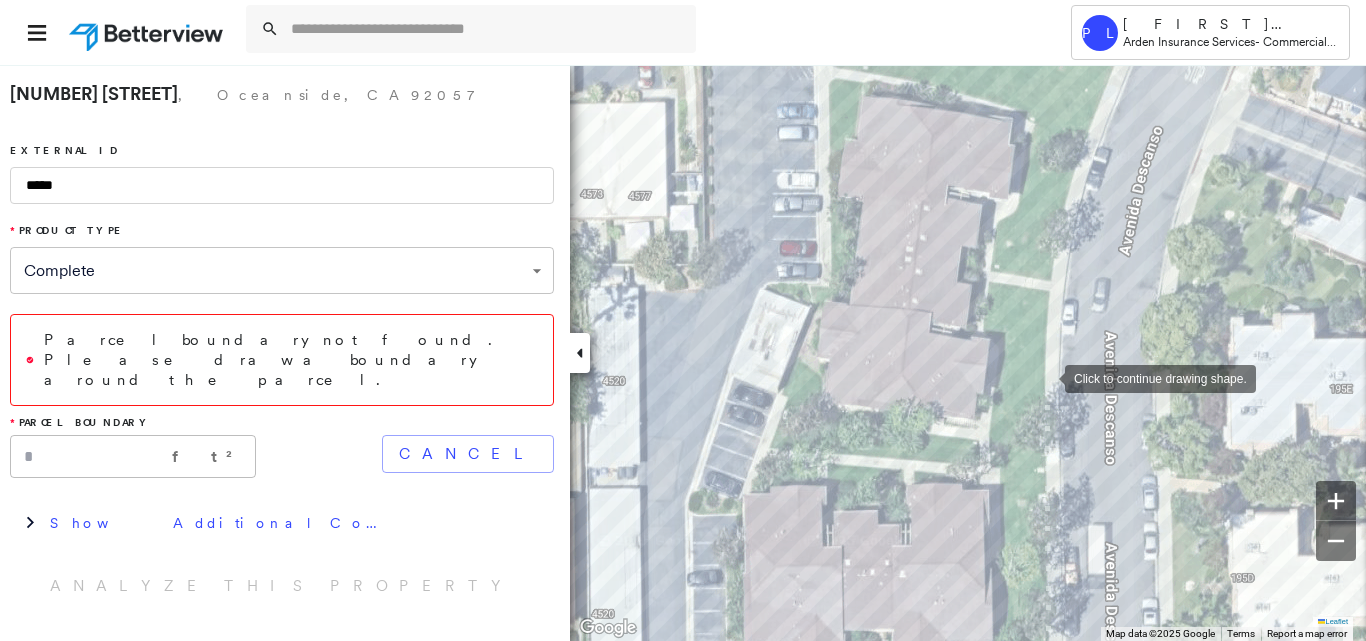 click at bounding box center (1045, 377) 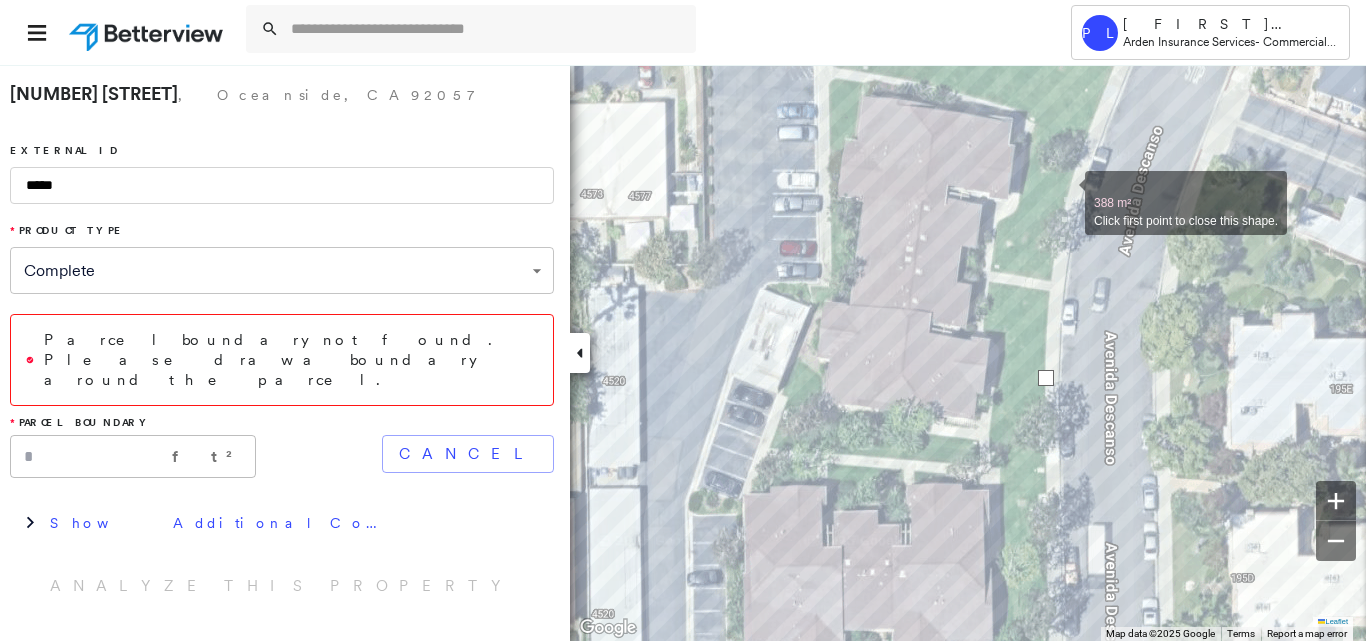 click at bounding box center [1065, 192] 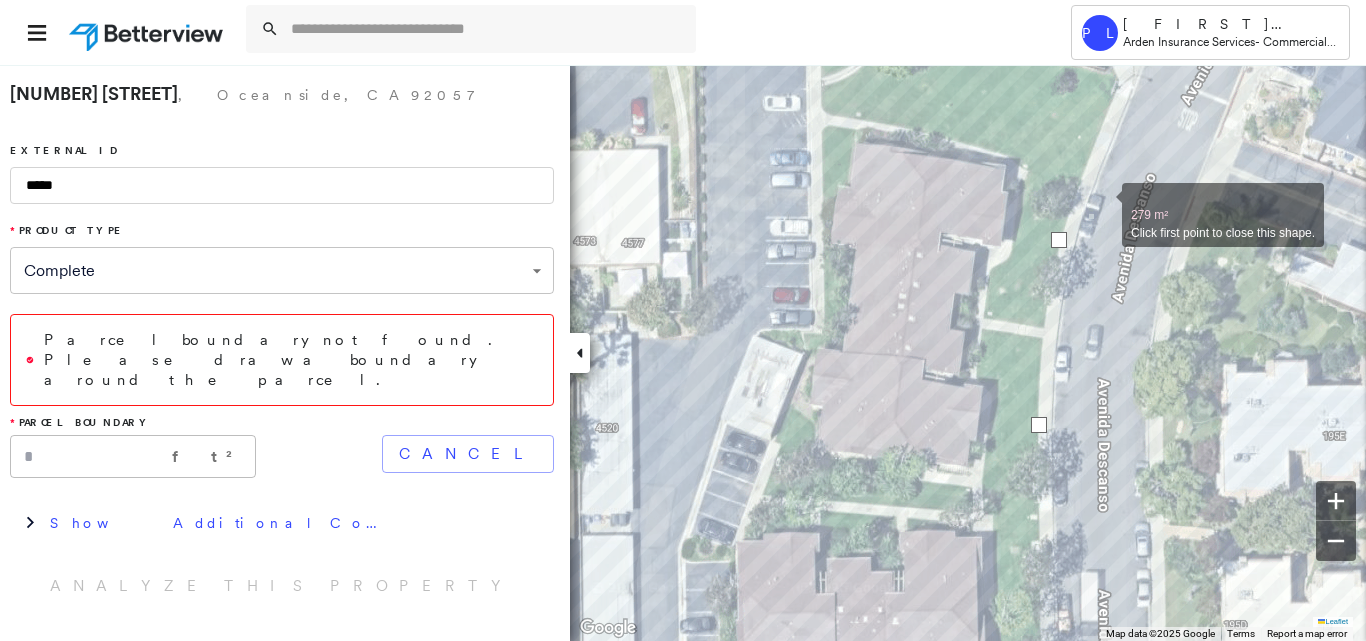 drag, startPoint x: 1105, startPoint y: 185, endPoint x: 1094, endPoint y: 434, distance: 249.24286 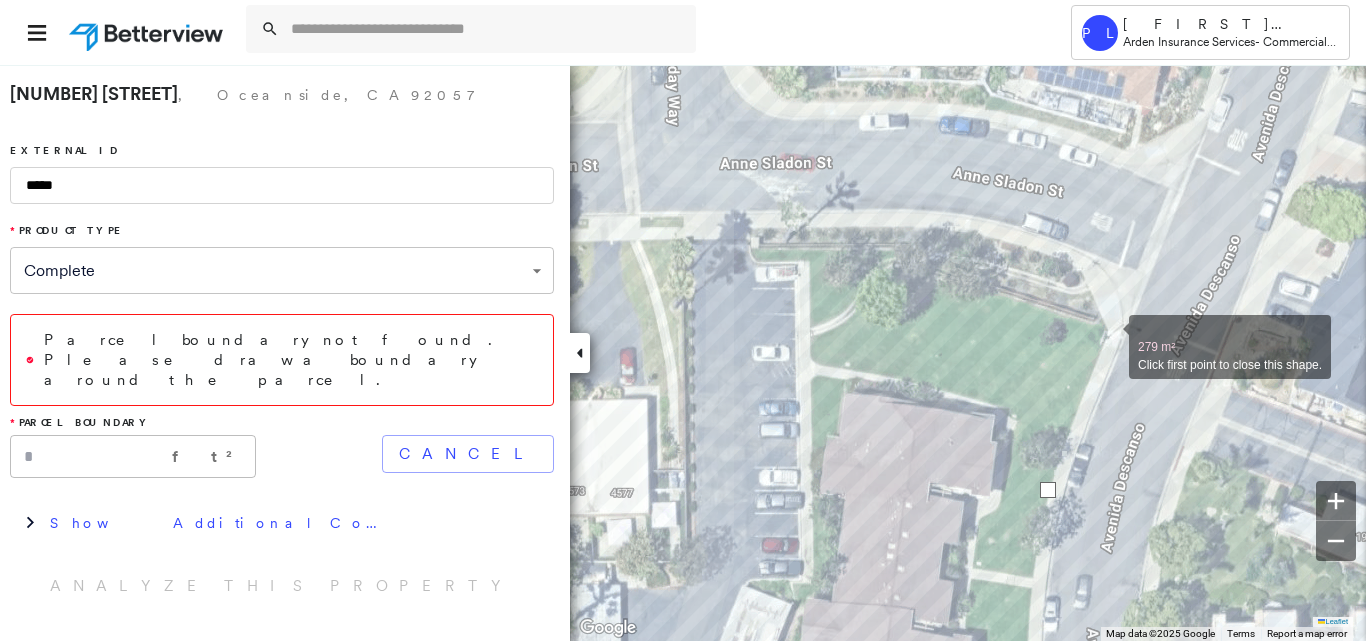 click at bounding box center [1109, 336] 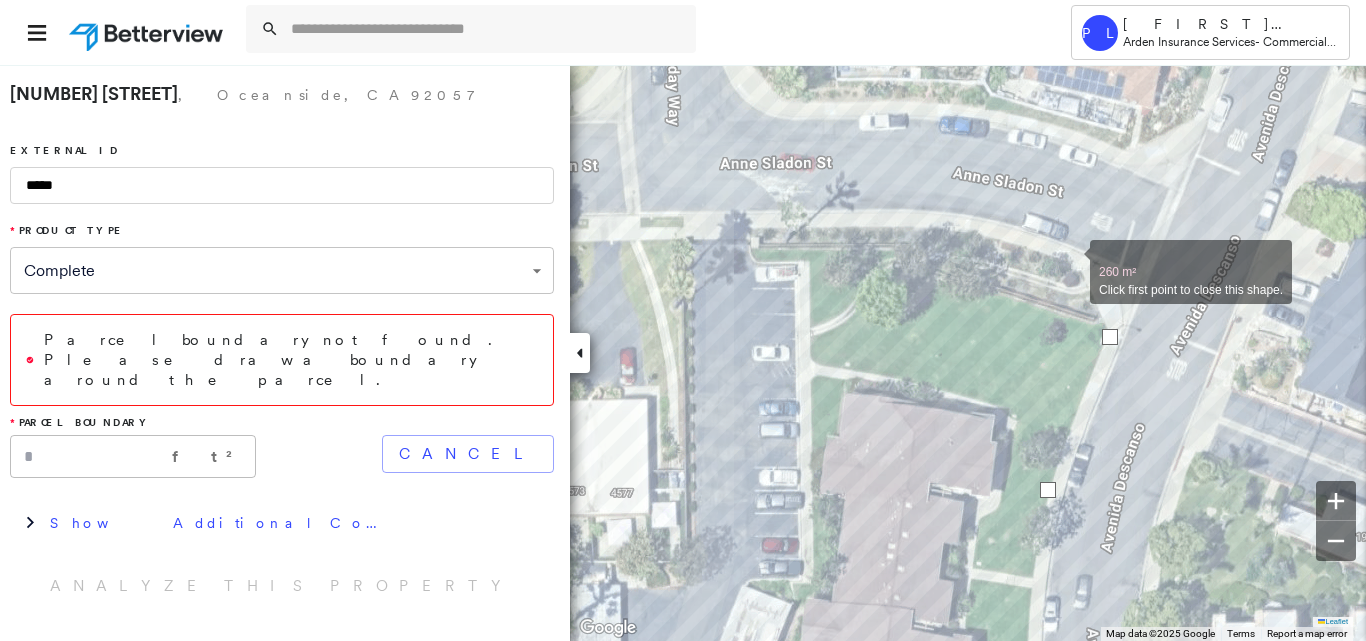 click at bounding box center [1070, 261] 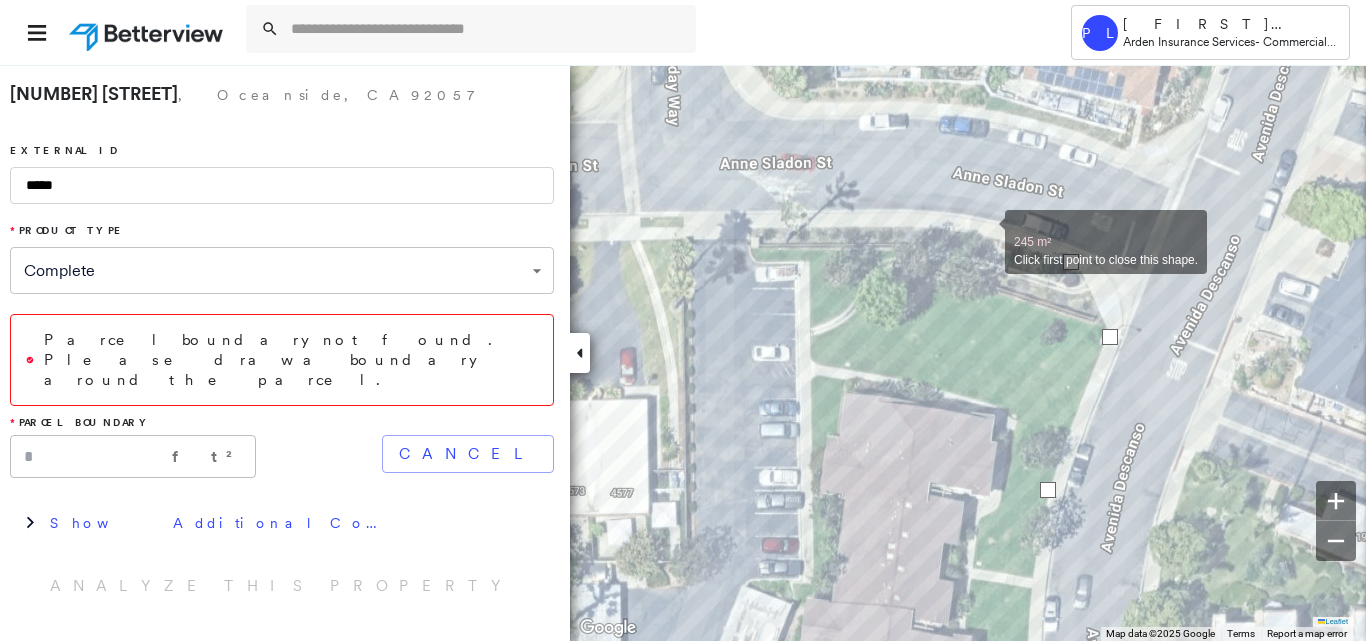 click at bounding box center (985, 231) 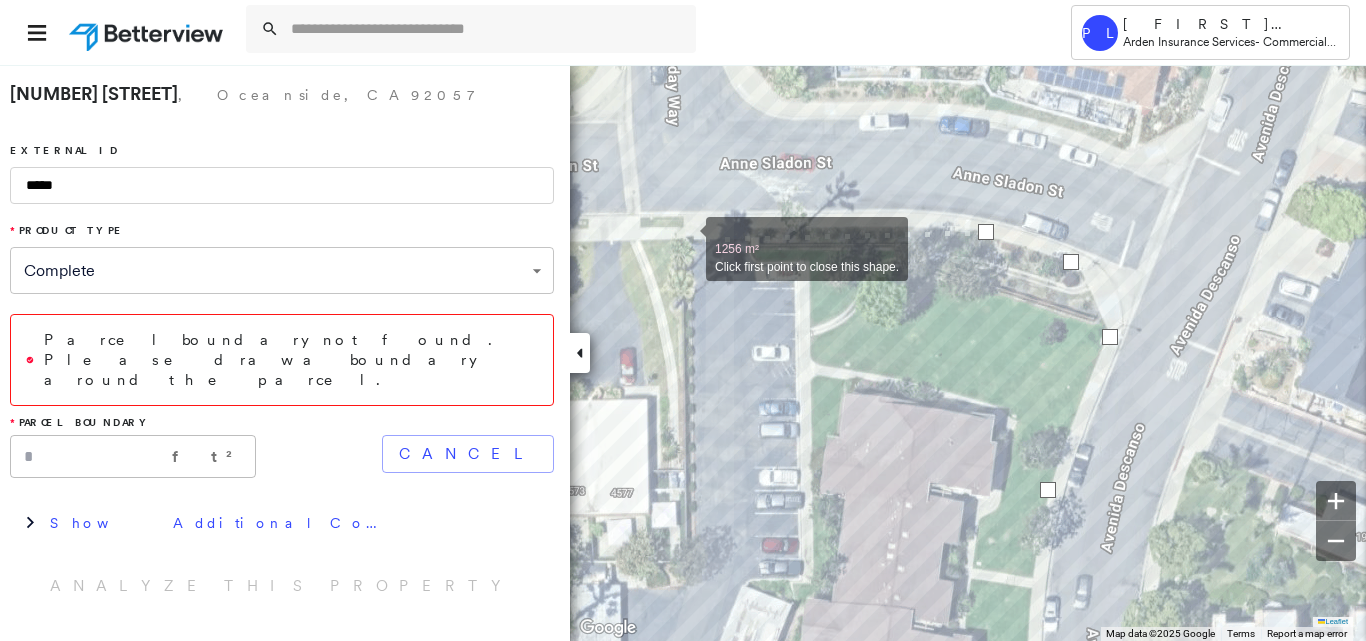 click at bounding box center [686, 238] 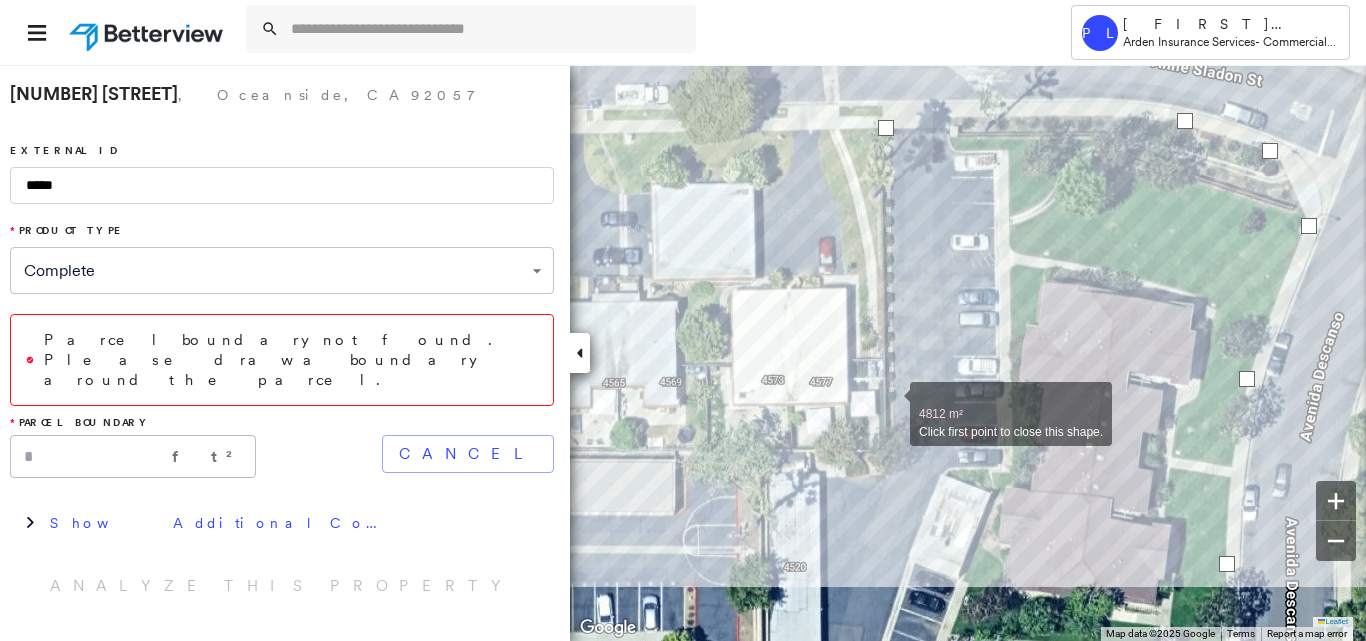 drag, startPoint x: 701, startPoint y: 516, endPoint x: 888, endPoint y: 409, distance: 215.44836 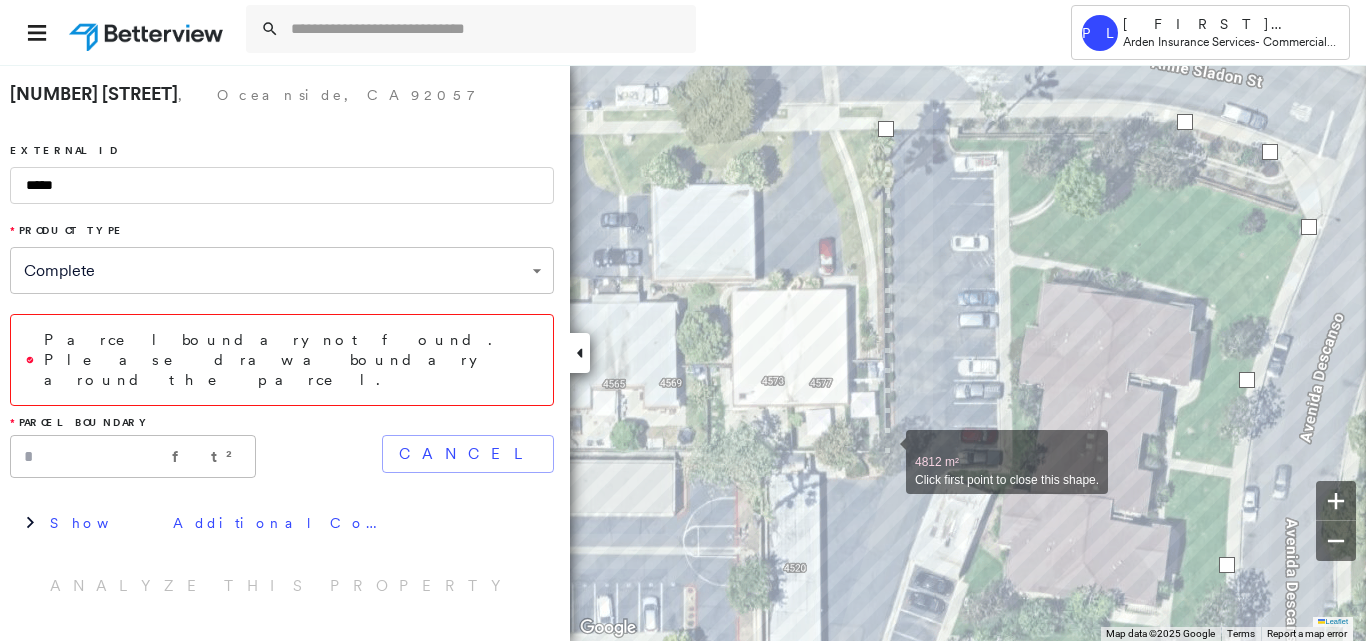 click at bounding box center [886, 451] 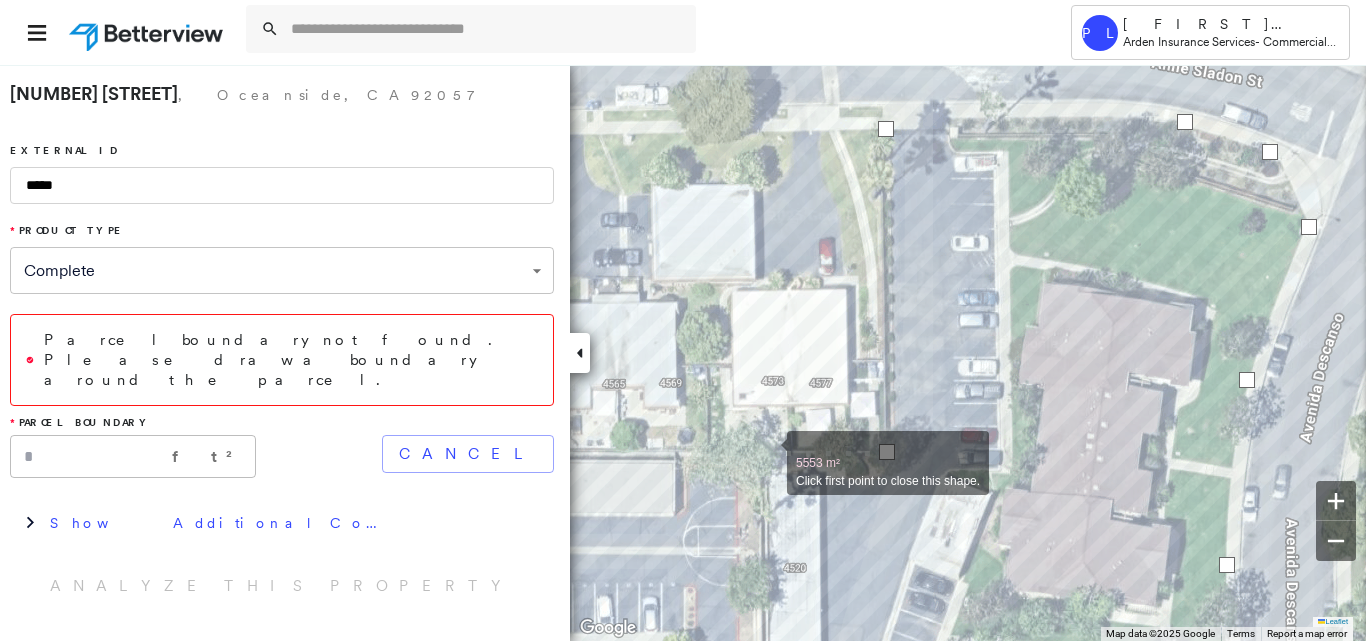 click at bounding box center (767, 452) 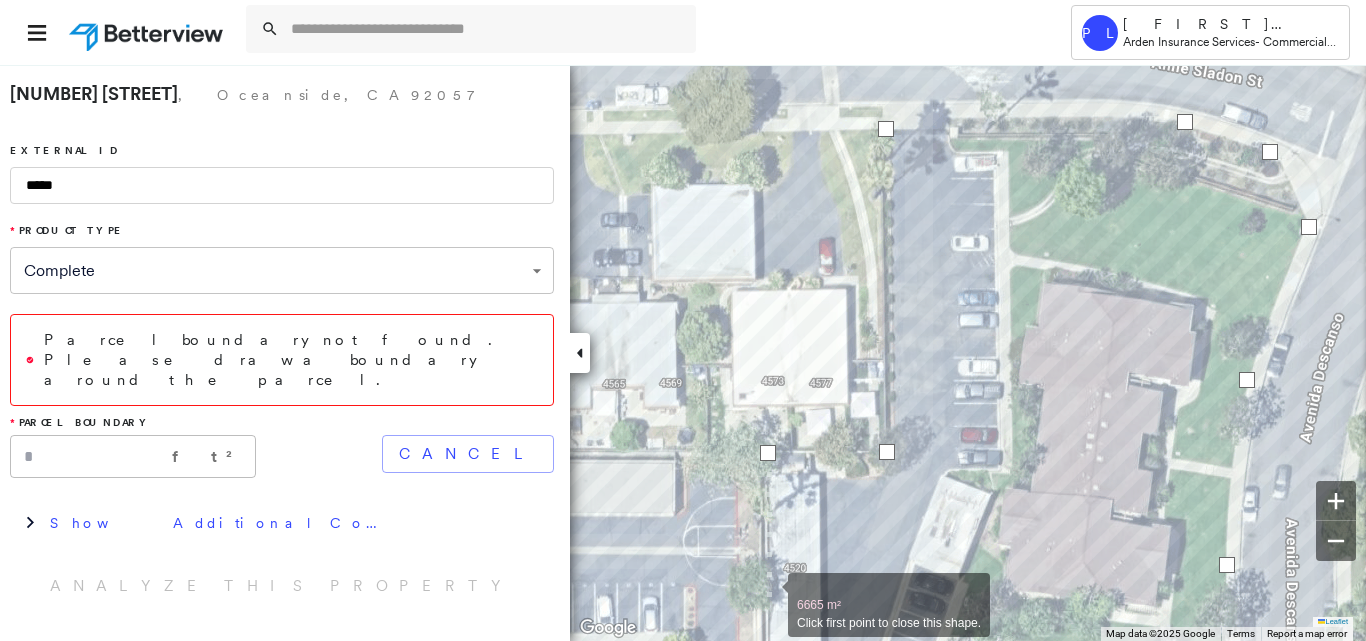drag, startPoint x: 768, startPoint y: 594, endPoint x: 833, endPoint y: 151, distance: 447.74323 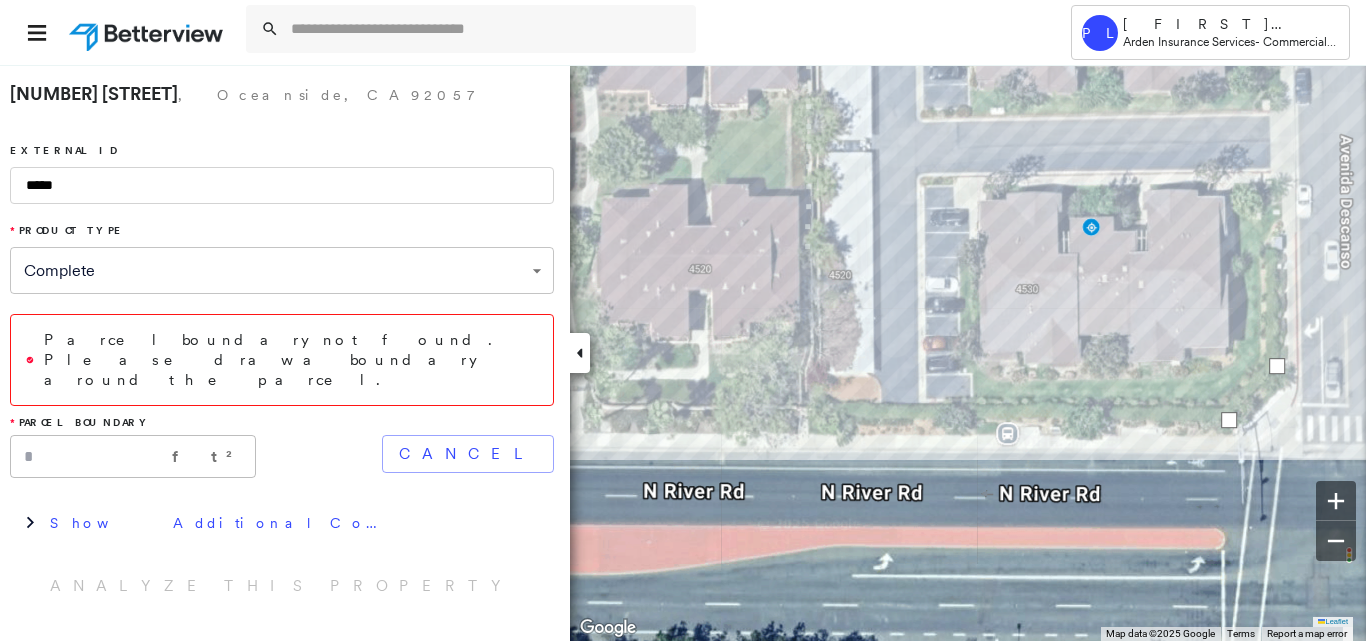 drag, startPoint x: 950, startPoint y: 523, endPoint x: 783, endPoint y: 199, distance: 364.50653 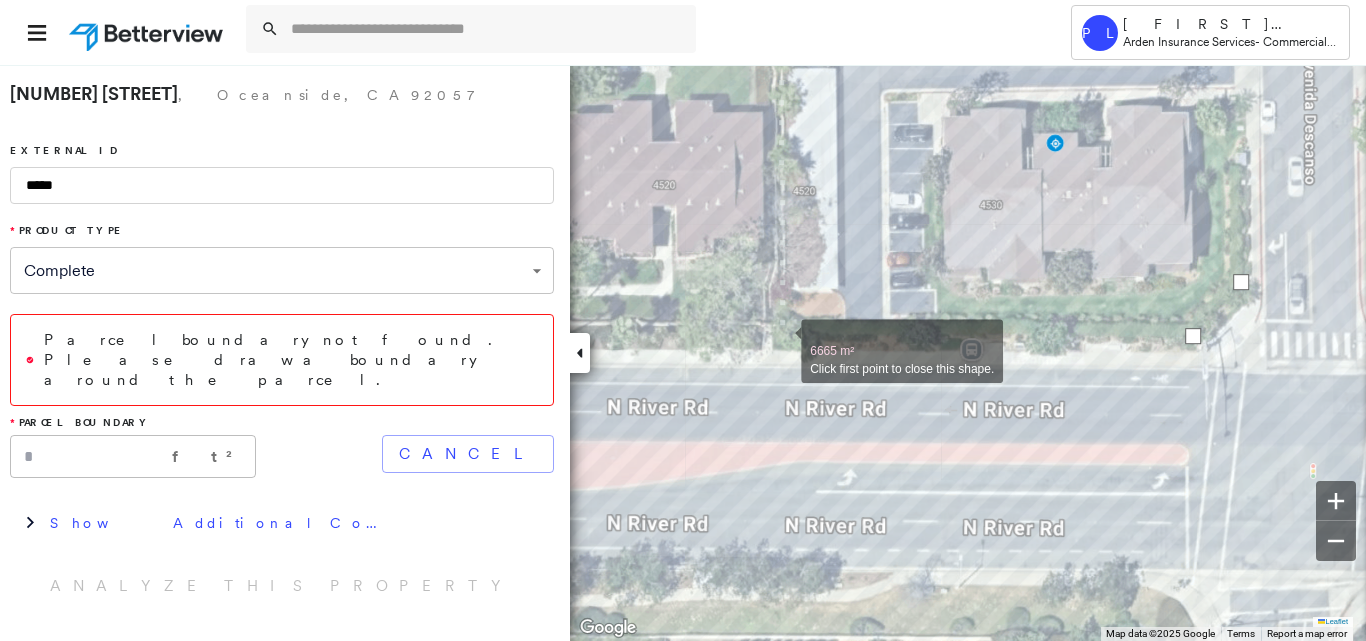 click at bounding box center [781, 340] 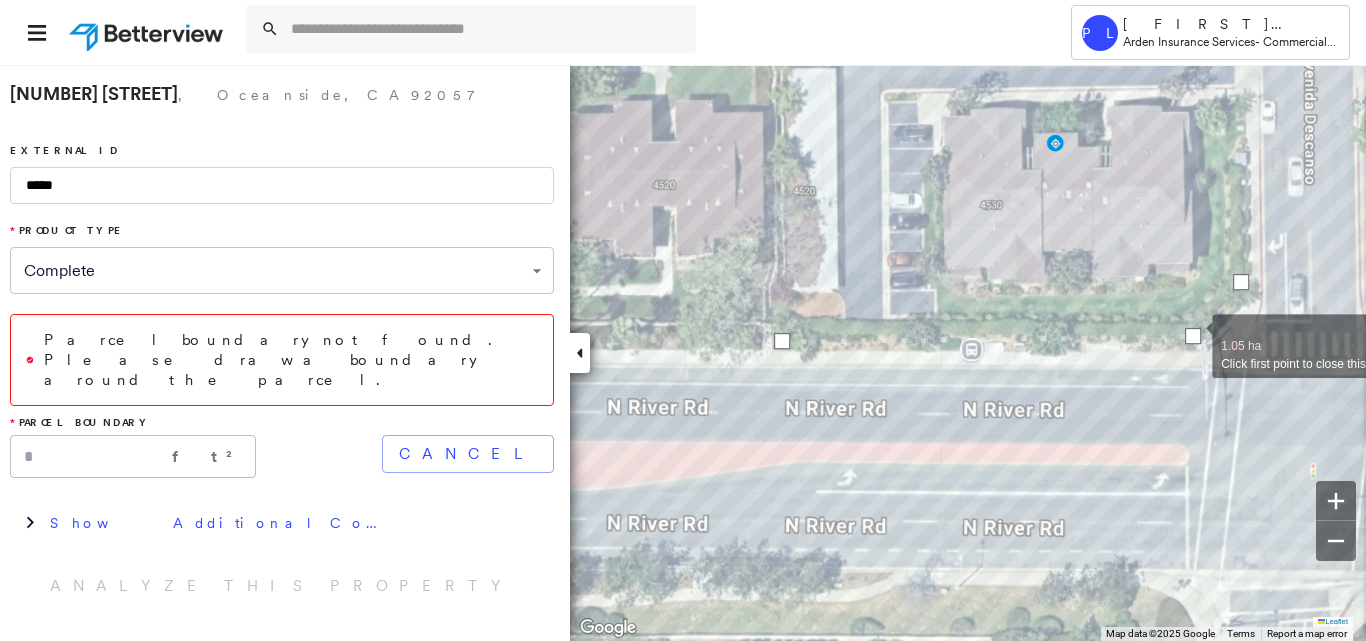 click at bounding box center (1193, 336) 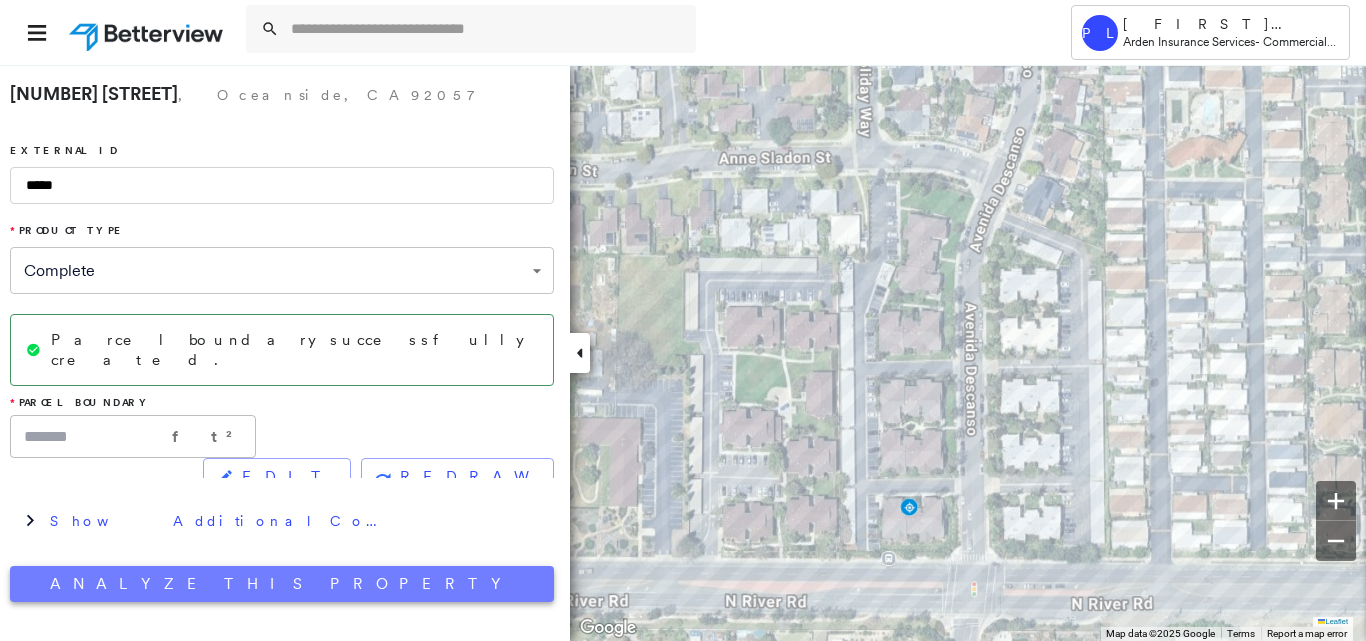 click on "Analyze This Property" at bounding box center (282, 584) 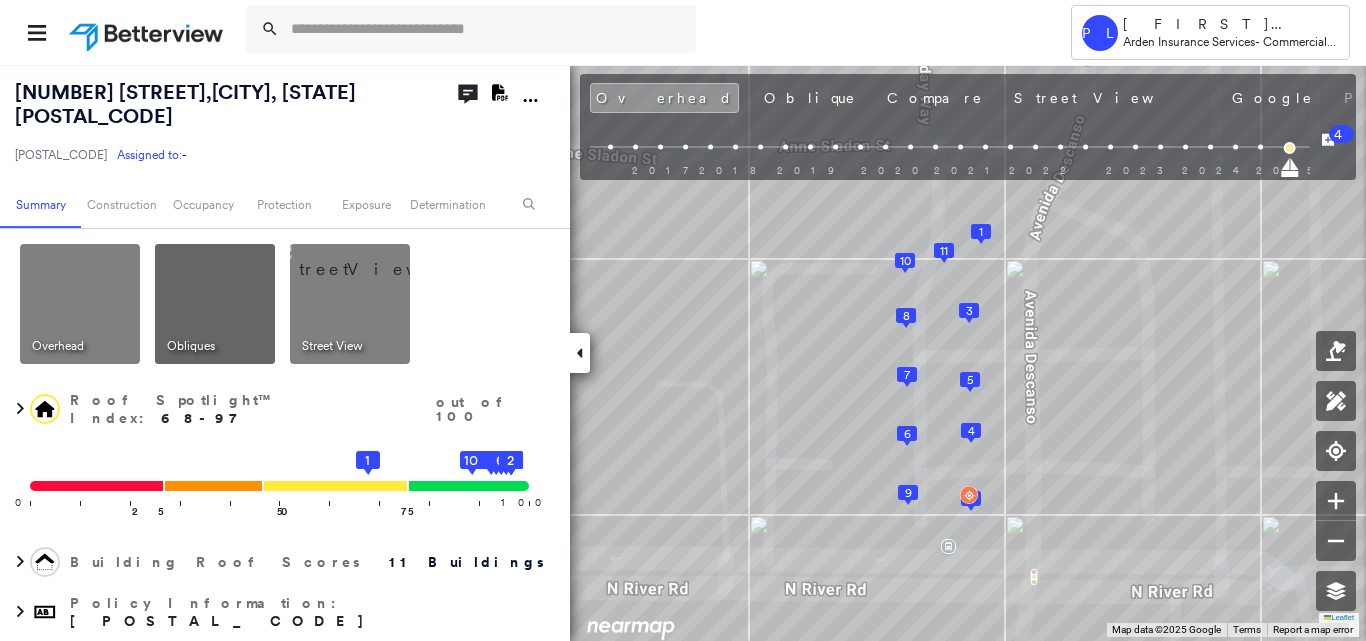 click 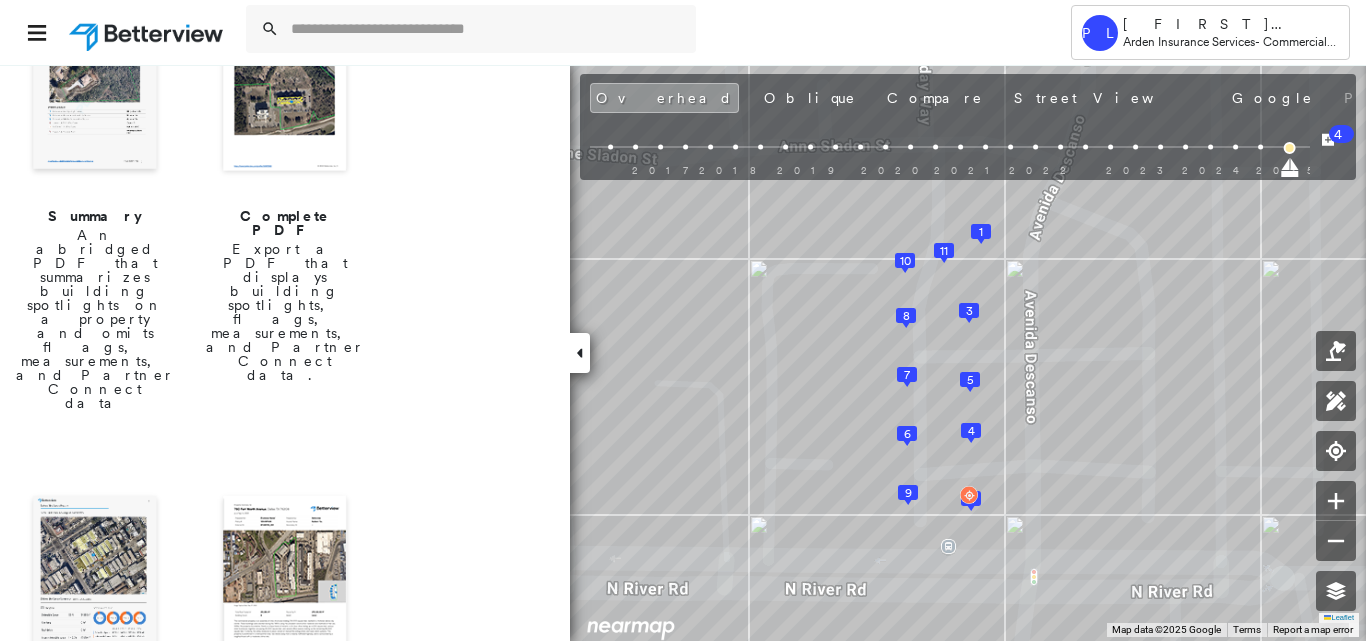 scroll, scrollTop: 300, scrollLeft: 0, axis: vertical 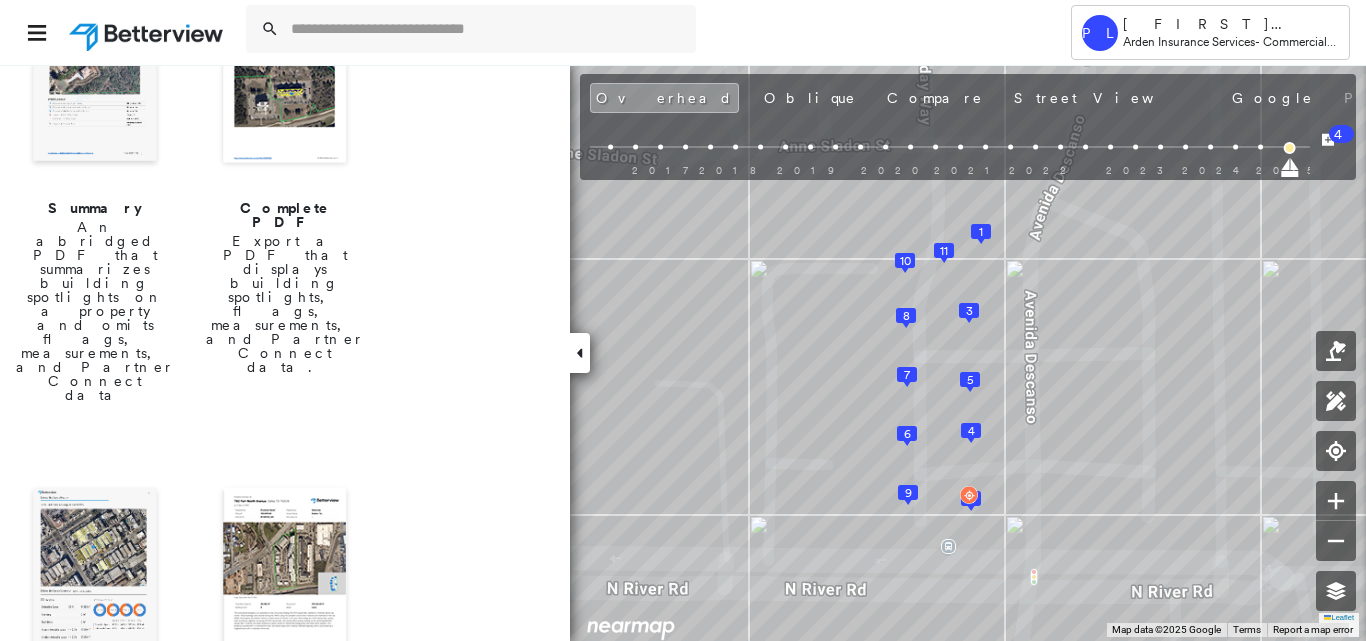 click at bounding box center (95, 572) 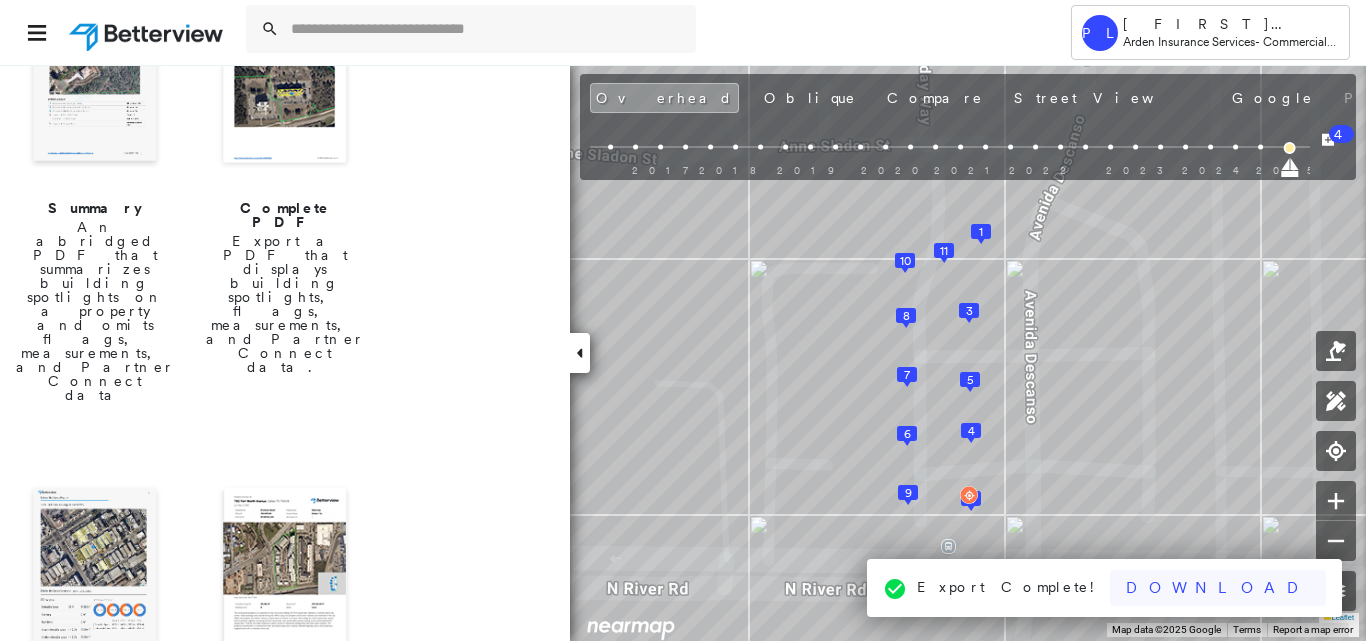 click on "Download" at bounding box center [1218, 588] 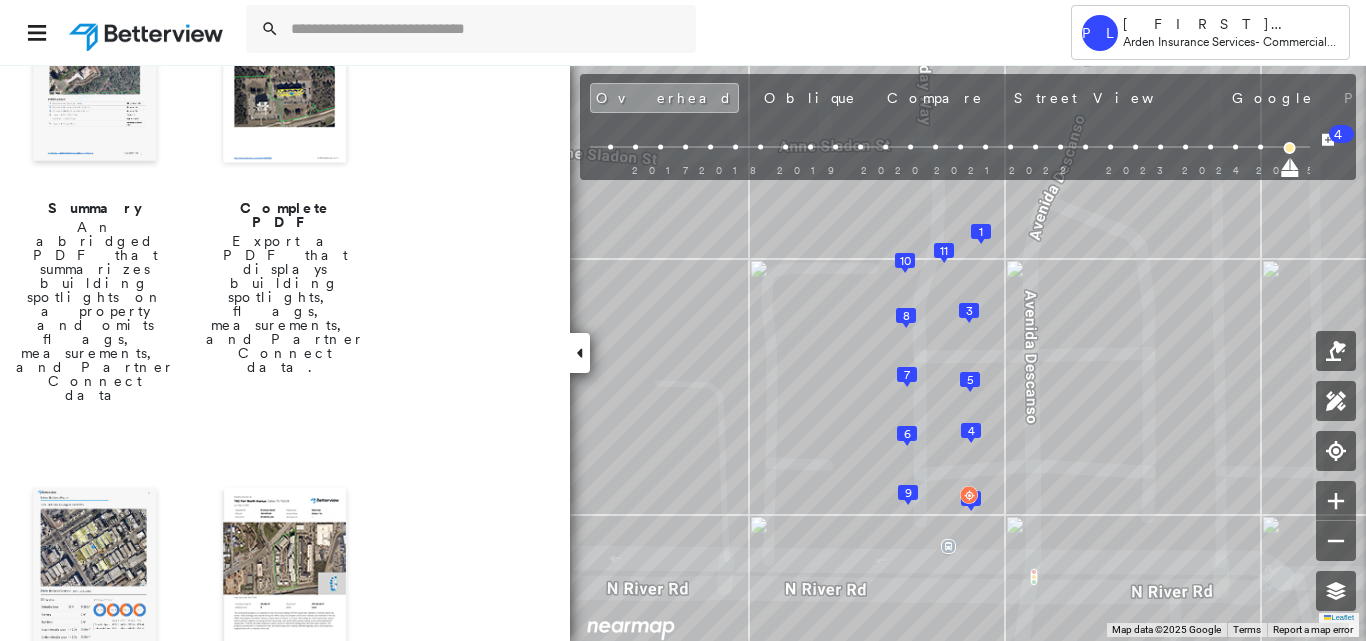 scroll, scrollTop: 0, scrollLeft: 0, axis: both 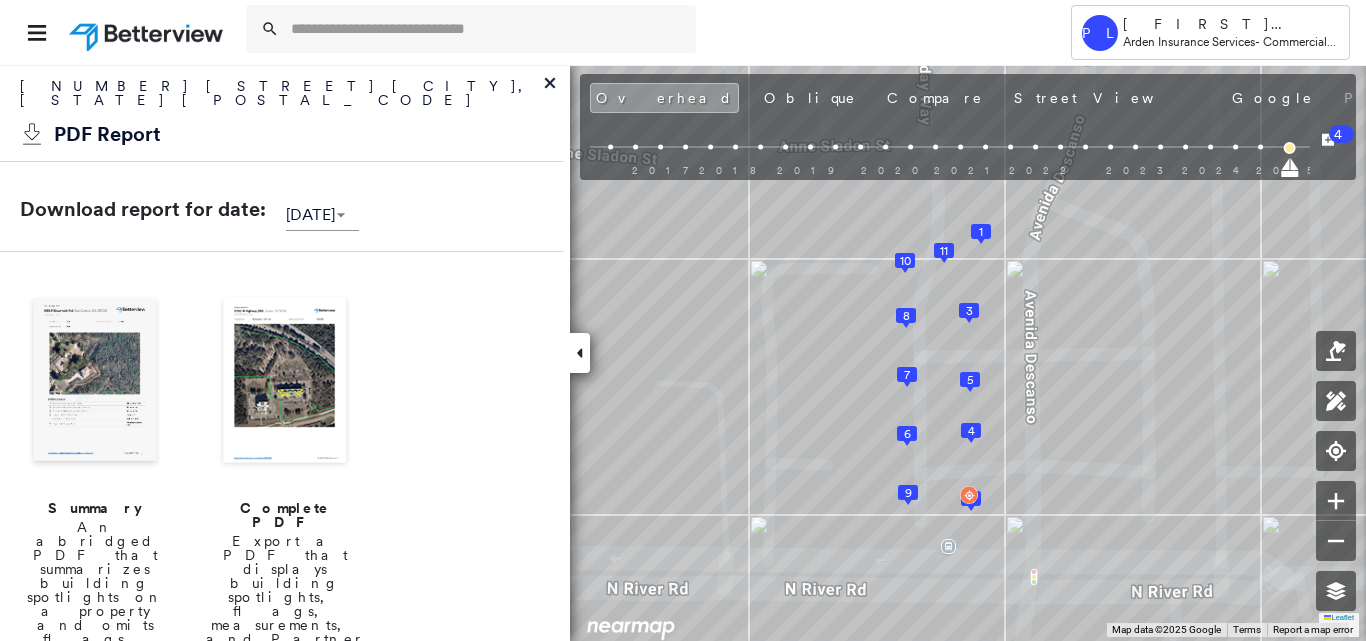 click on "154 Avenida Descanso   Oceanside, CA 92057 PDF Report" at bounding box center (282, 113) 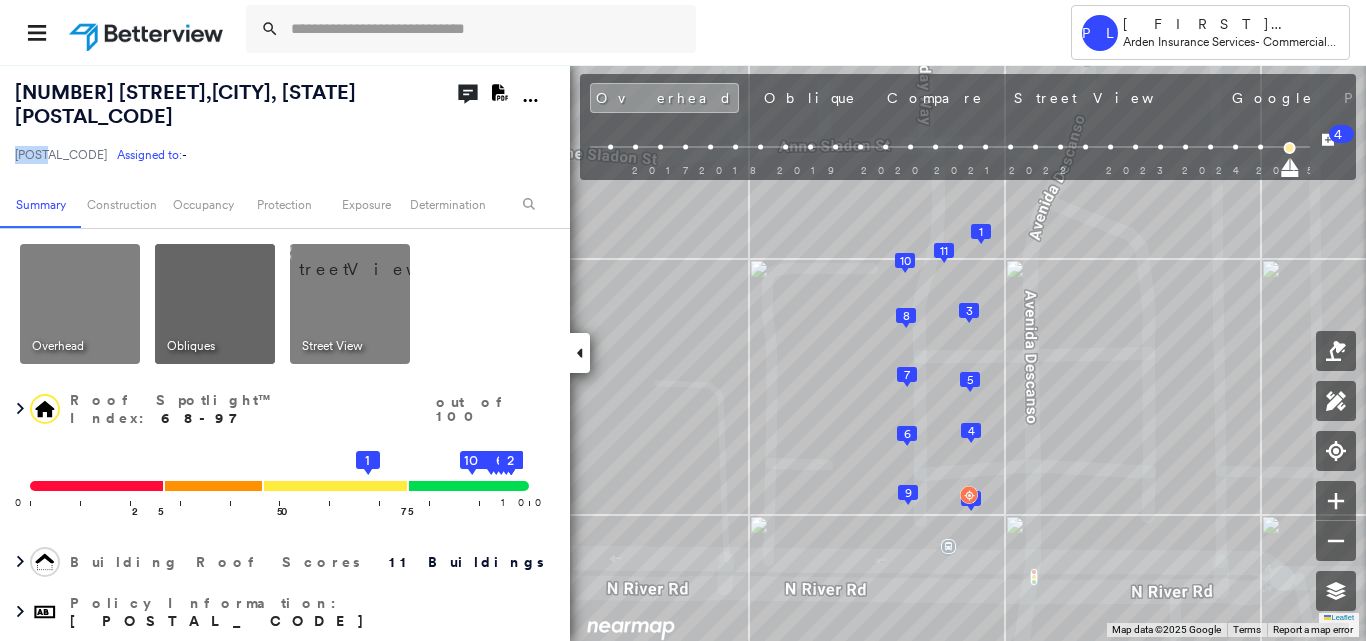 copy on "47925" 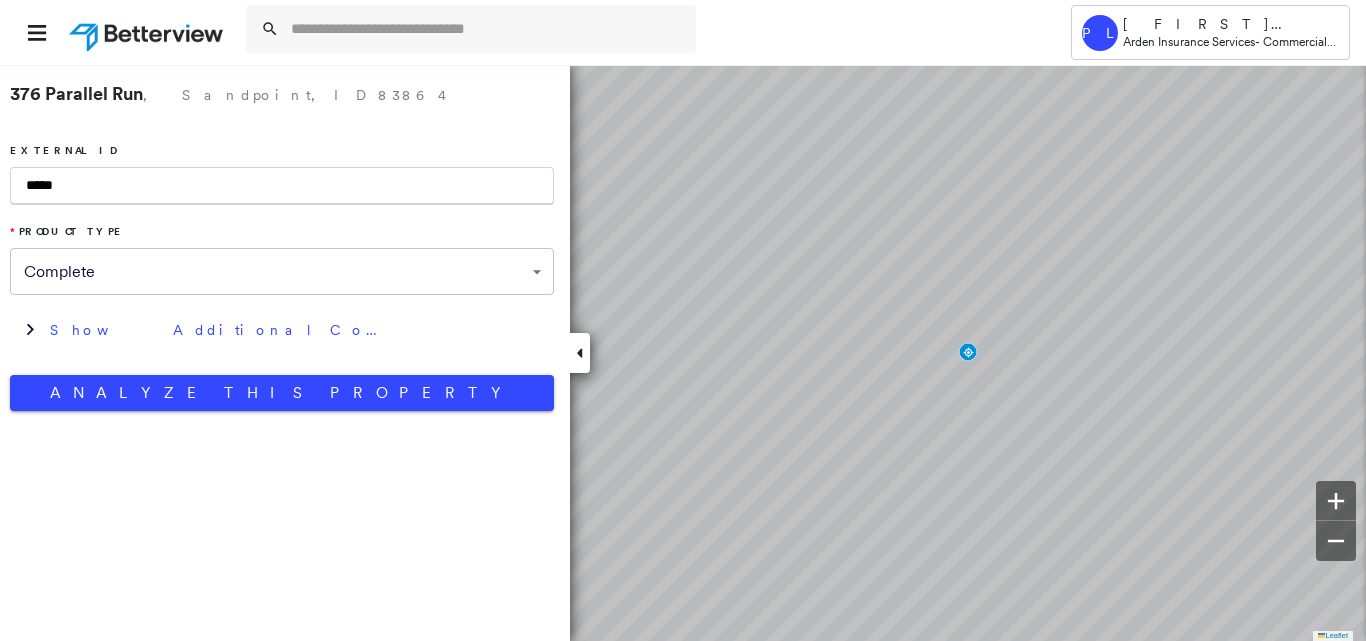 scroll, scrollTop: 0, scrollLeft: 0, axis: both 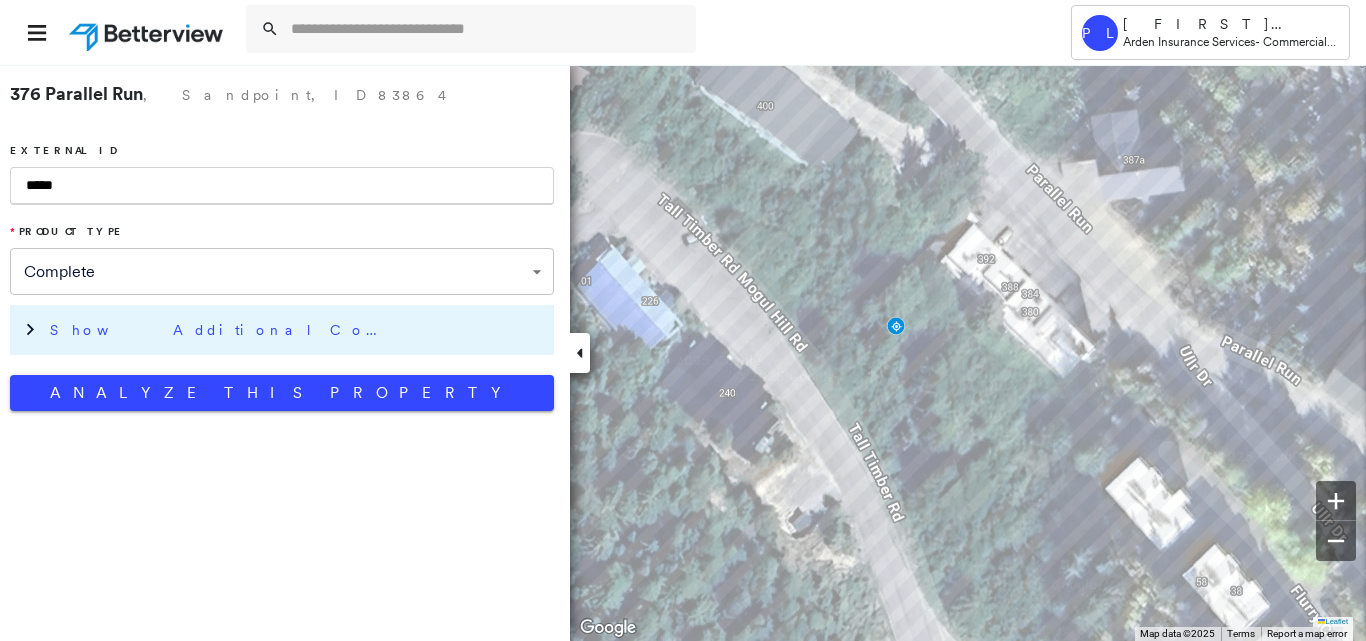 click on "Show Additional Company Data" at bounding box center (297, 330) 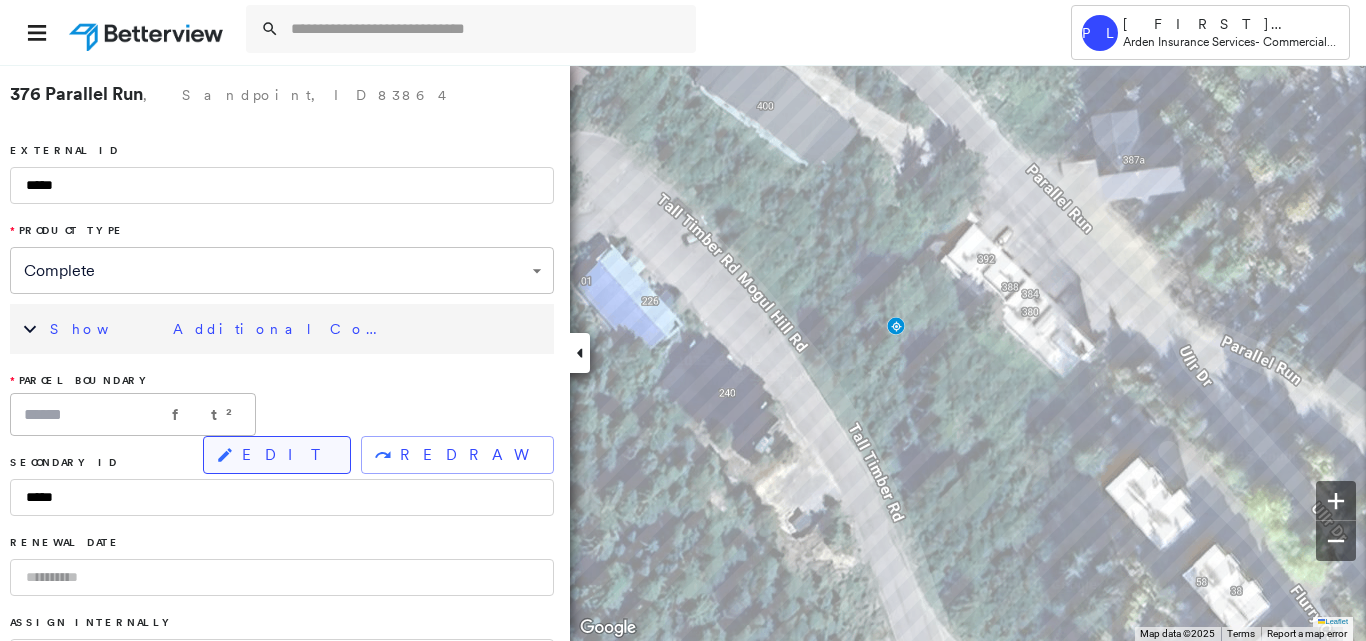 click on "EDIT" at bounding box center [277, 455] 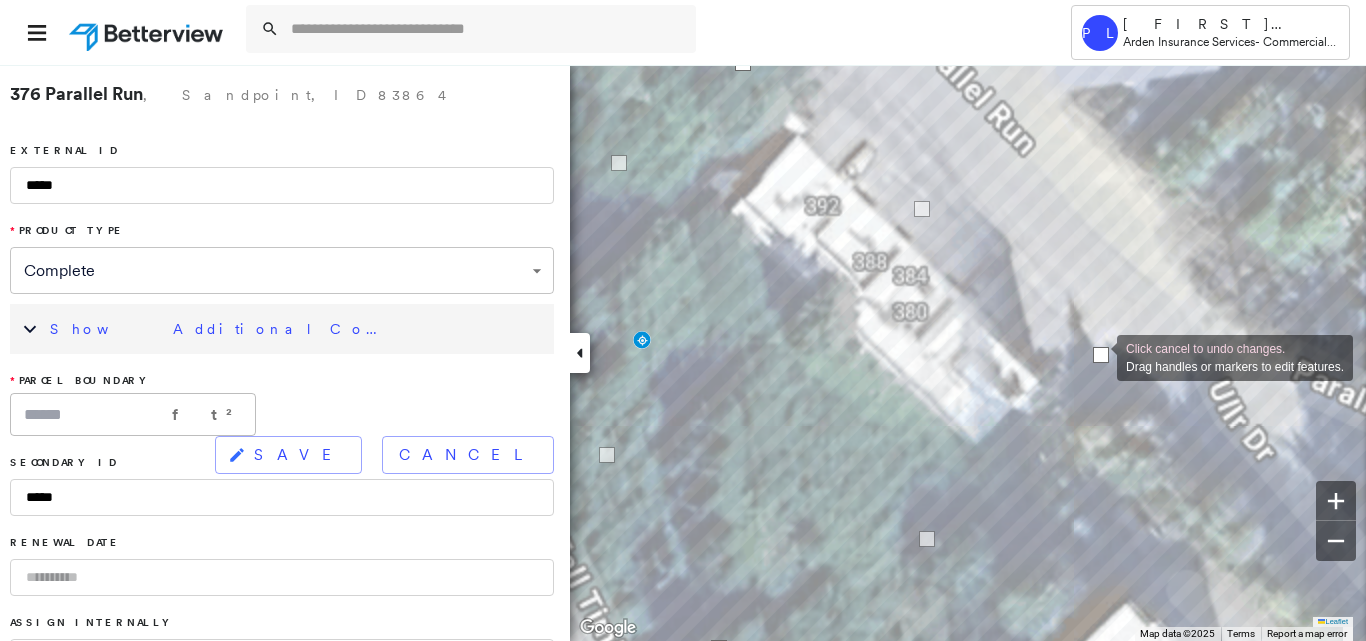 drag, startPoint x: 1074, startPoint y: 400, endPoint x: 1097, endPoint y: 356, distance: 49.648766 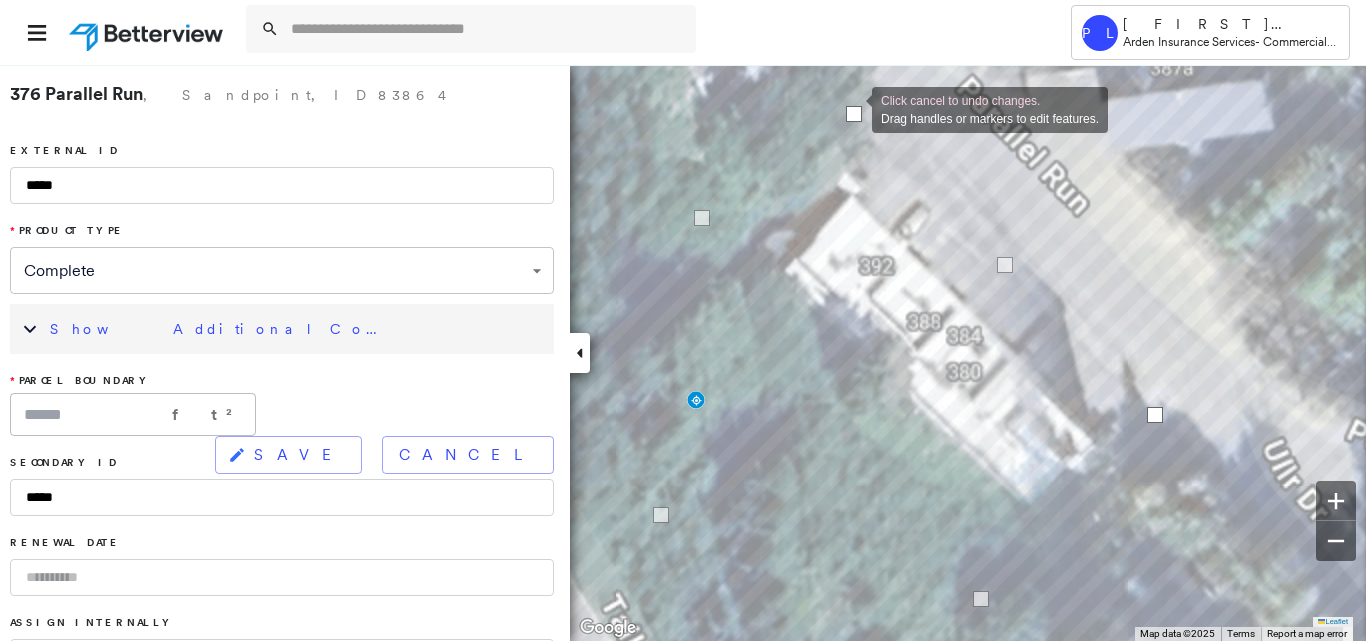 drag, startPoint x: 795, startPoint y: 117, endPoint x: 852, endPoint y: 108, distance: 57.706154 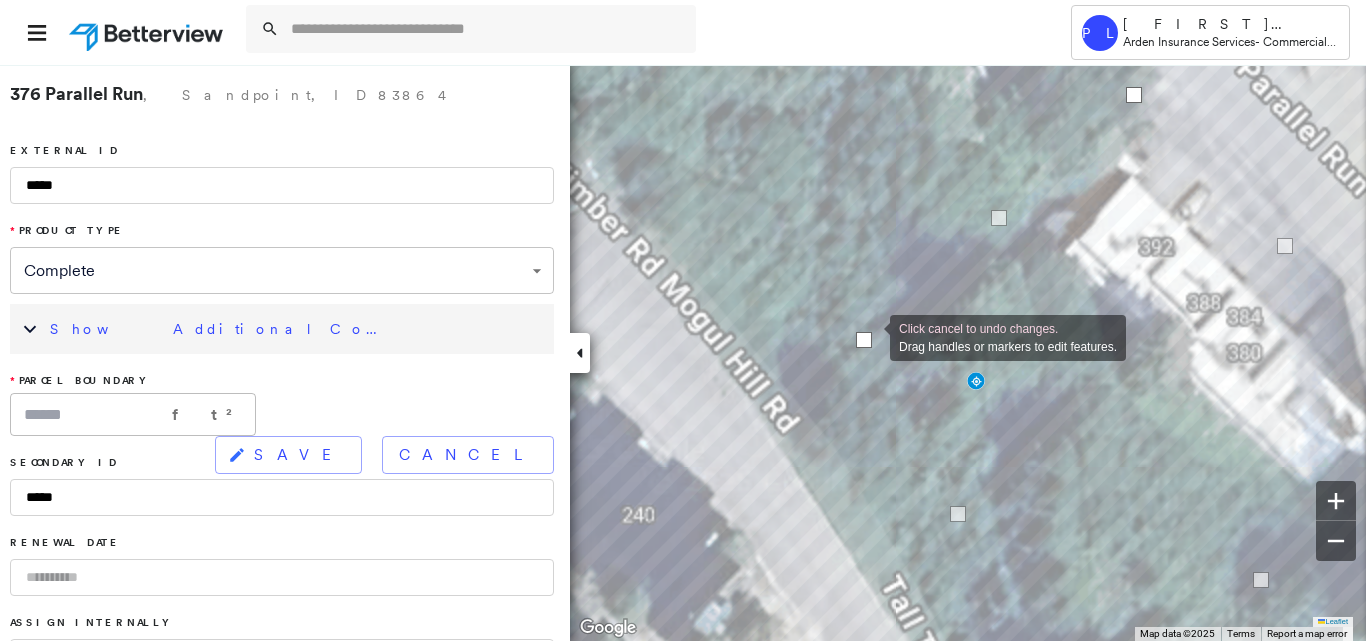 click at bounding box center (864, 340) 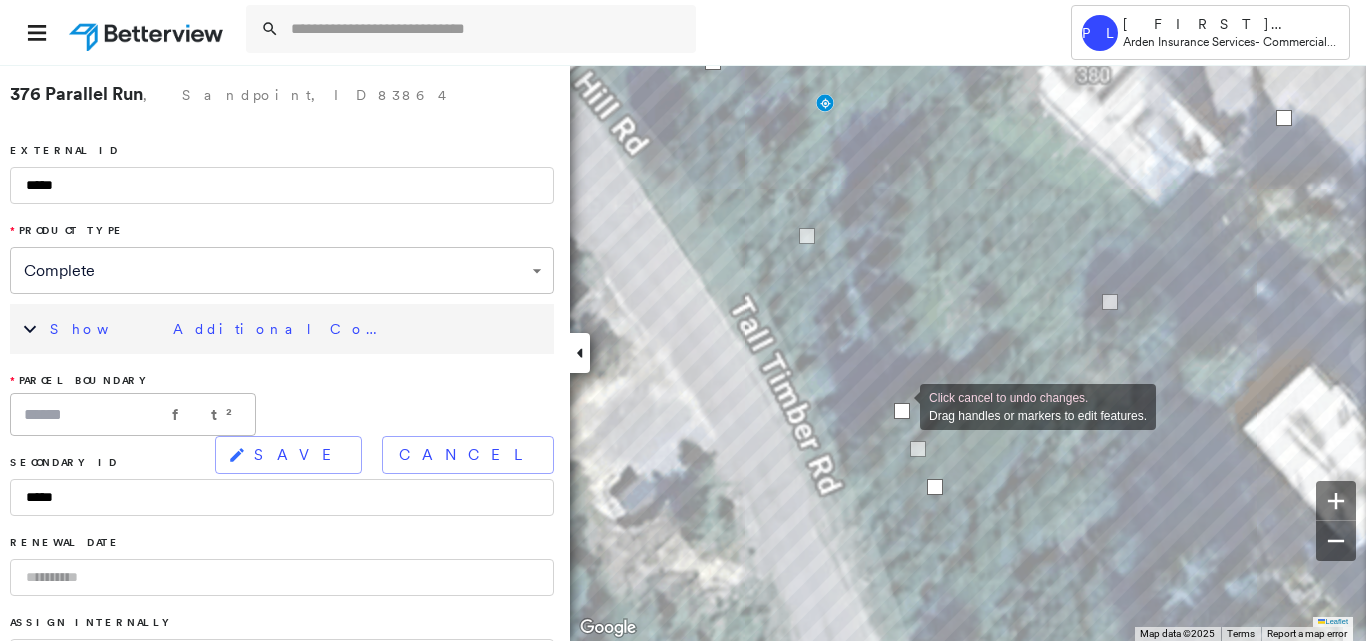 click at bounding box center (902, 411) 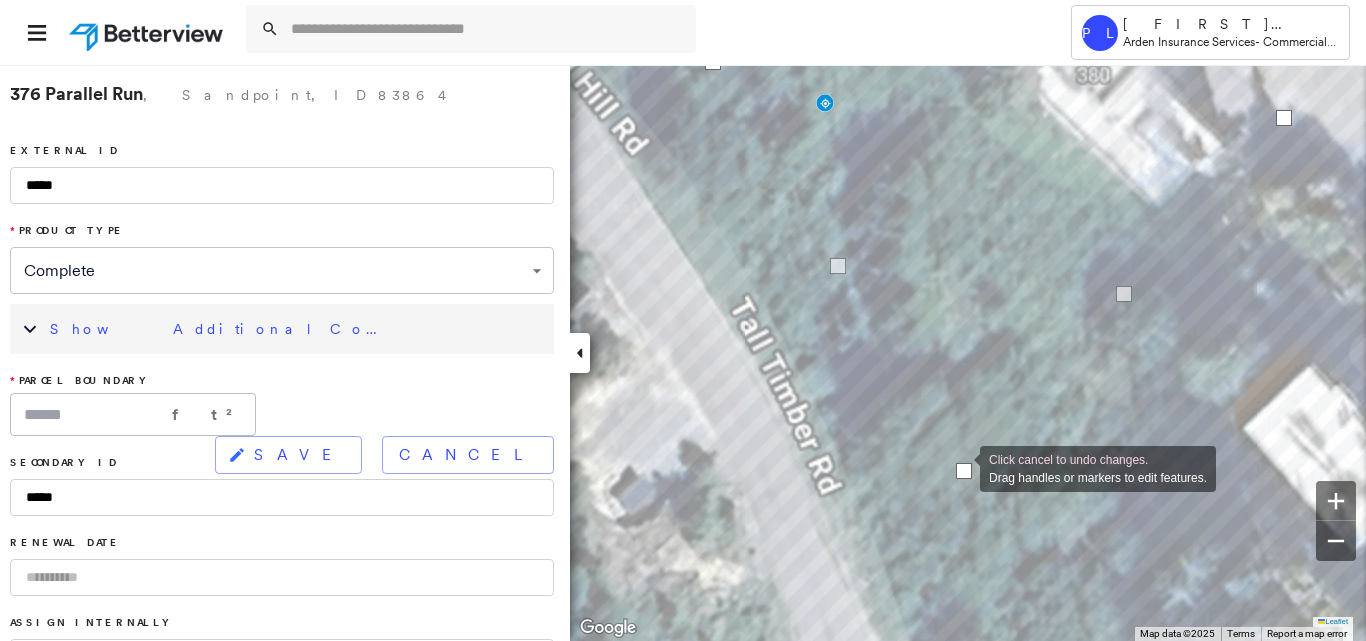 drag, startPoint x: 931, startPoint y: 484, endPoint x: 960, endPoint y: 467, distance: 33.61547 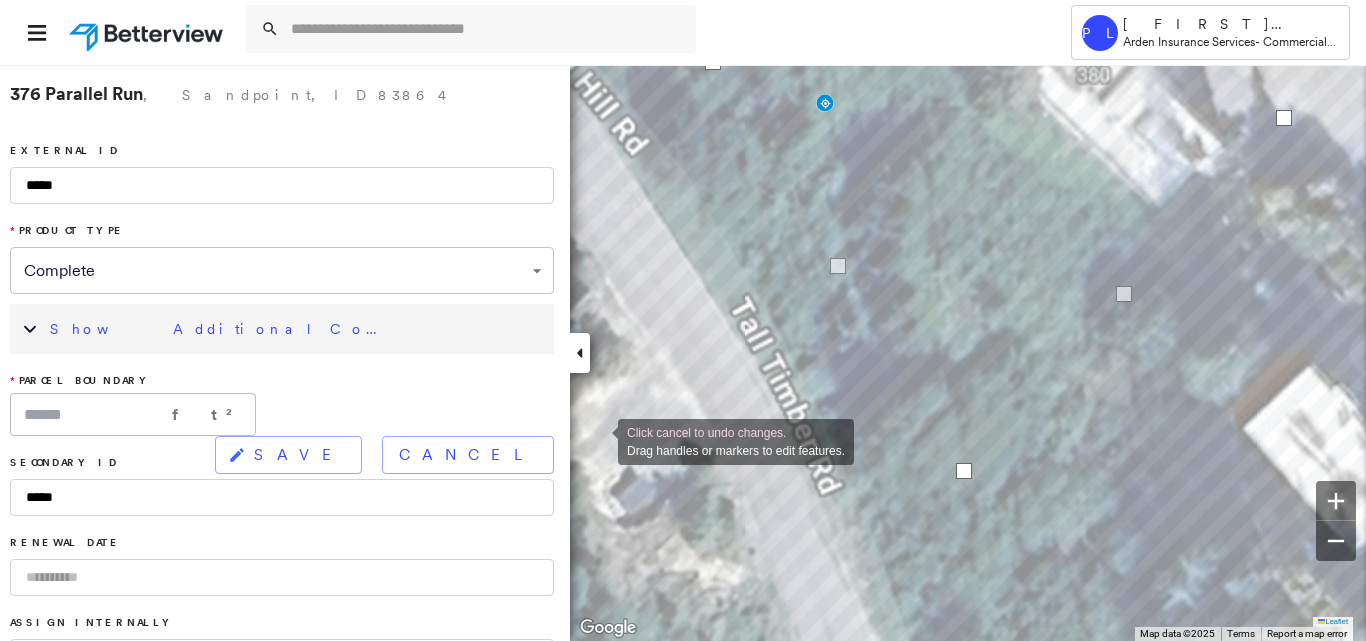 click on "SAVE" at bounding box center (288, 455) 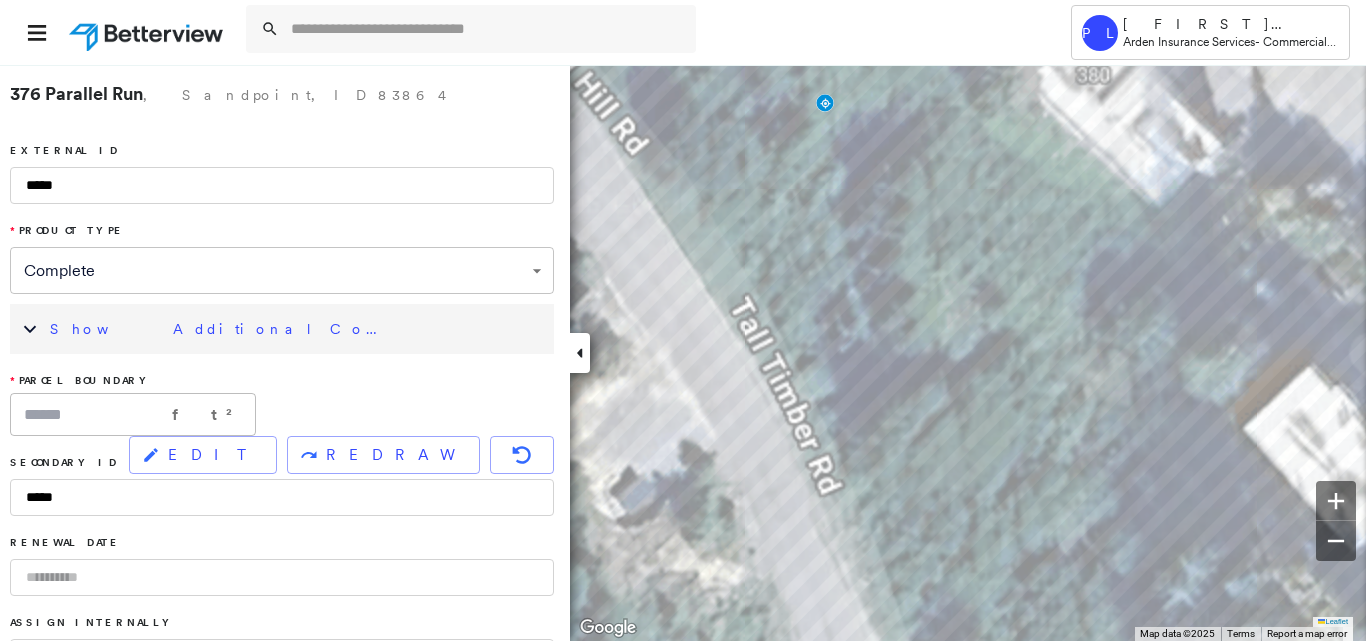 click on "Show Additional Company Data" at bounding box center [297, 329] 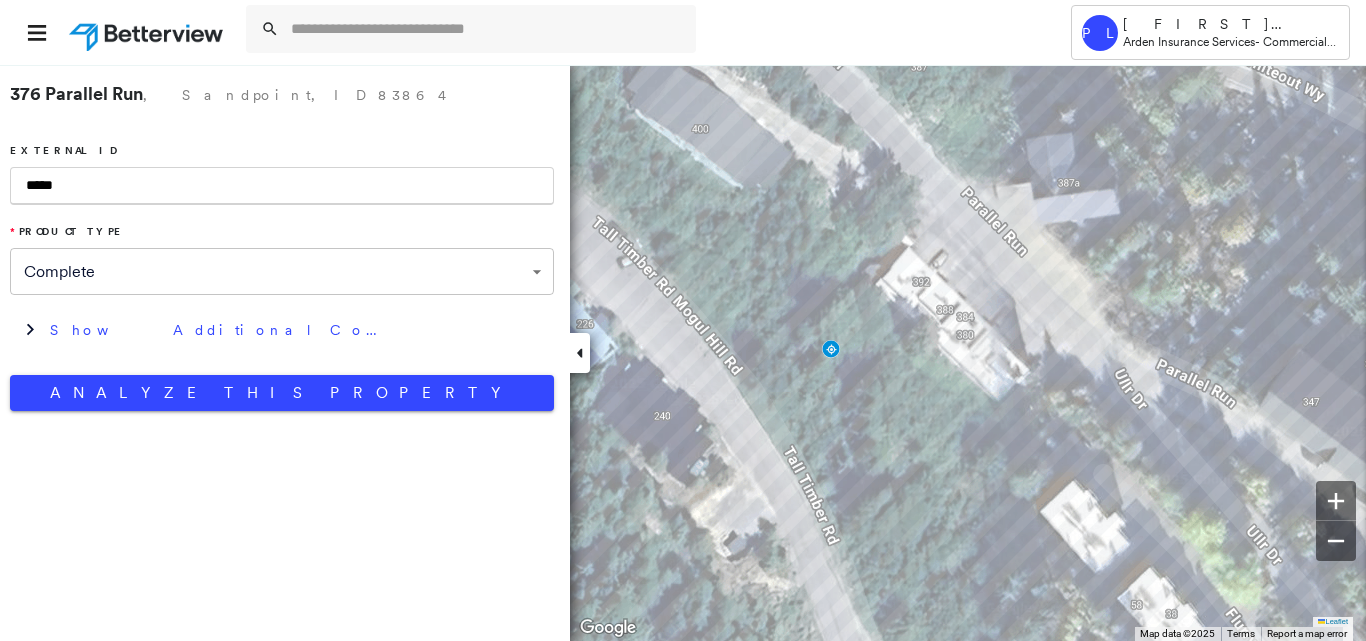 click on "*****" at bounding box center (282, 186) 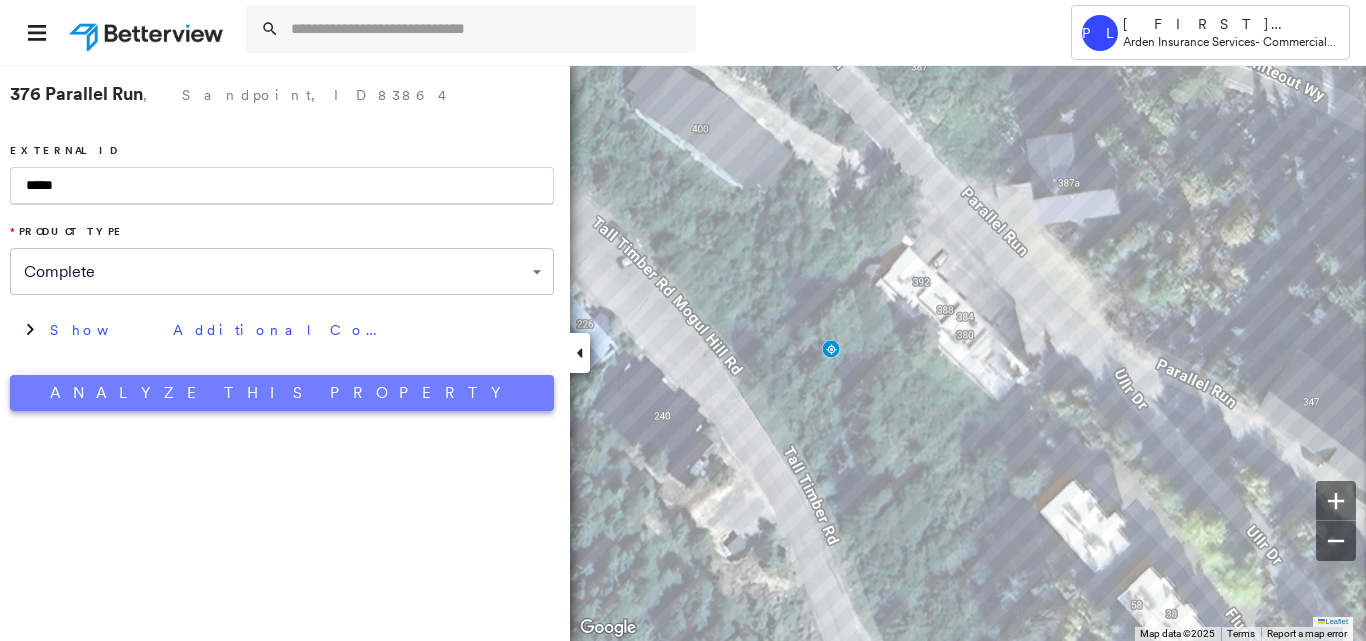 click on "Analyze This Property" at bounding box center [282, 393] 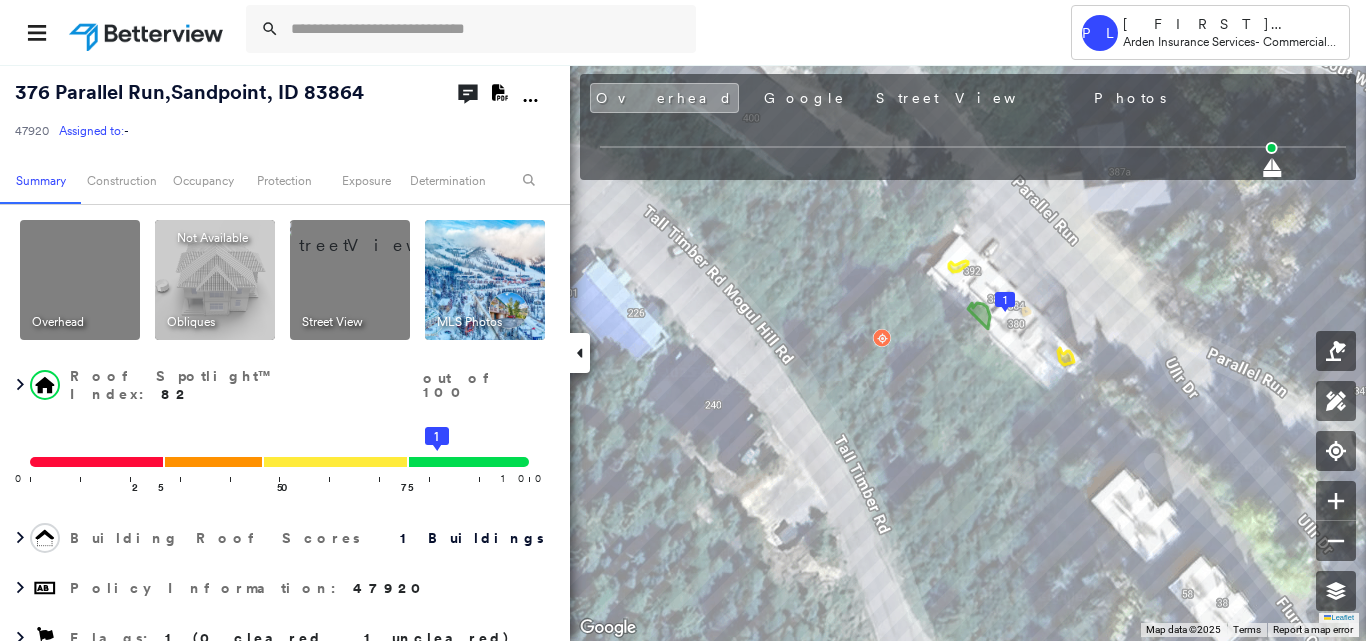 click 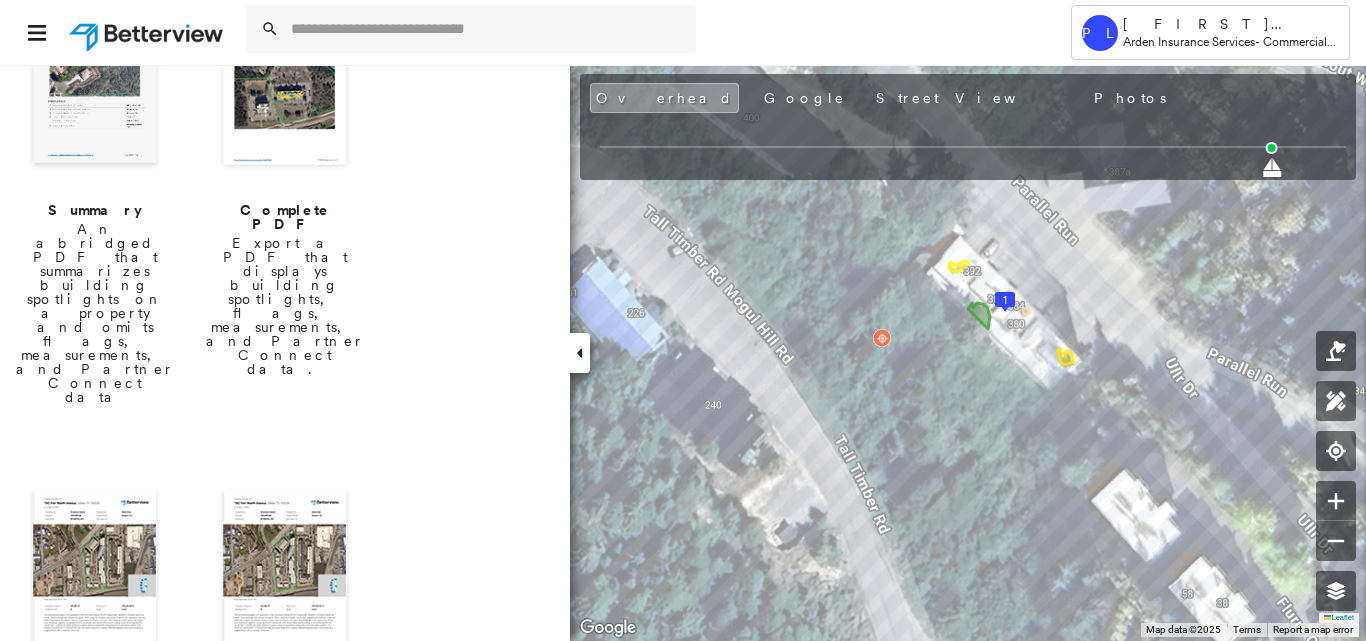 scroll, scrollTop: 300, scrollLeft: 0, axis: vertical 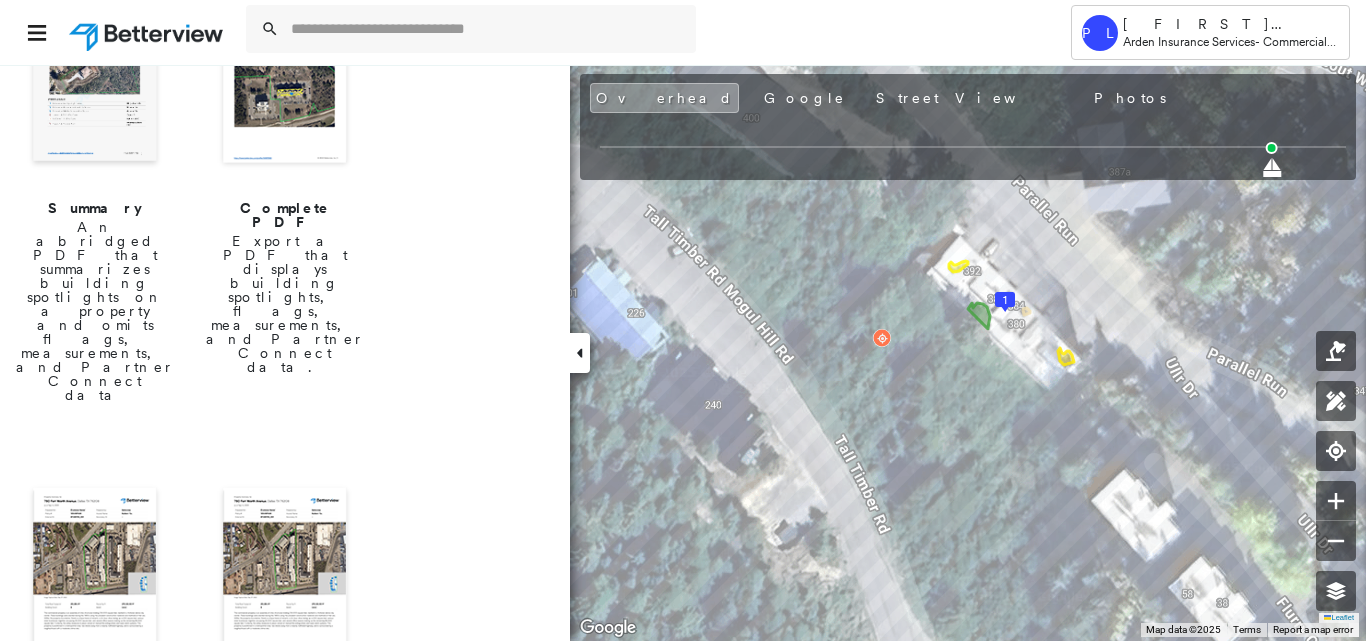 click at bounding box center [95, 572] 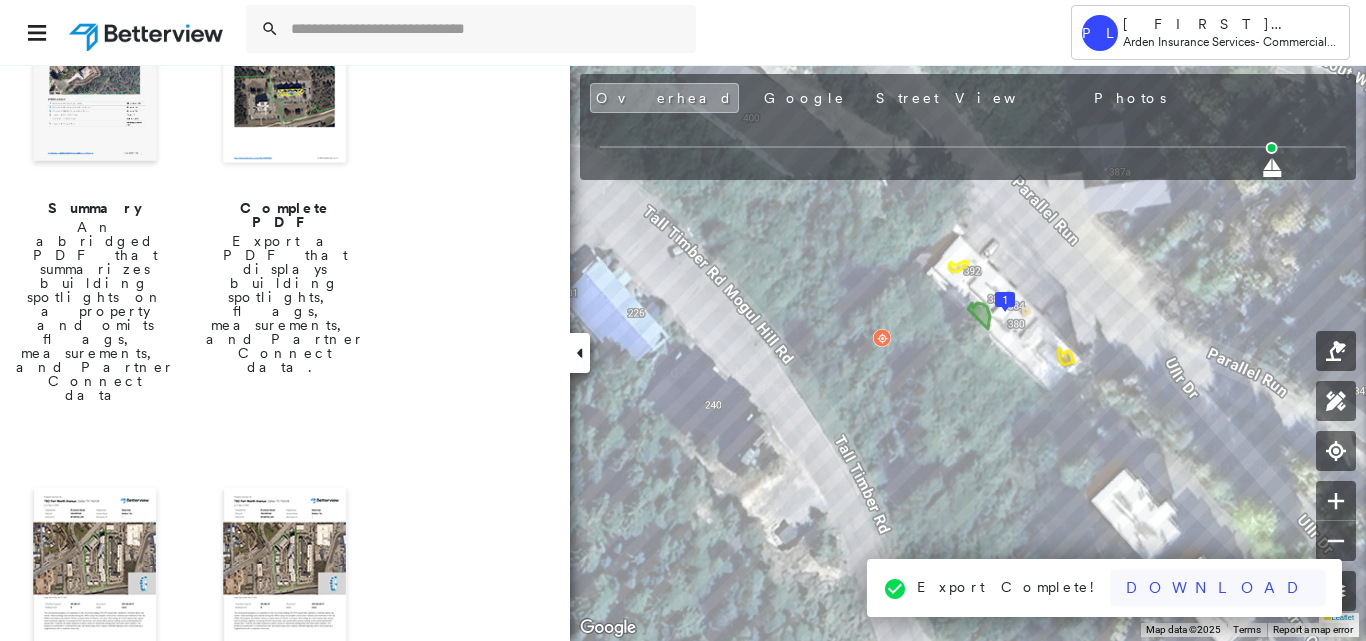 click on "Download" at bounding box center (1218, 588) 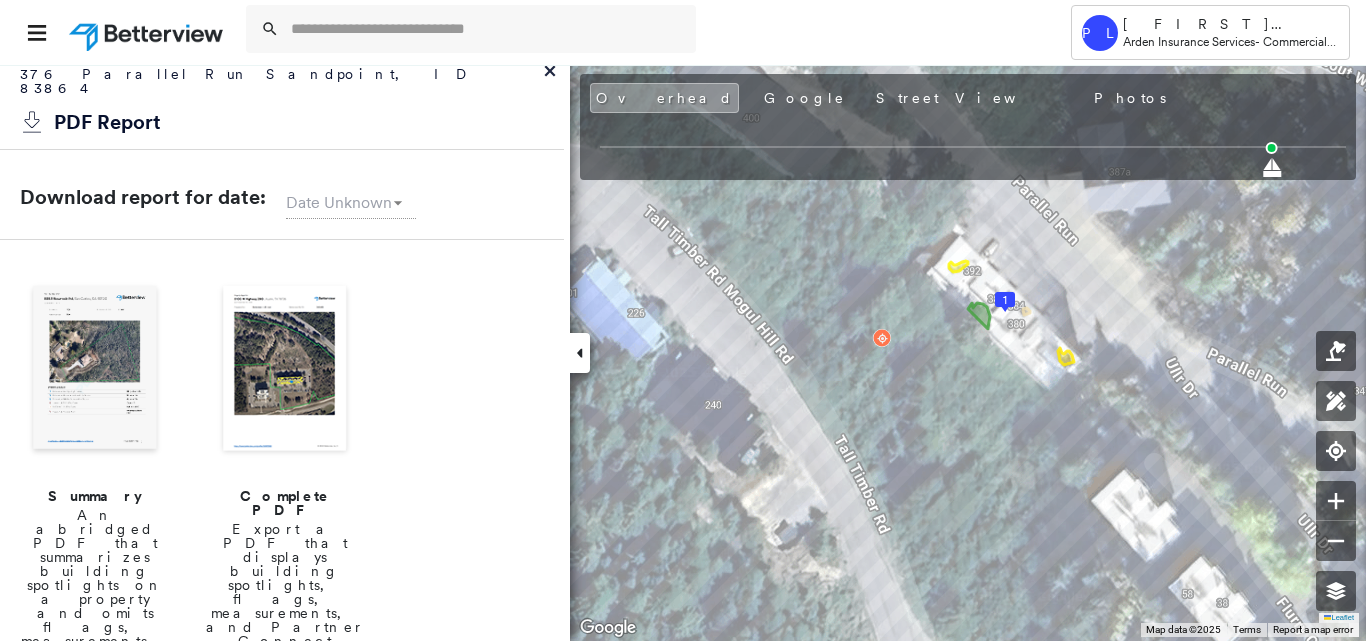 scroll, scrollTop: 0, scrollLeft: 0, axis: both 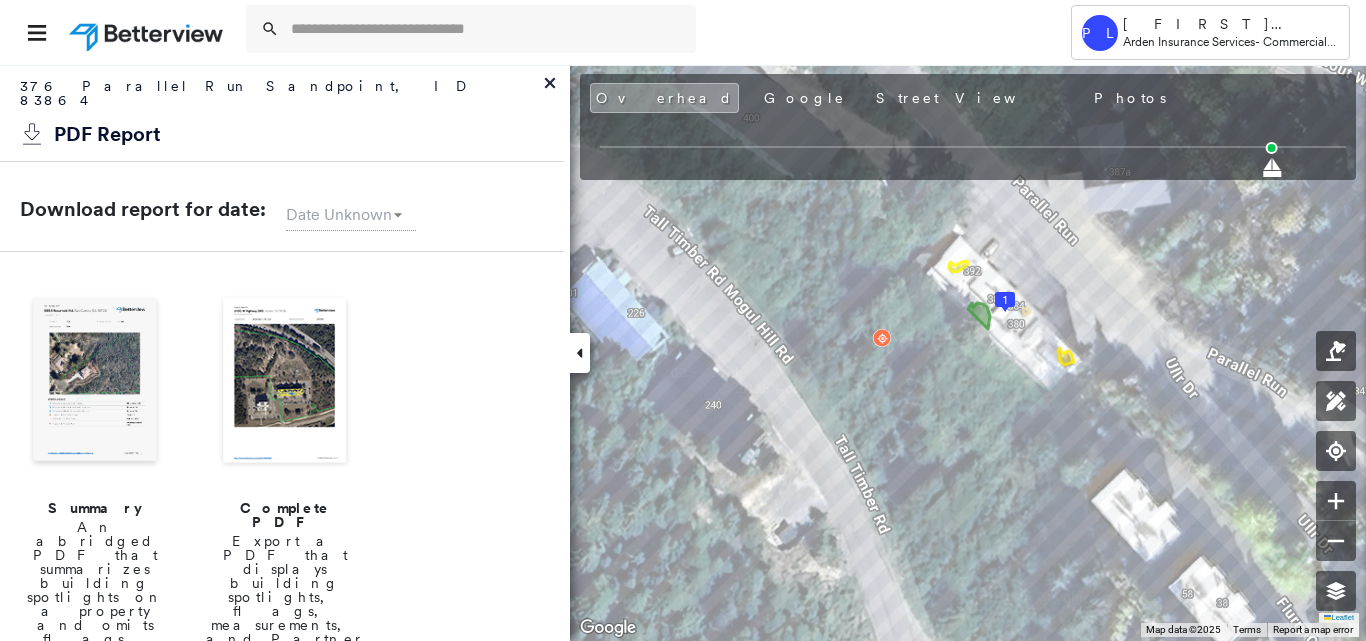 click 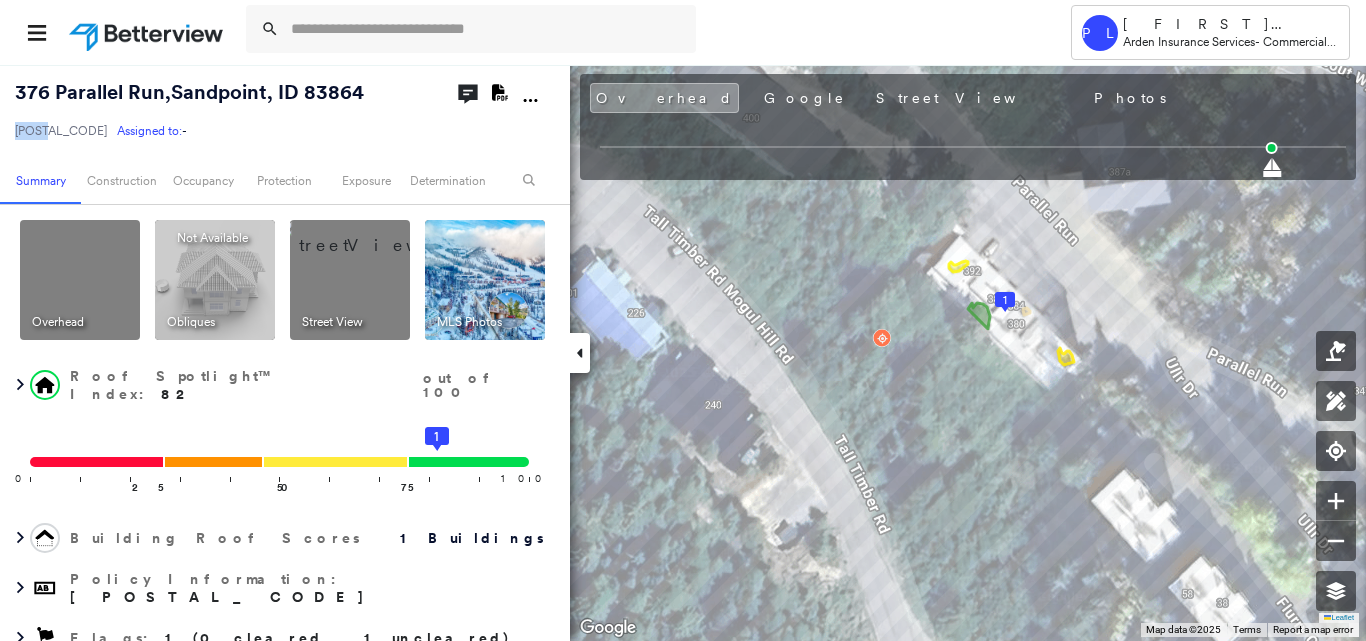 drag, startPoint x: 18, startPoint y: 130, endPoint x: 53, endPoint y: 137, distance: 35.69314 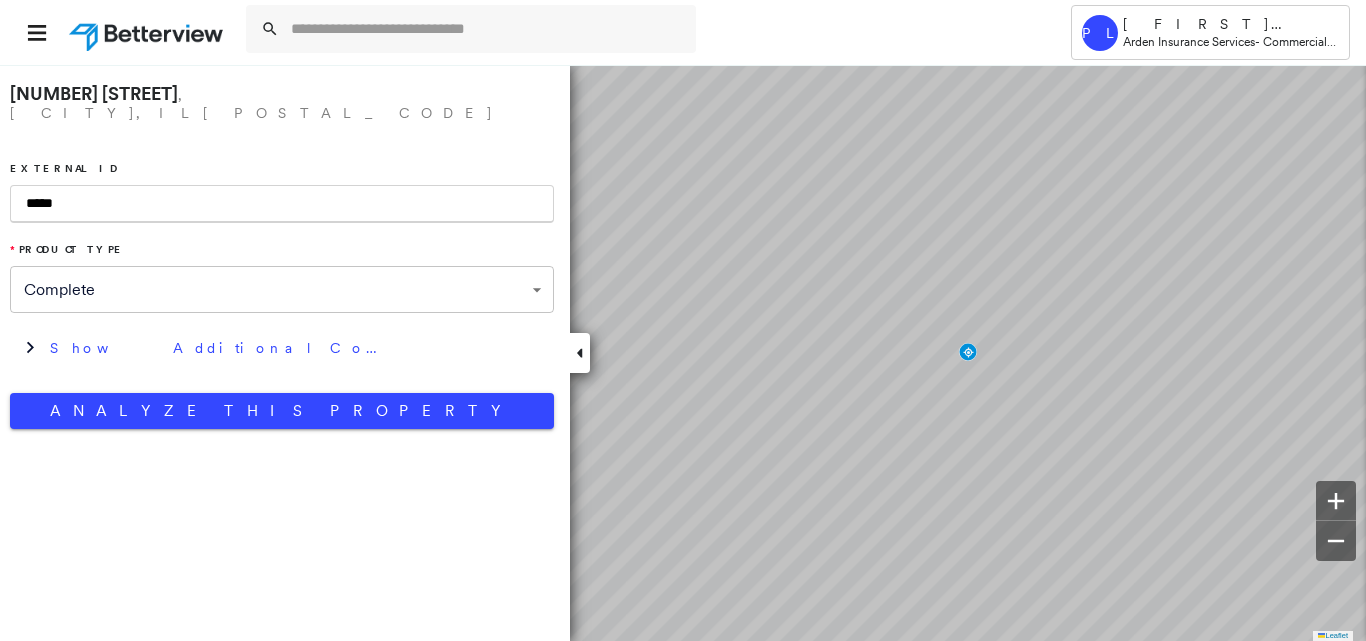 scroll, scrollTop: 0, scrollLeft: 0, axis: both 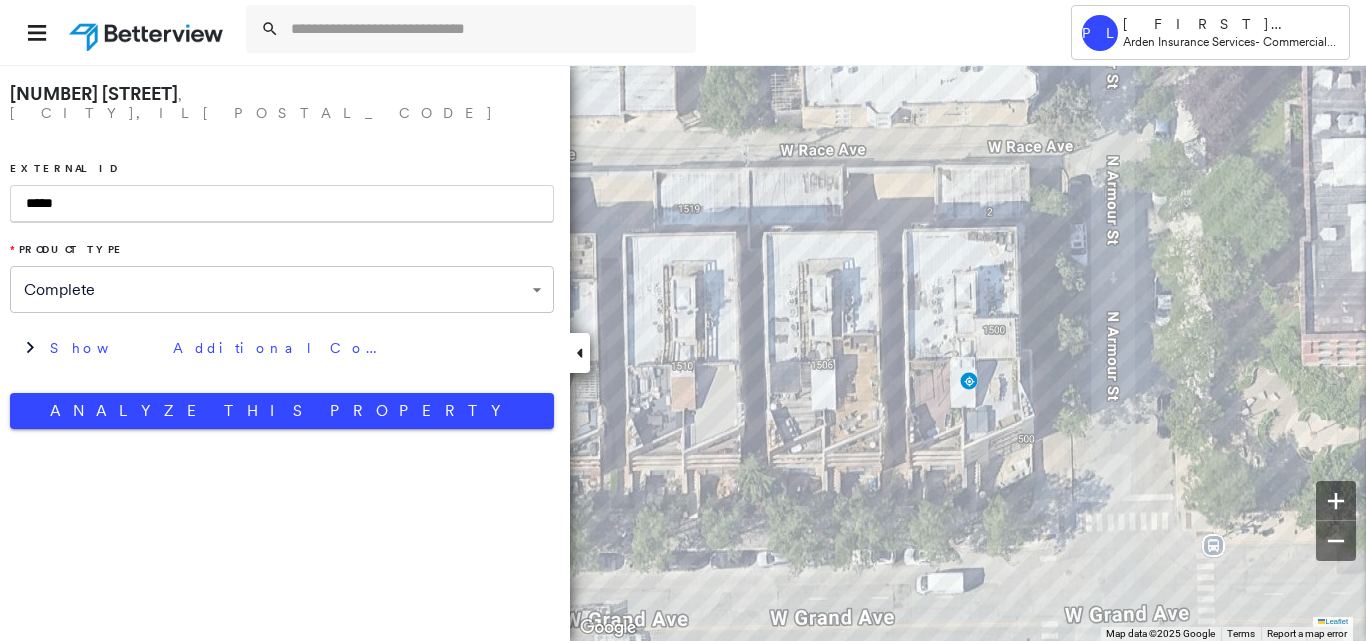 click on "*****" at bounding box center [282, 204] 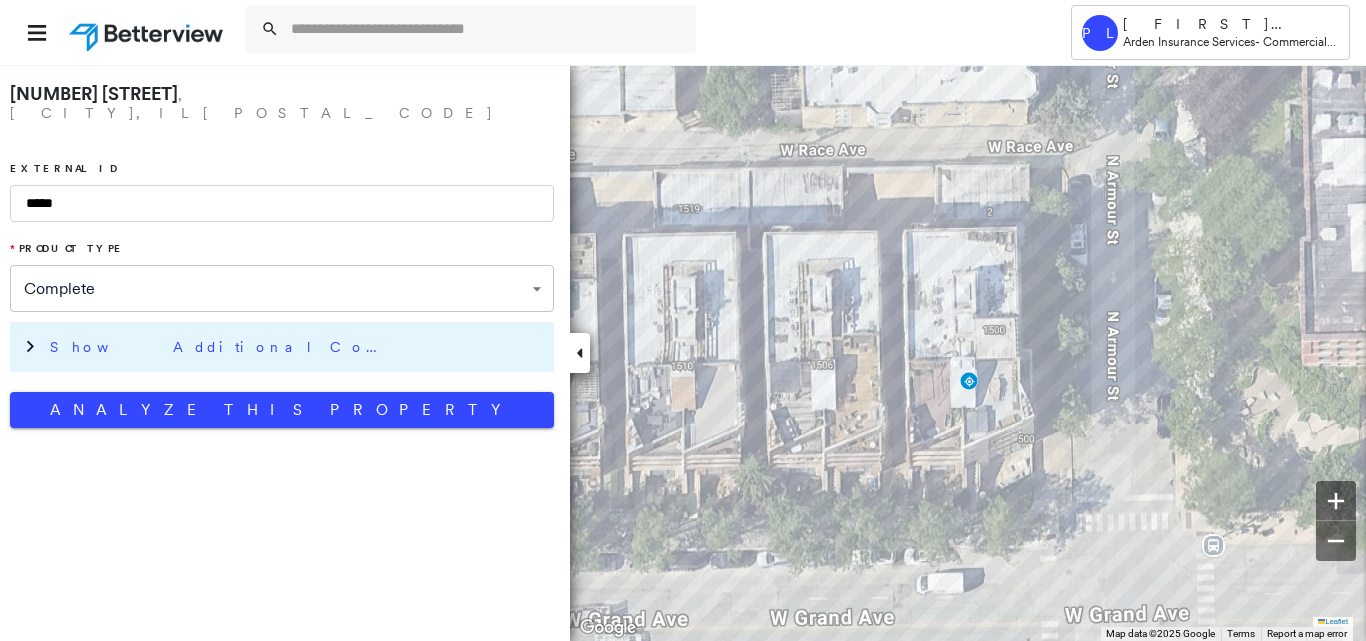 click on "Show Additional Company Data" at bounding box center [297, 347] 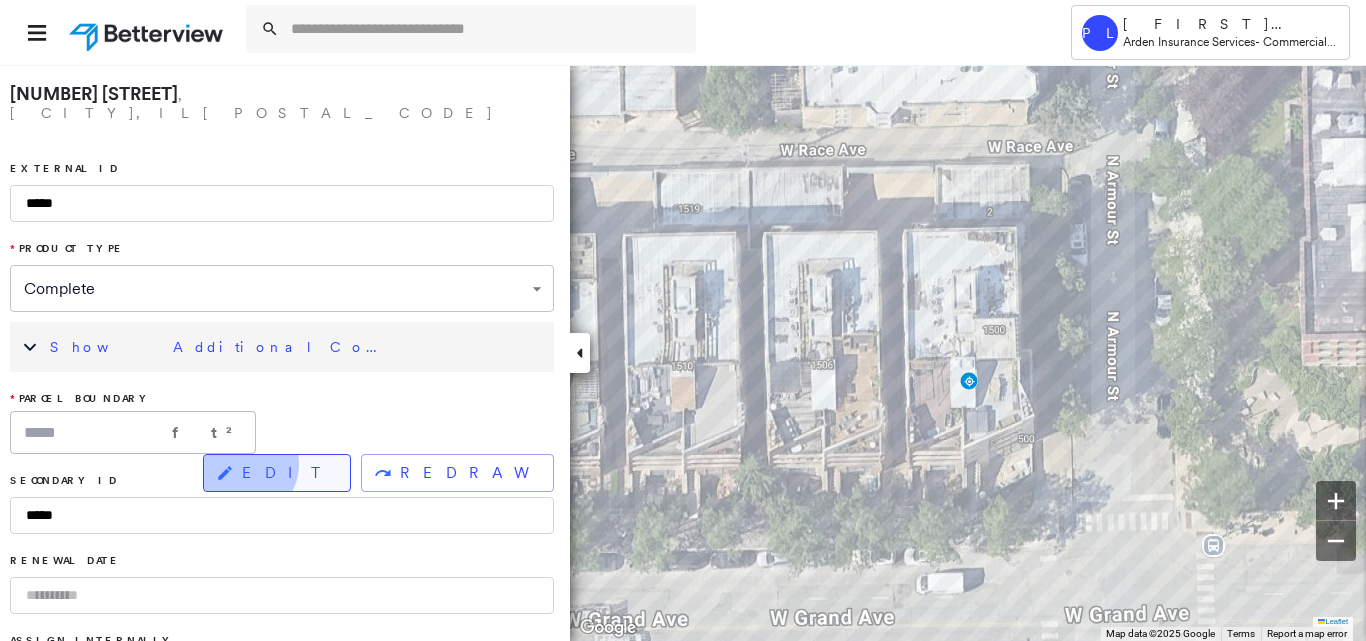 click on "EDIT" at bounding box center (277, 473) 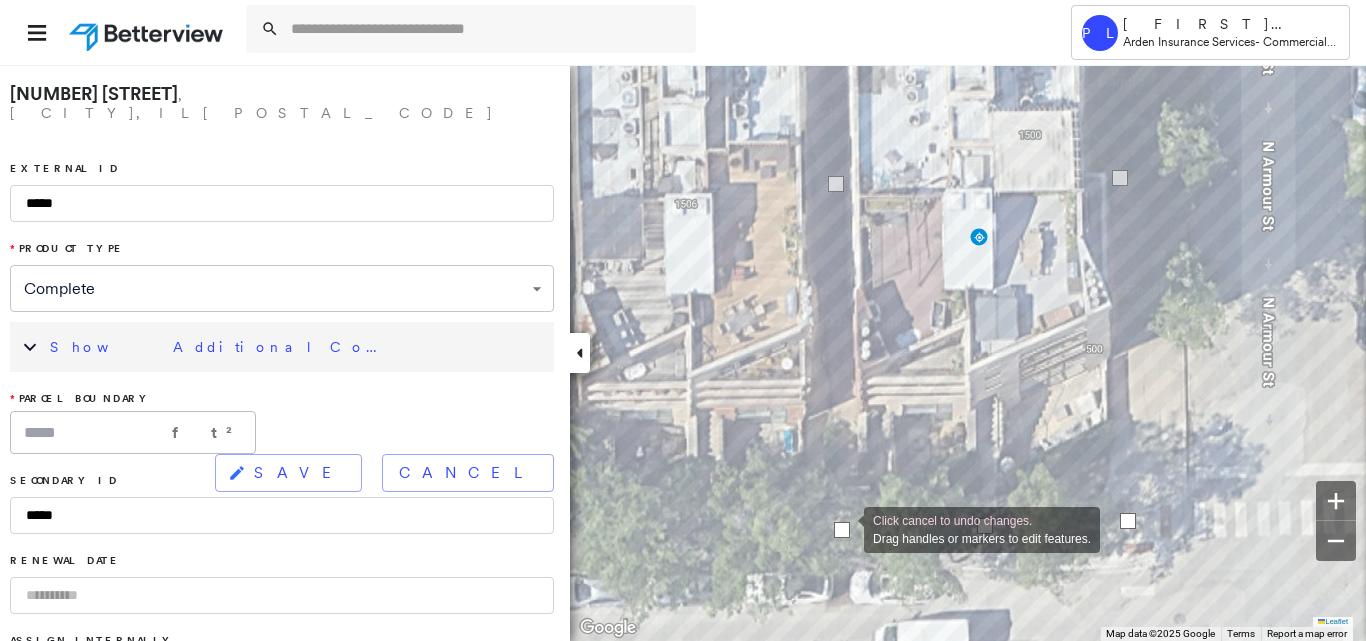 drag, startPoint x: 855, startPoint y: 522, endPoint x: 844, endPoint y: 528, distance: 12.529964 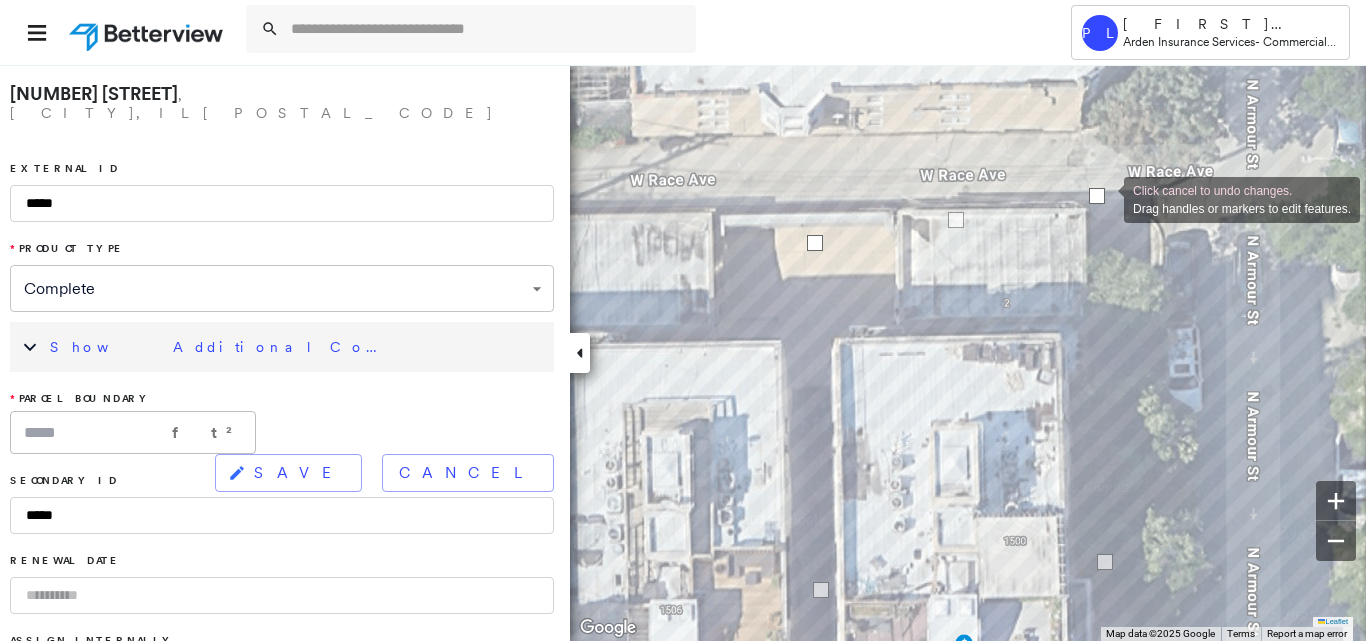 drag, startPoint x: 1105, startPoint y: 242, endPoint x: 1104, endPoint y: 198, distance: 44.011364 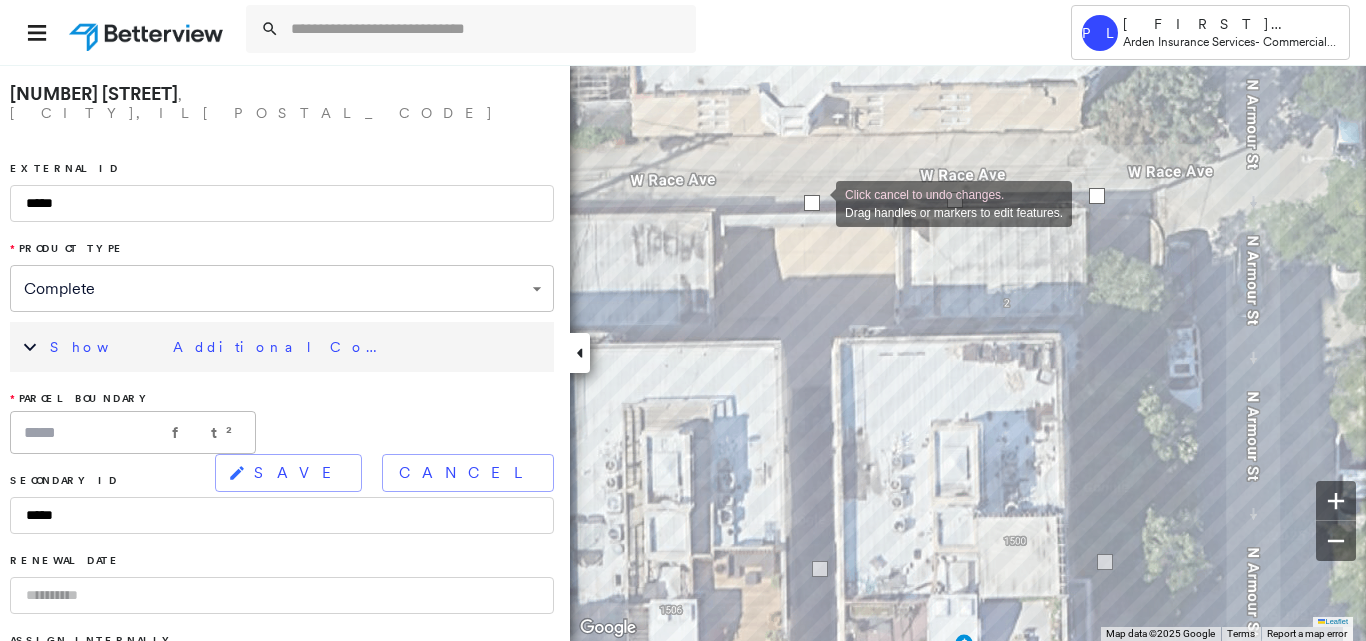 drag, startPoint x: 819, startPoint y: 242, endPoint x: 816, endPoint y: 202, distance: 40.112343 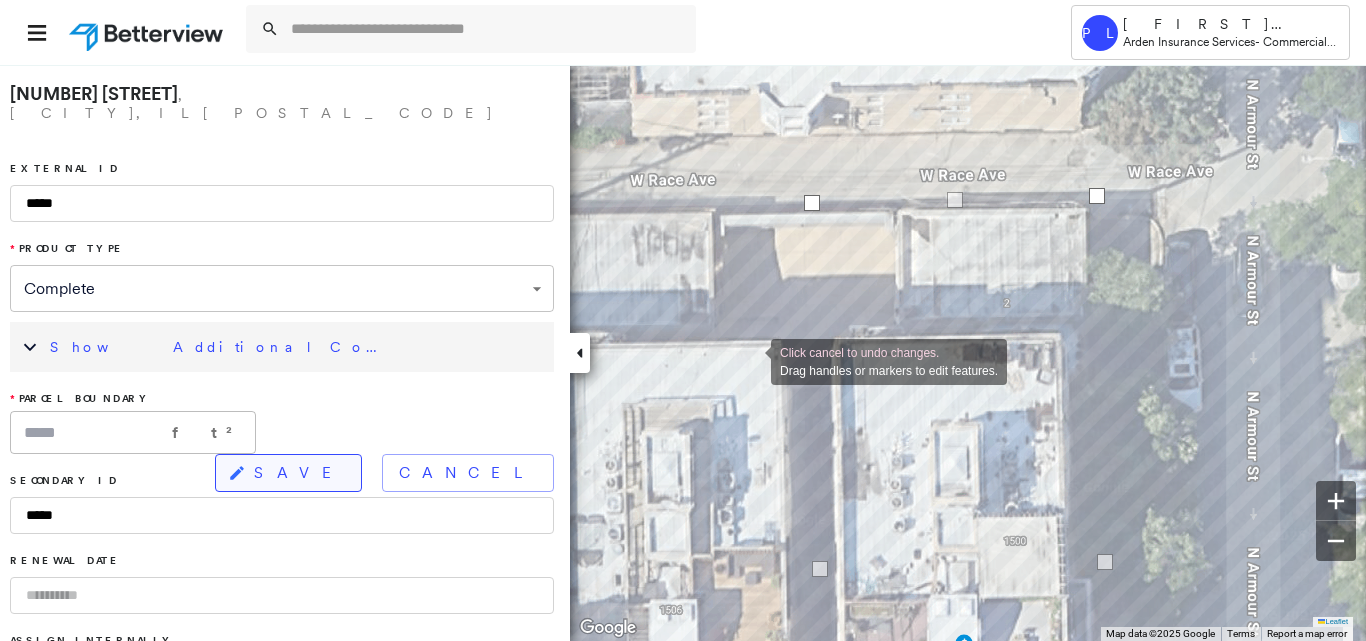 click 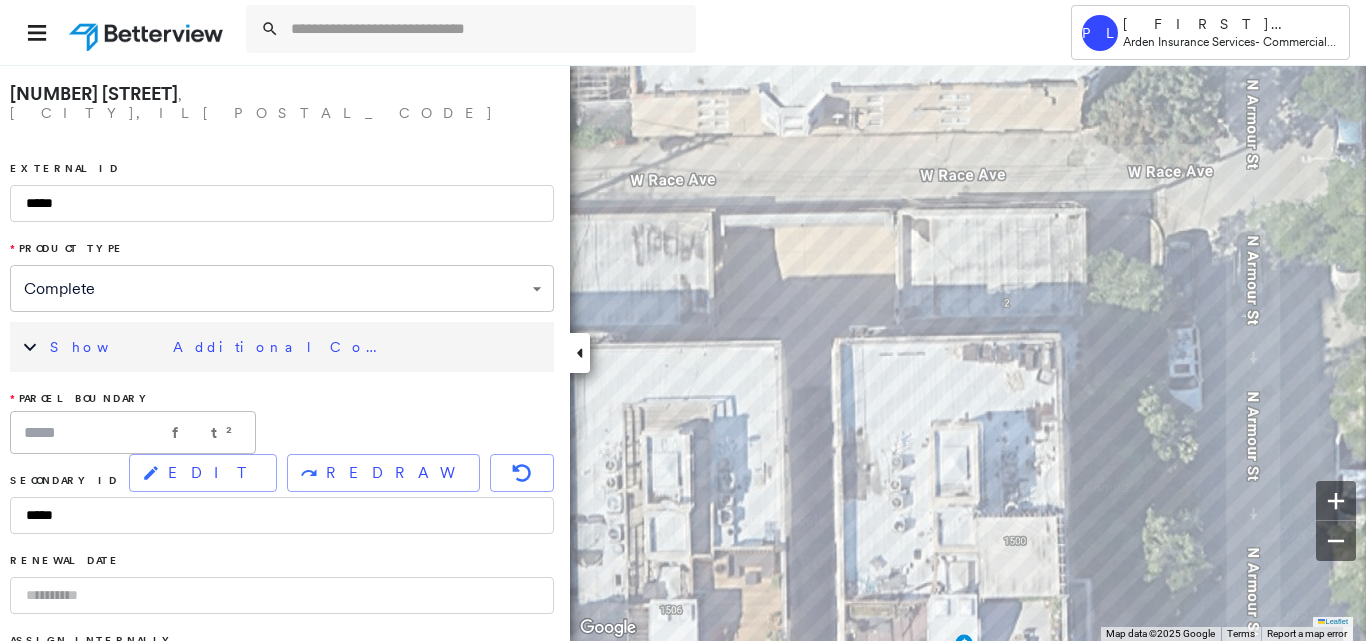 click on "Show Additional Company Data" at bounding box center (297, 347) 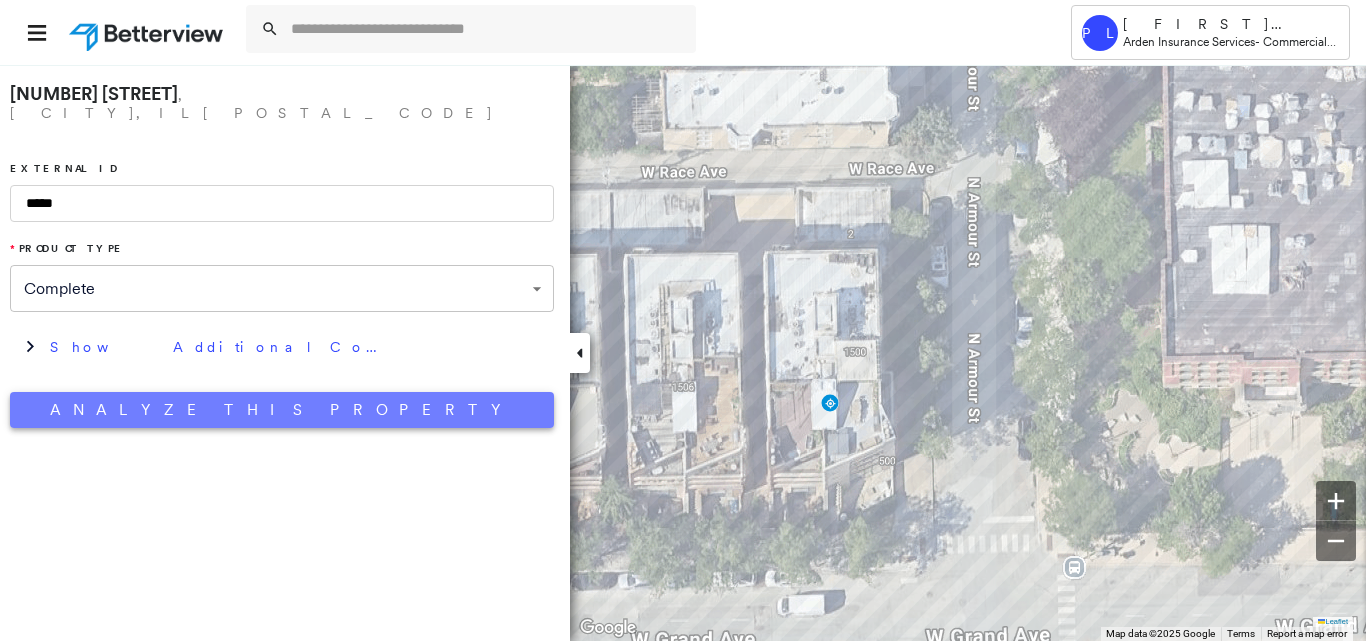 click on "Analyze This Property" at bounding box center [282, 410] 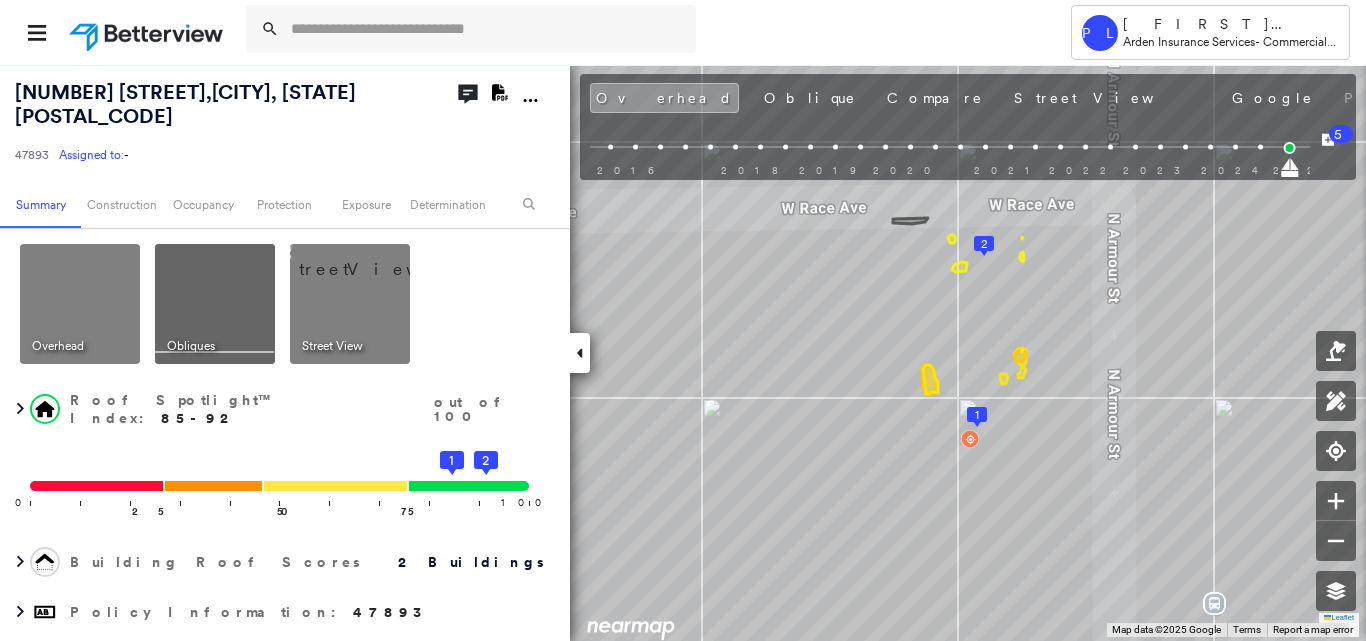 click 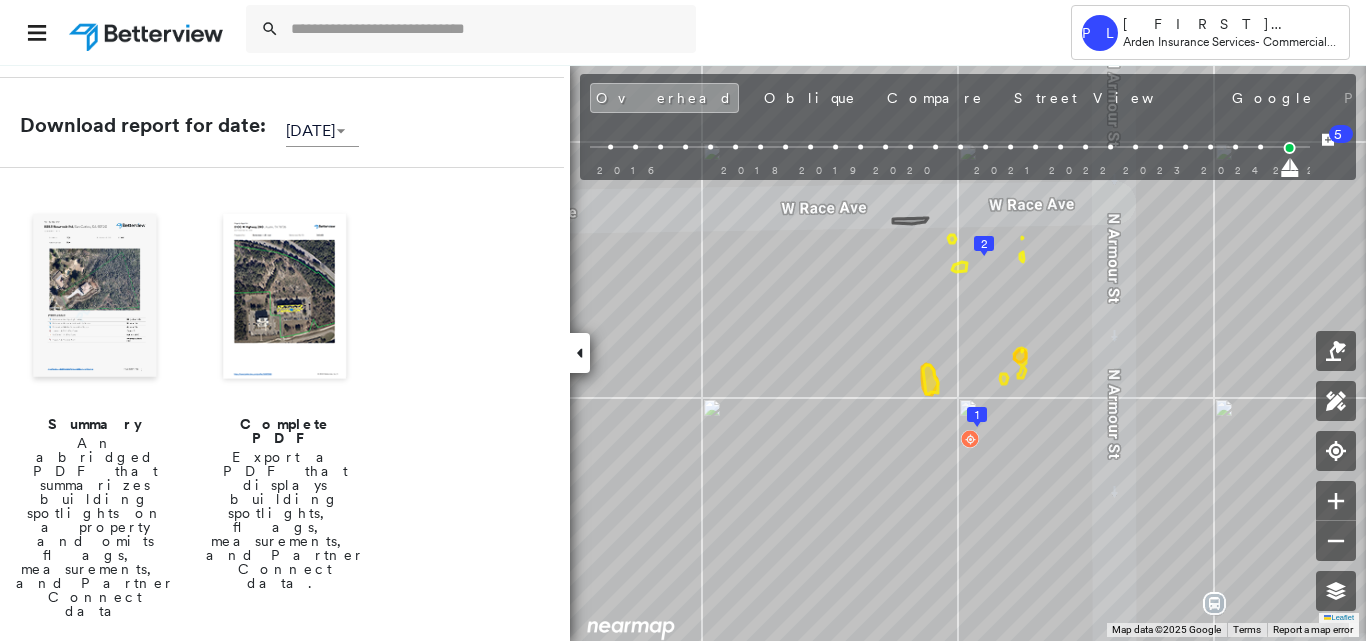 scroll, scrollTop: 300, scrollLeft: 0, axis: vertical 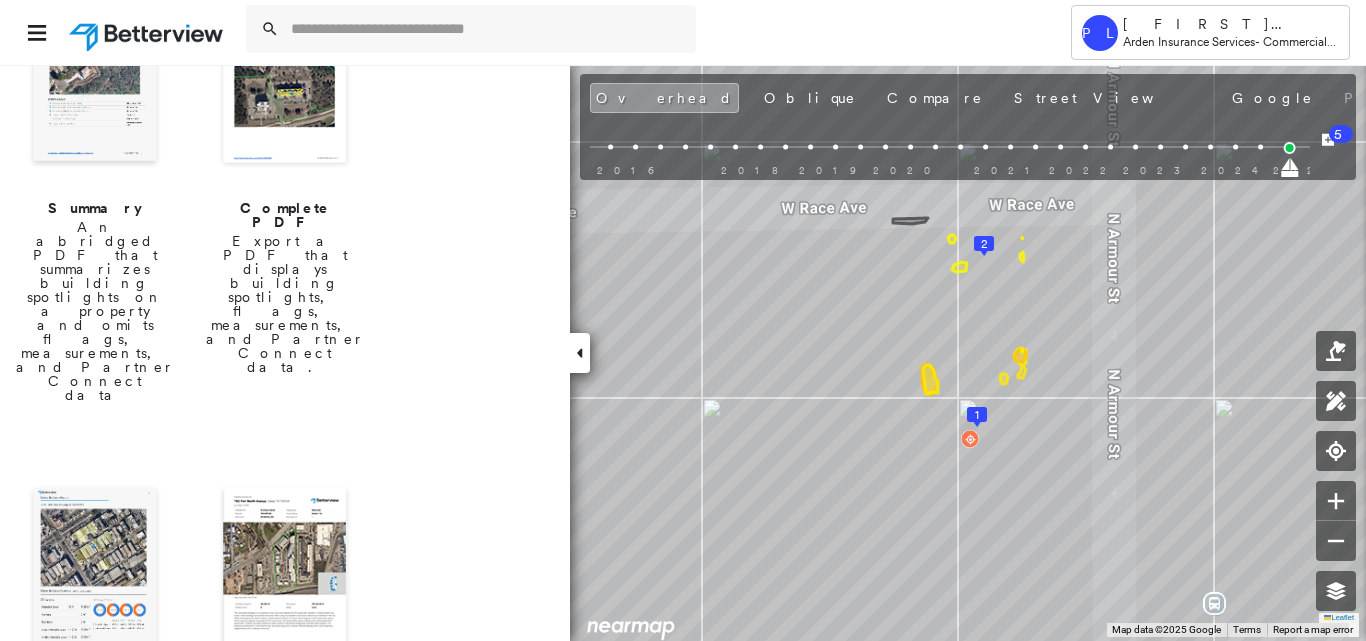 click at bounding box center (95, 572) 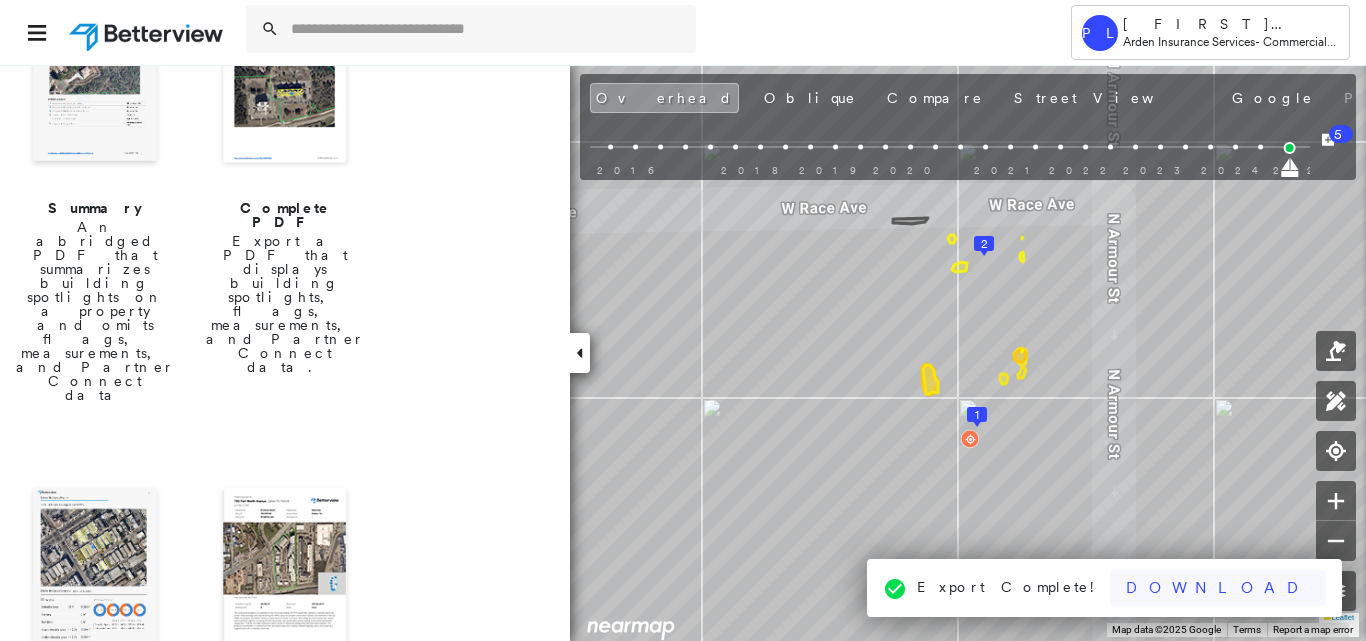 click on "Download" at bounding box center (1218, 588) 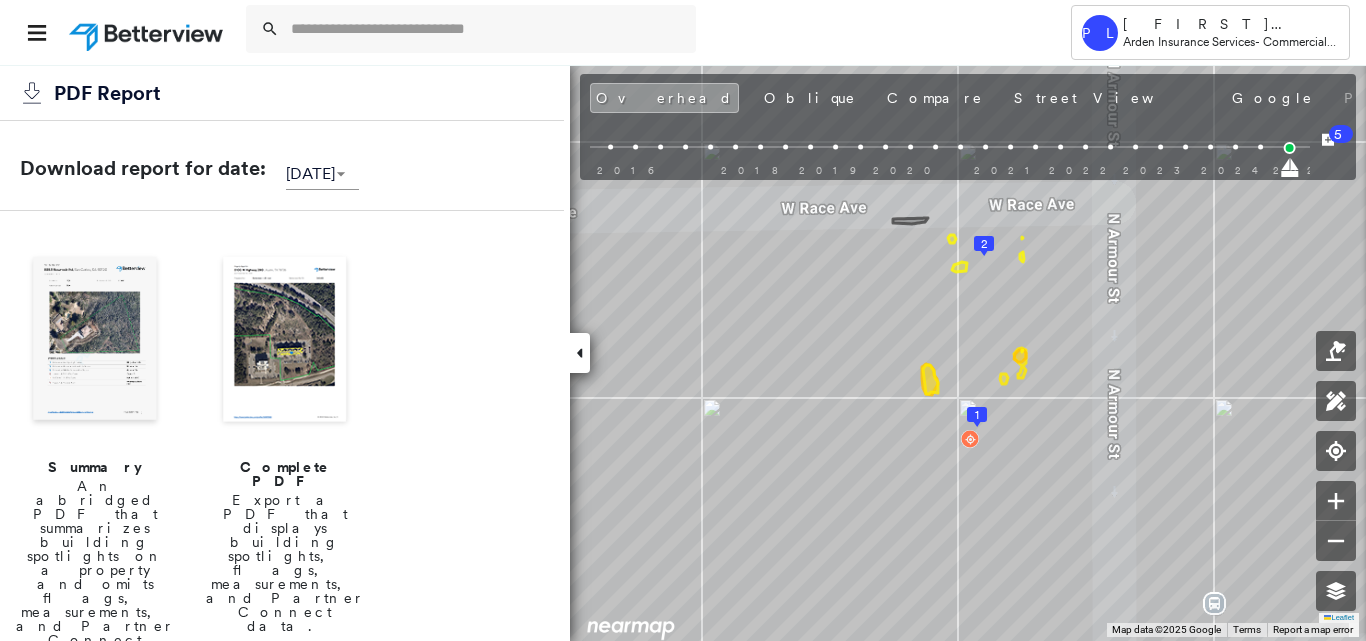 scroll, scrollTop: 0, scrollLeft: 0, axis: both 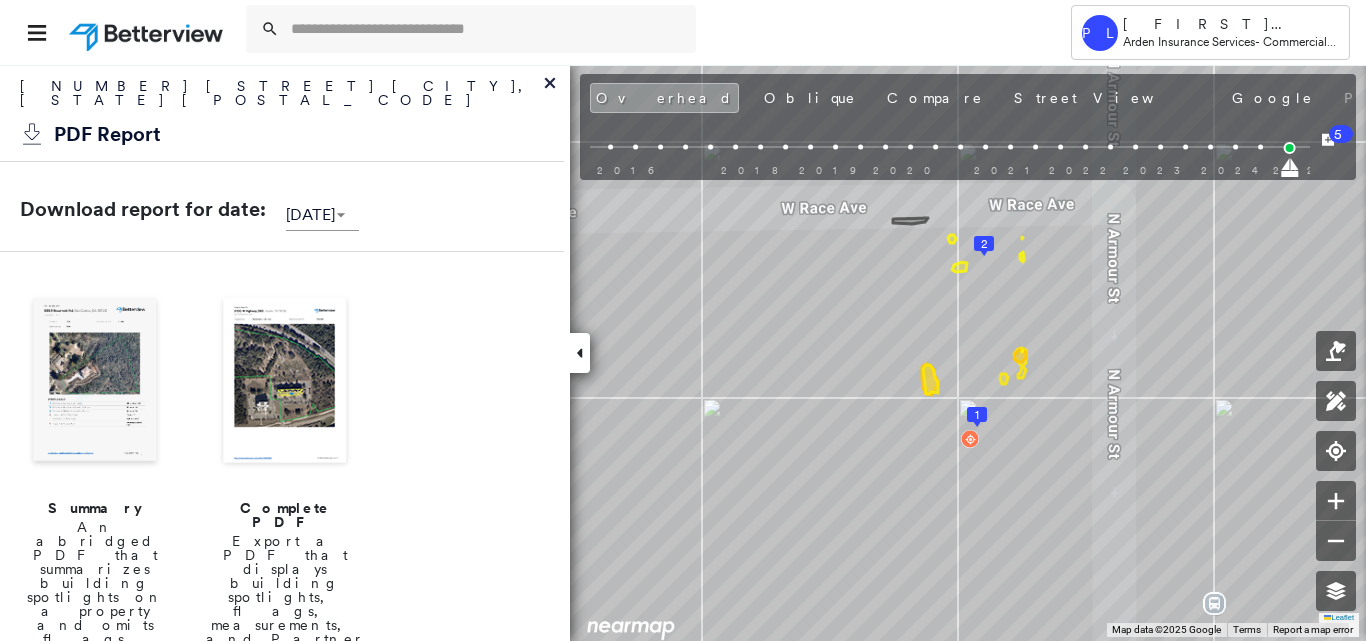 drag, startPoint x: 550, startPoint y: 81, endPoint x: 293, endPoint y: 124, distance: 260.57245 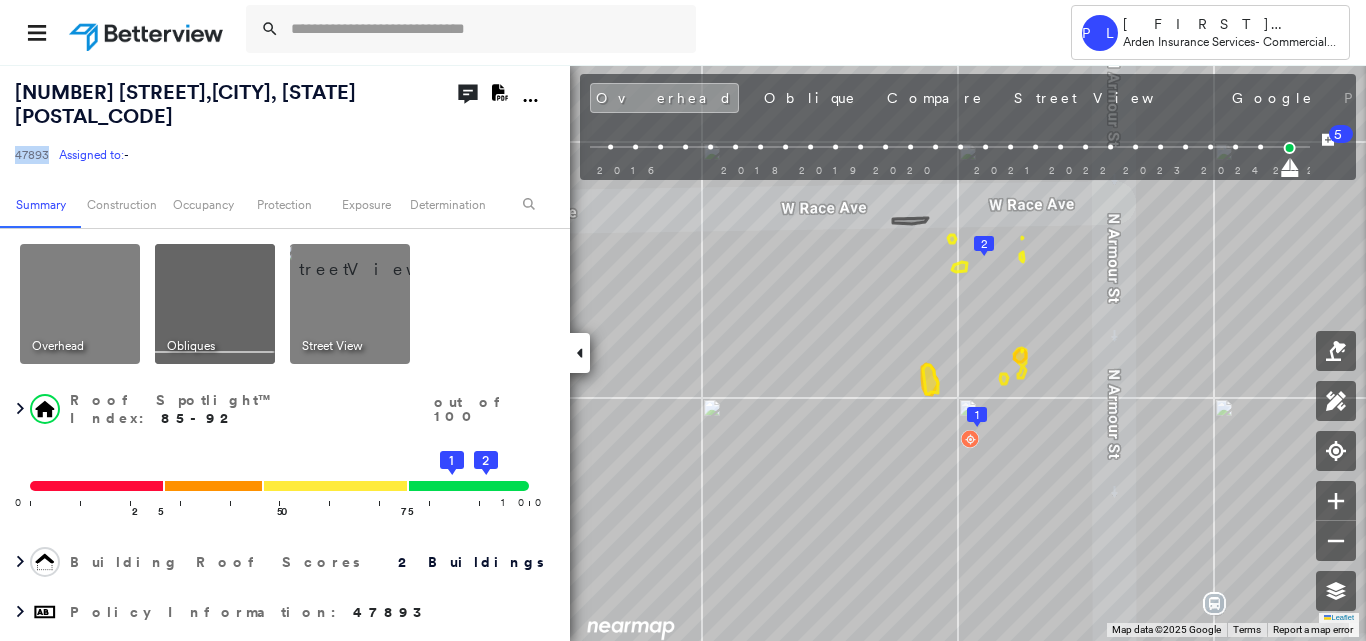 drag, startPoint x: 16, startPoint y: 132, endPoint x: 49, endPoint y: 147, distance: 36.249138 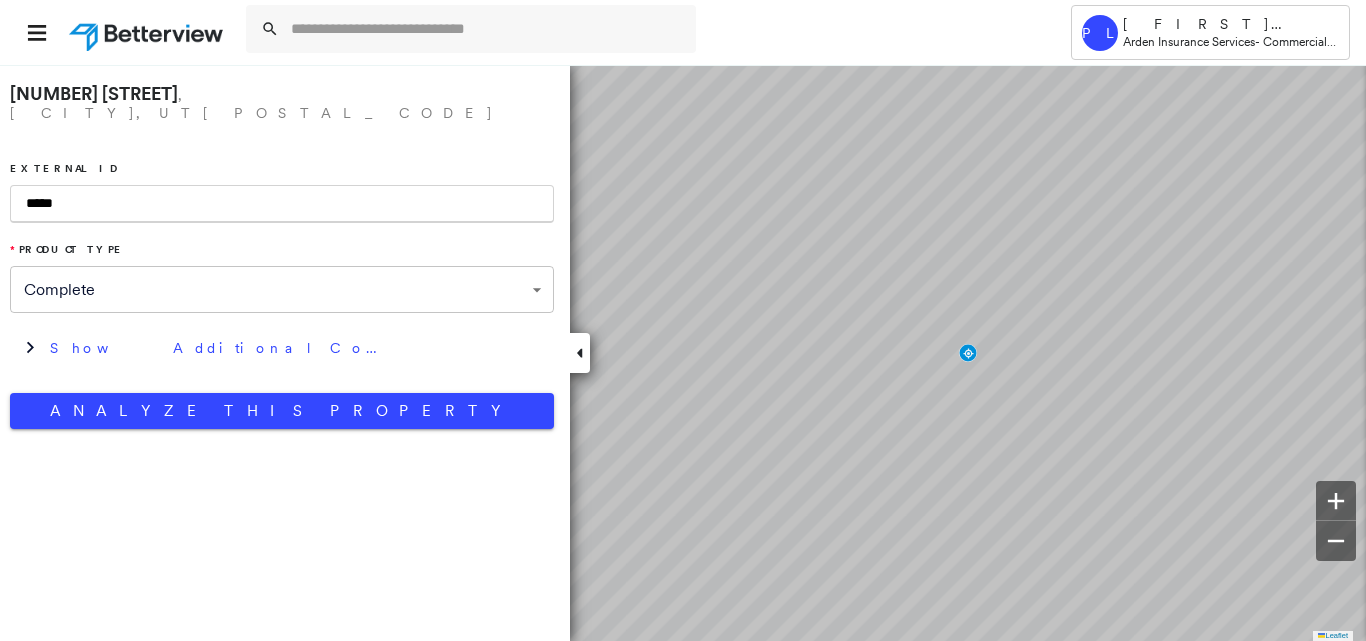 scroll, scrollTop: 0, scrollLeft: 0, axis: both 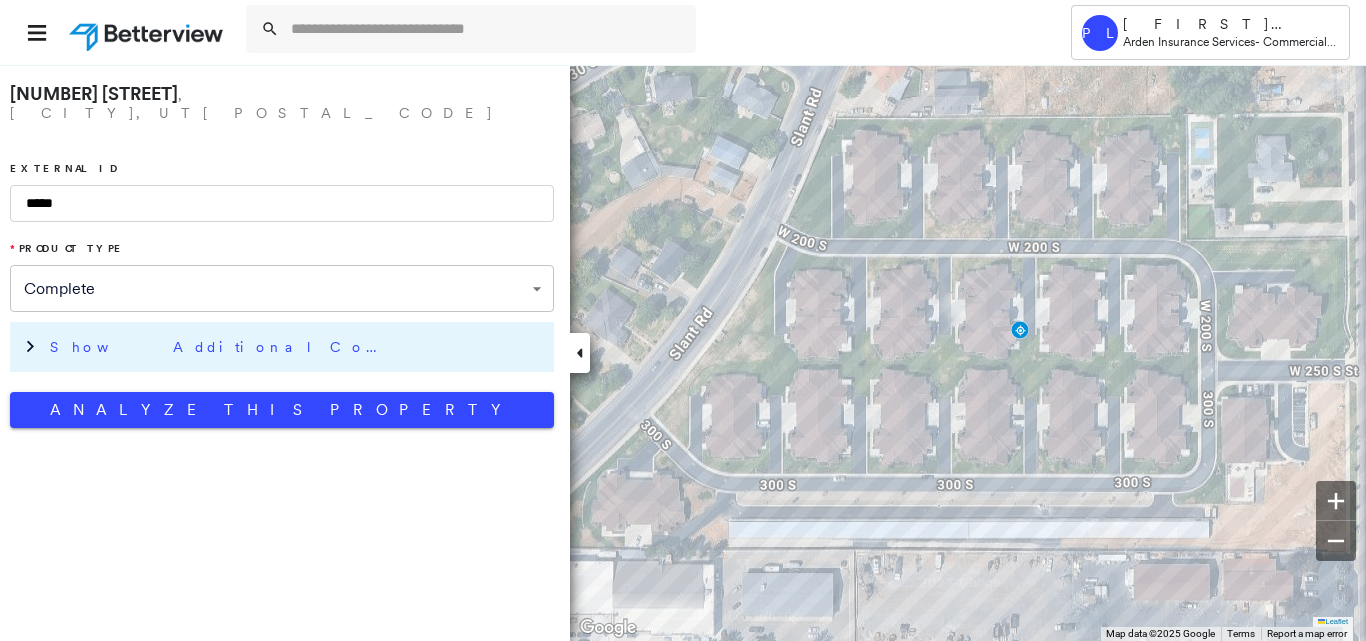 click on "Show Additional Company Data" at bounding box center [297, 347] 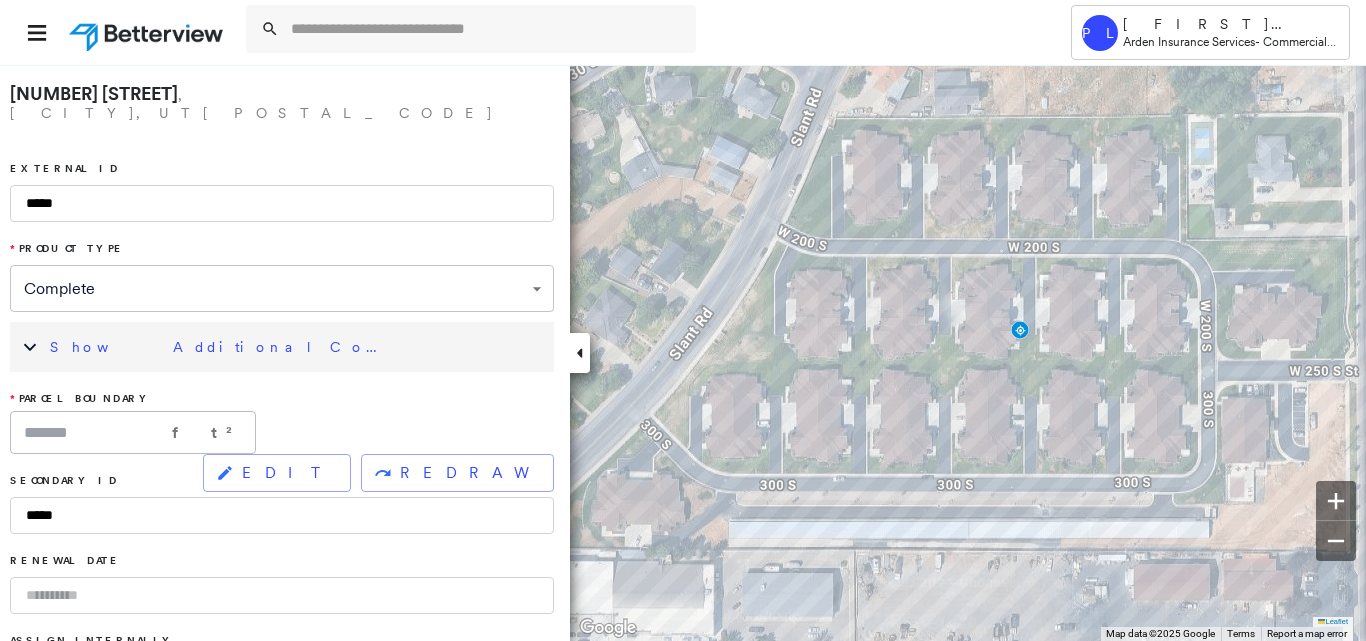 click on "**********" at bounding box center [282, 1043] 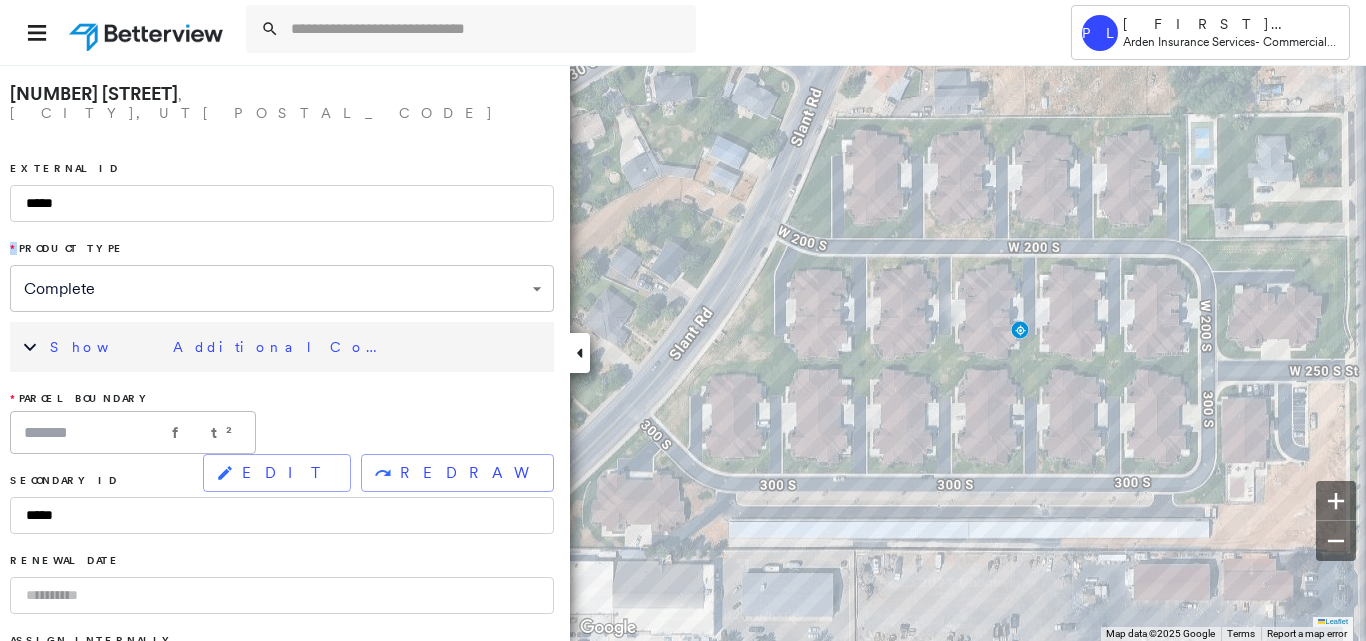 click on "**********" at bounding box center (282, 1043) 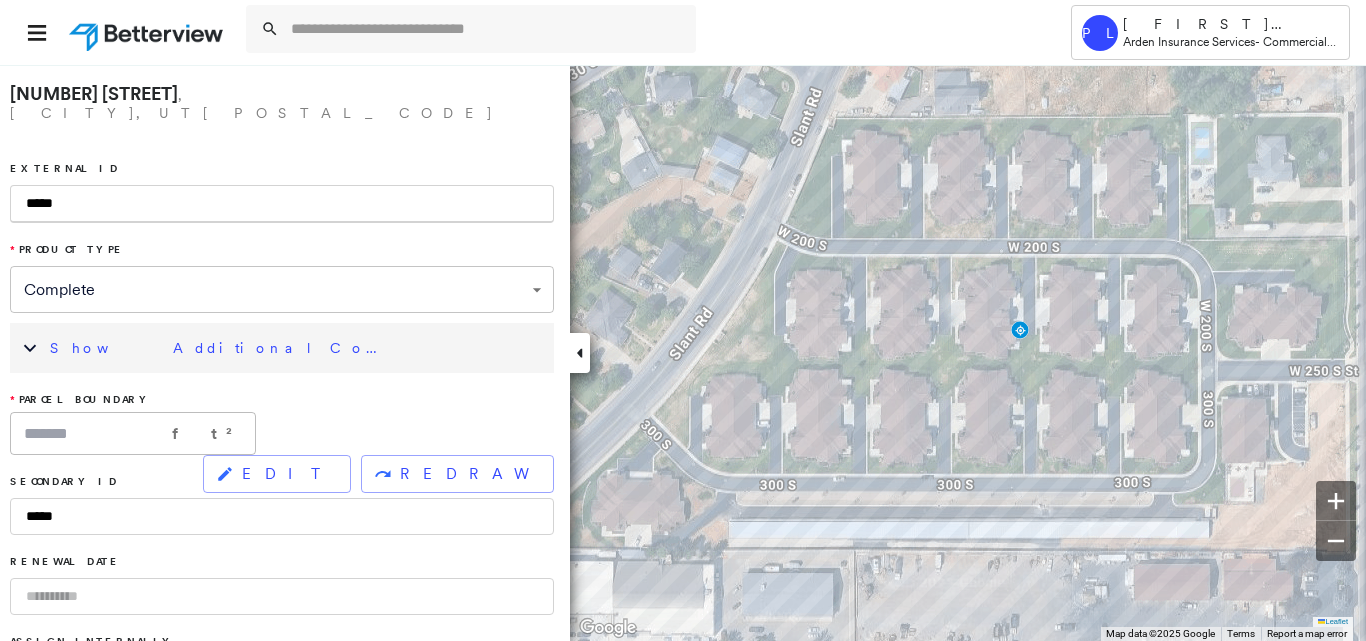 click on "*****" at bounding box center [282, 204] 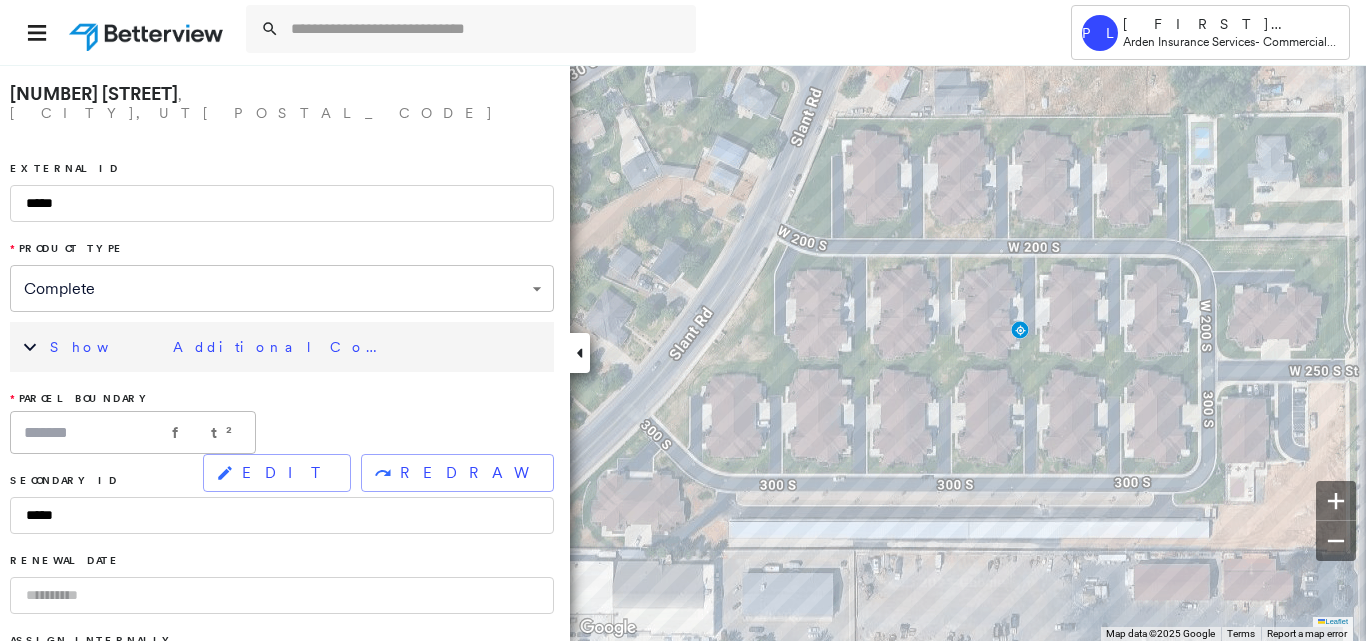 click on "Show Additional Company Data" at bounding box center (297, 347) 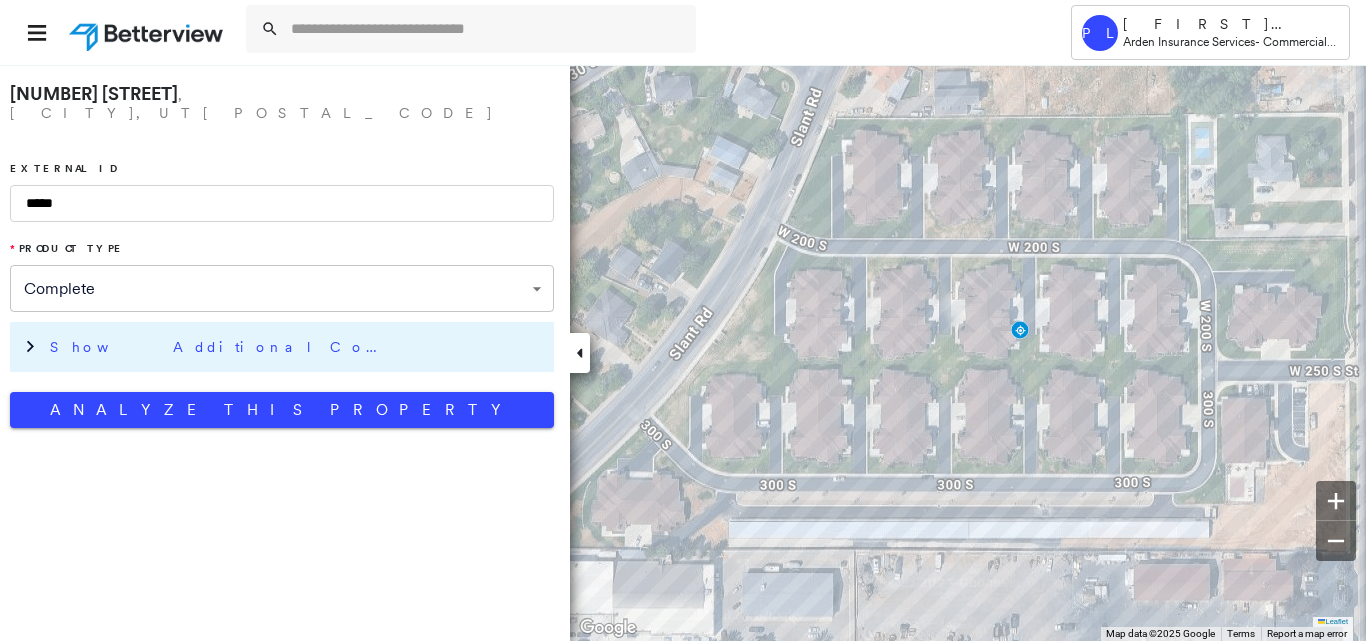 click on "Show Additional Company Data" at bounding box center [297, 347] 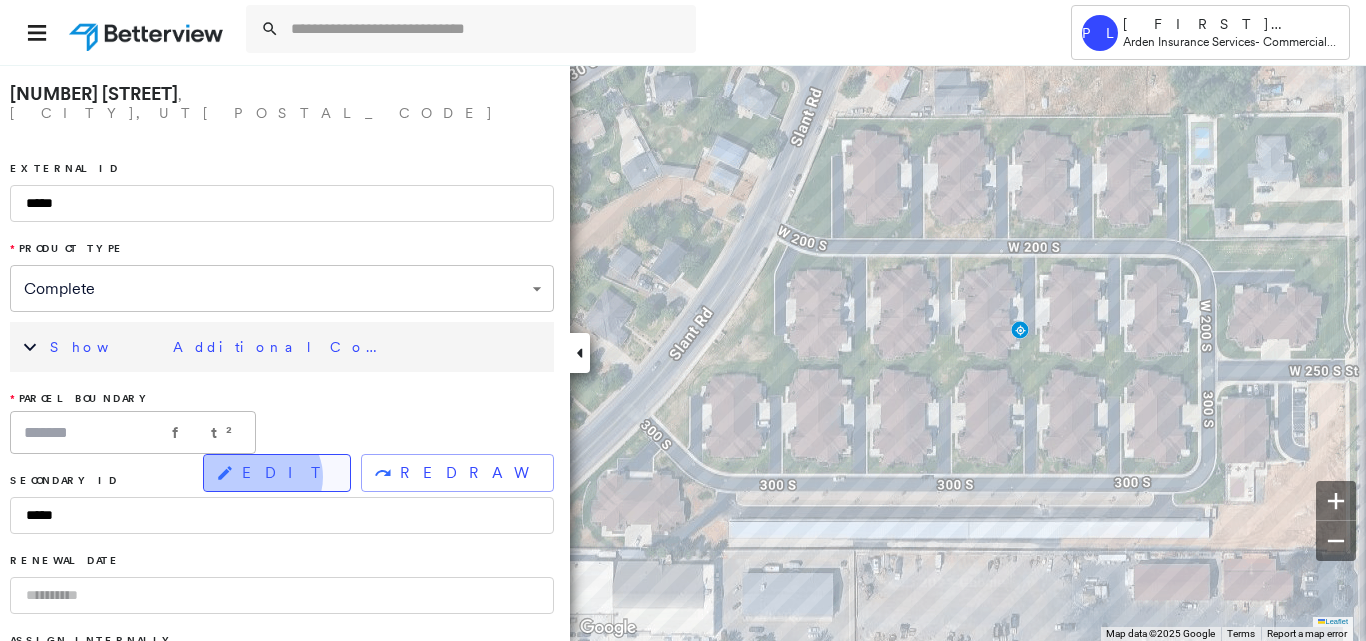click on "EDIT" at bounding box center (288, 473) 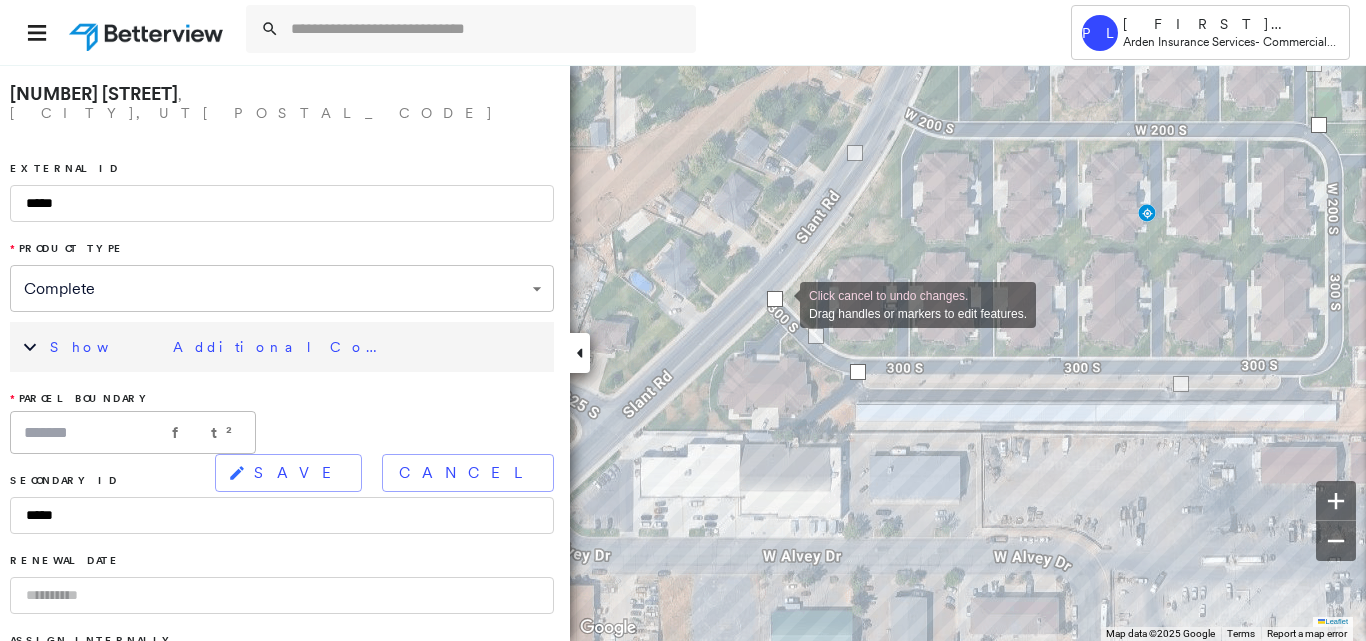 drag, startPoint x: 770, startPoint y: 292, endPoint x: 780, endPoint y: 303, distance: 14.866069 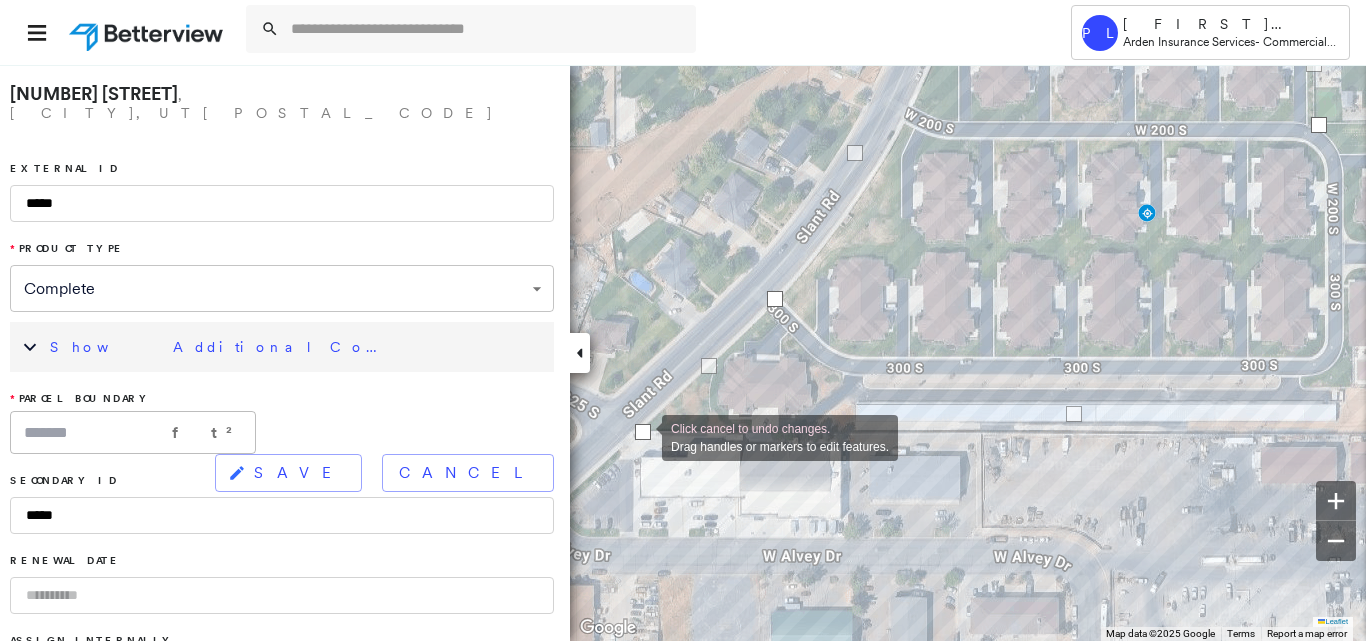 drag, startPoint x: 857, startPoint y: 377, endPoint x: 642, endPoint y: 436, distance: 222.94843 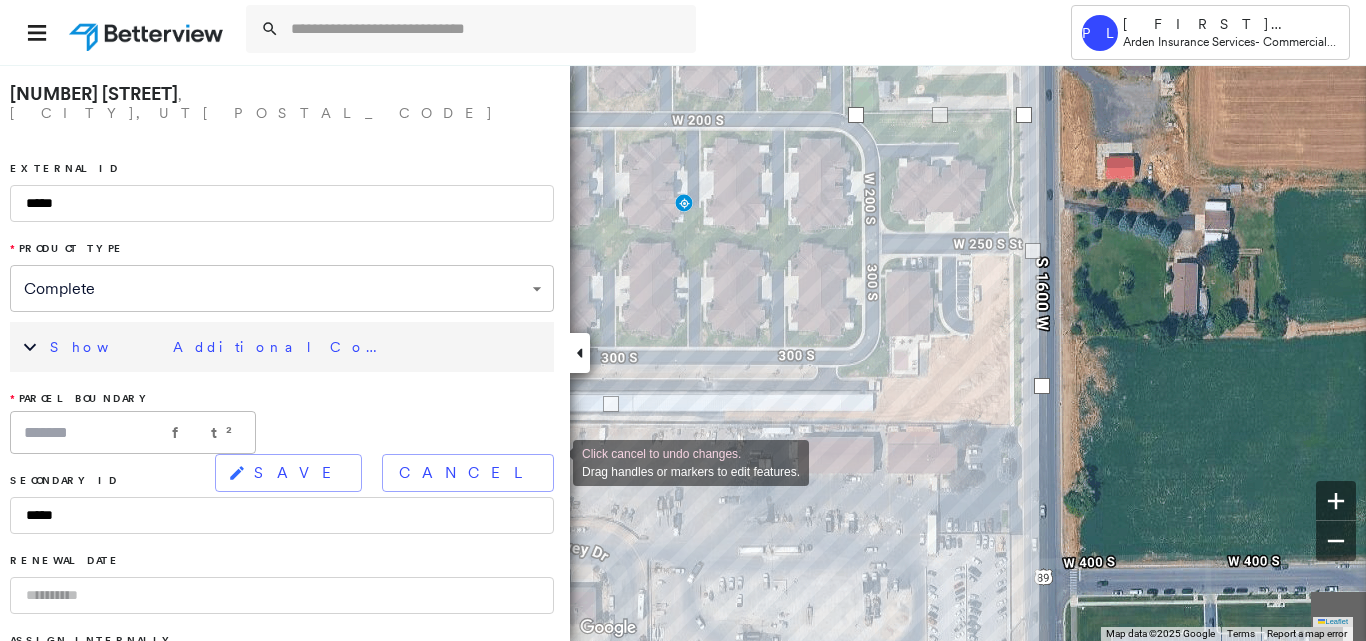 click on "**********" at bounding box center [683, 352] 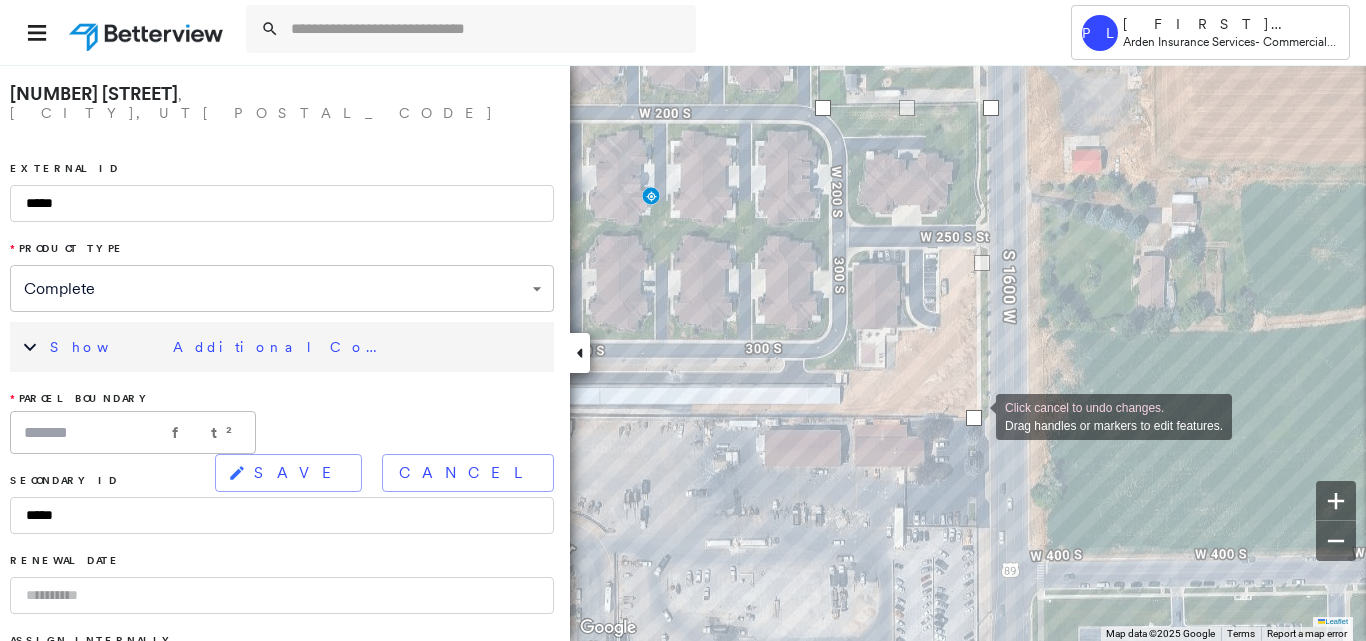 drag, startPoint x: 1011, startPoint y: 377, endPoint x: 976, endPoint y: 415, distance: 51.662365 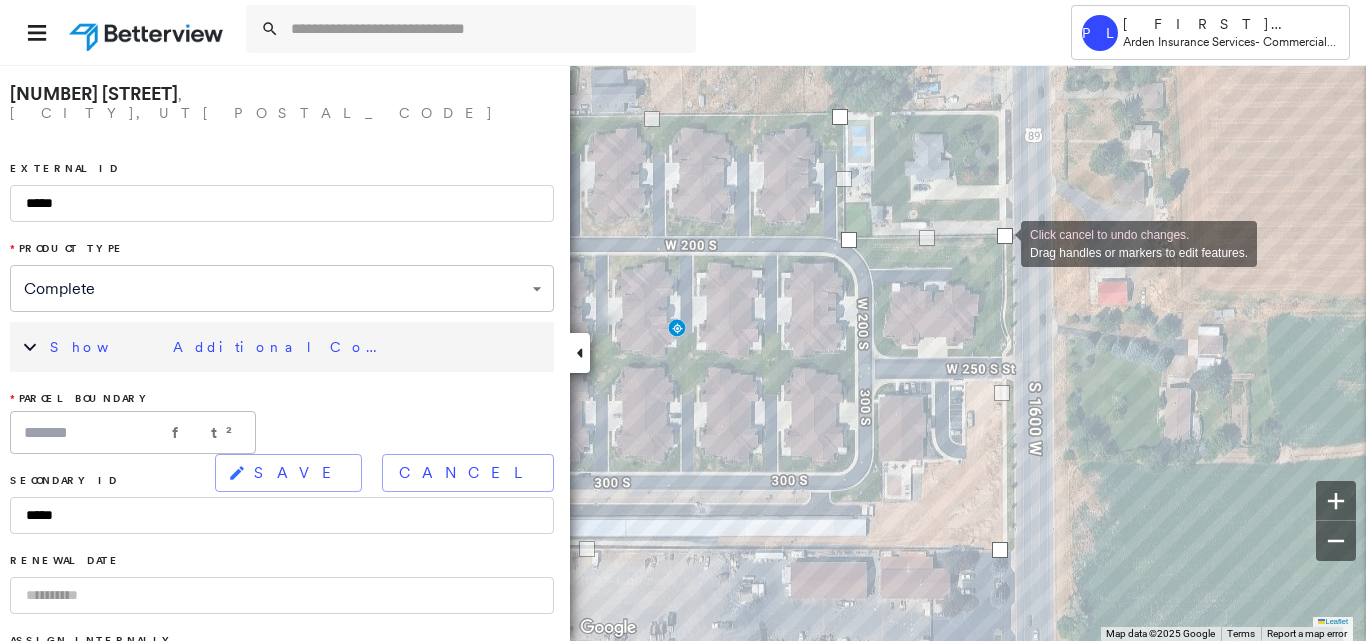 drag, startPoint x: 1013, startPoint y: 246, endPoint x: 1001, endPoint y: 242, distance: 12.649111 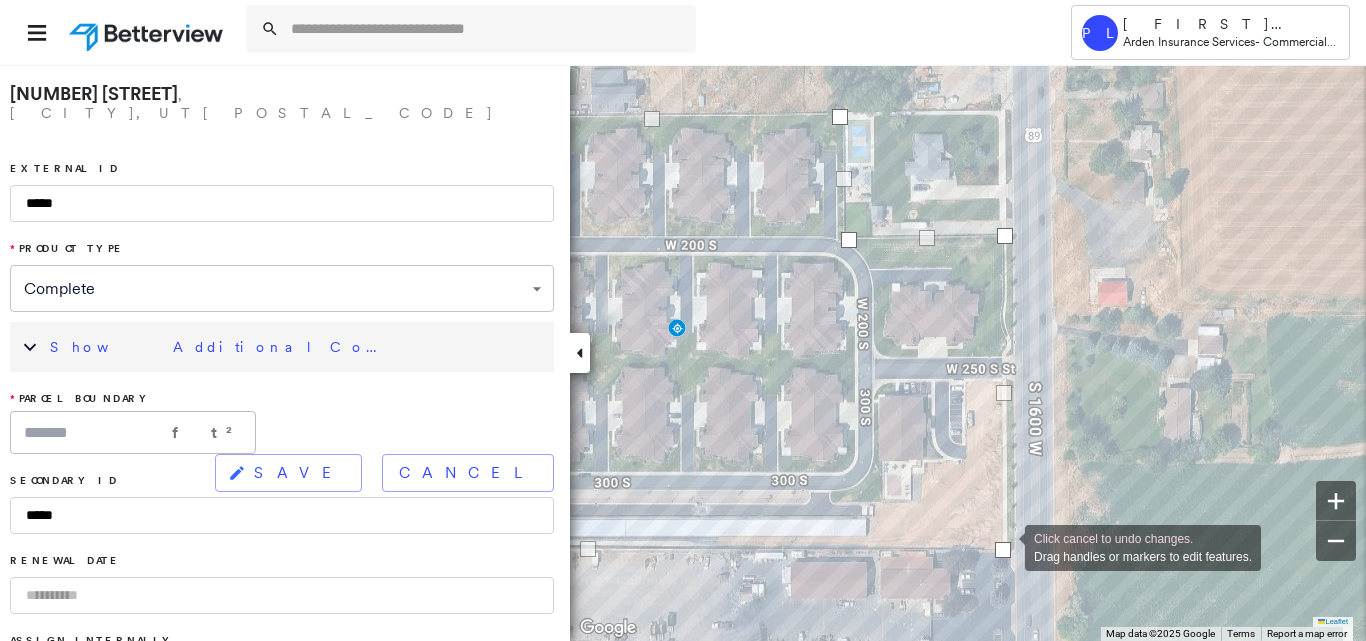 click at bounding box center [1003, 550] 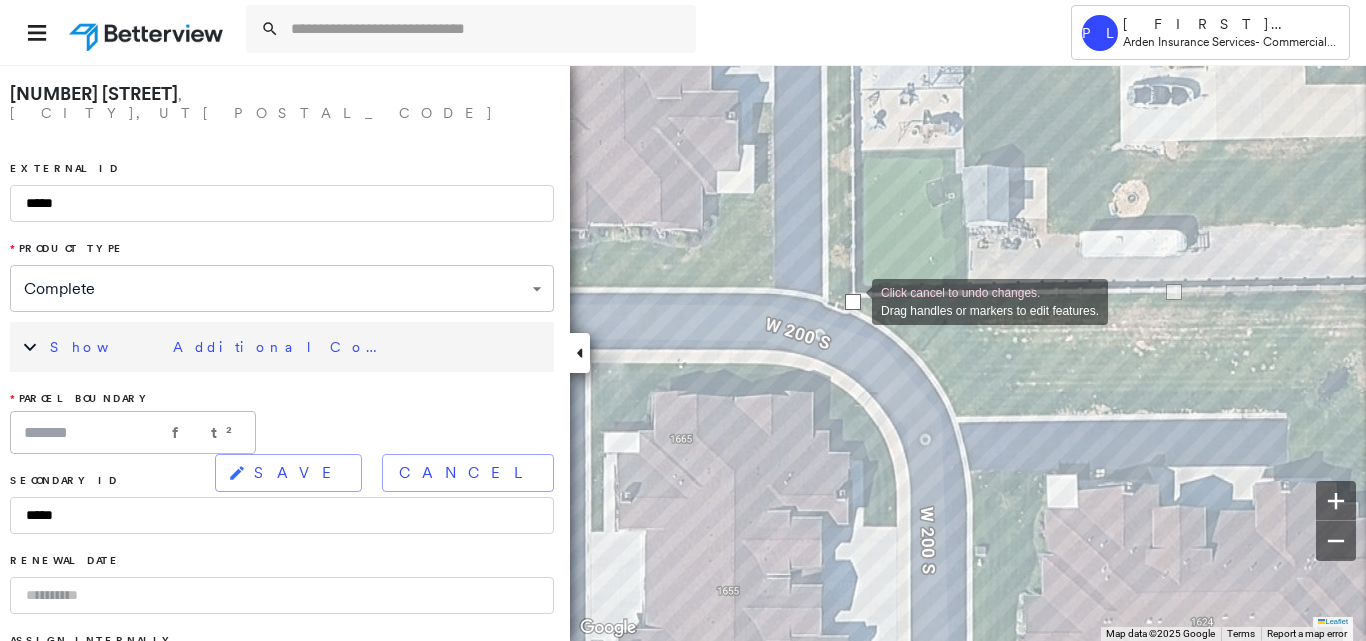 drag, startPoint x: 865, startPoint y: 300, endPoint x: 852, endPoint y: 300, distance: 13 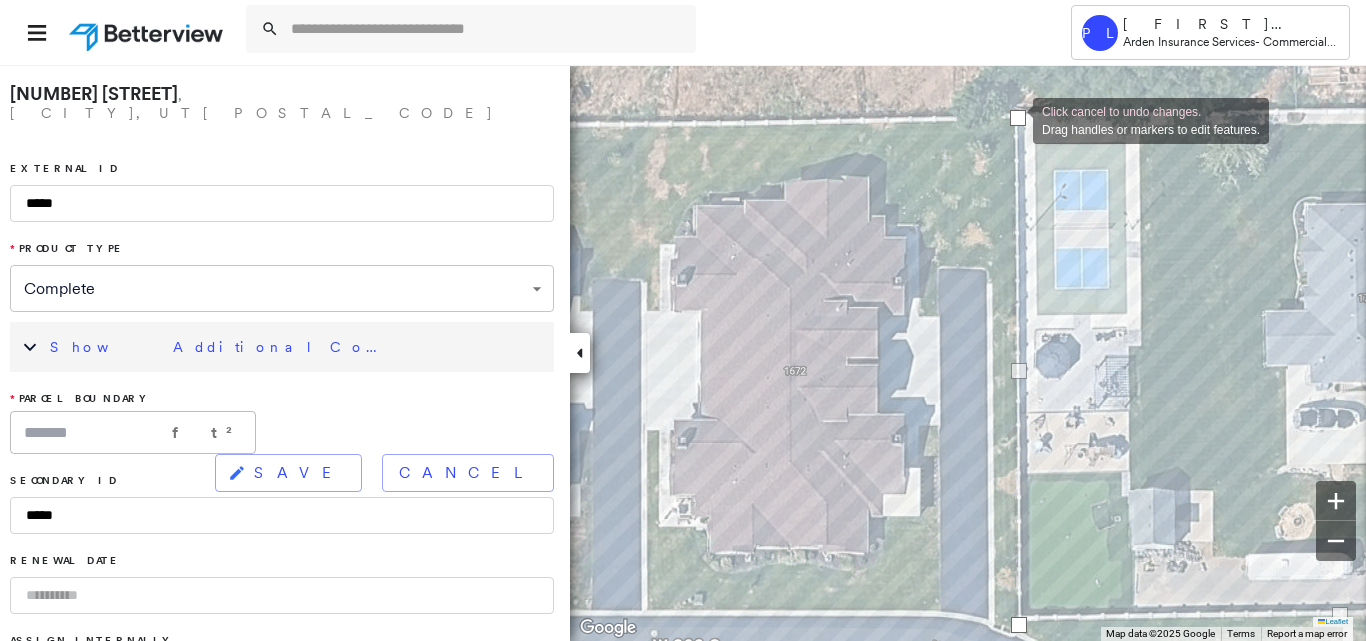 drag, startPoint x: 996, startPoint y: 130, endPoint x: 1013, endPoint y: 119, distance: 20.248457 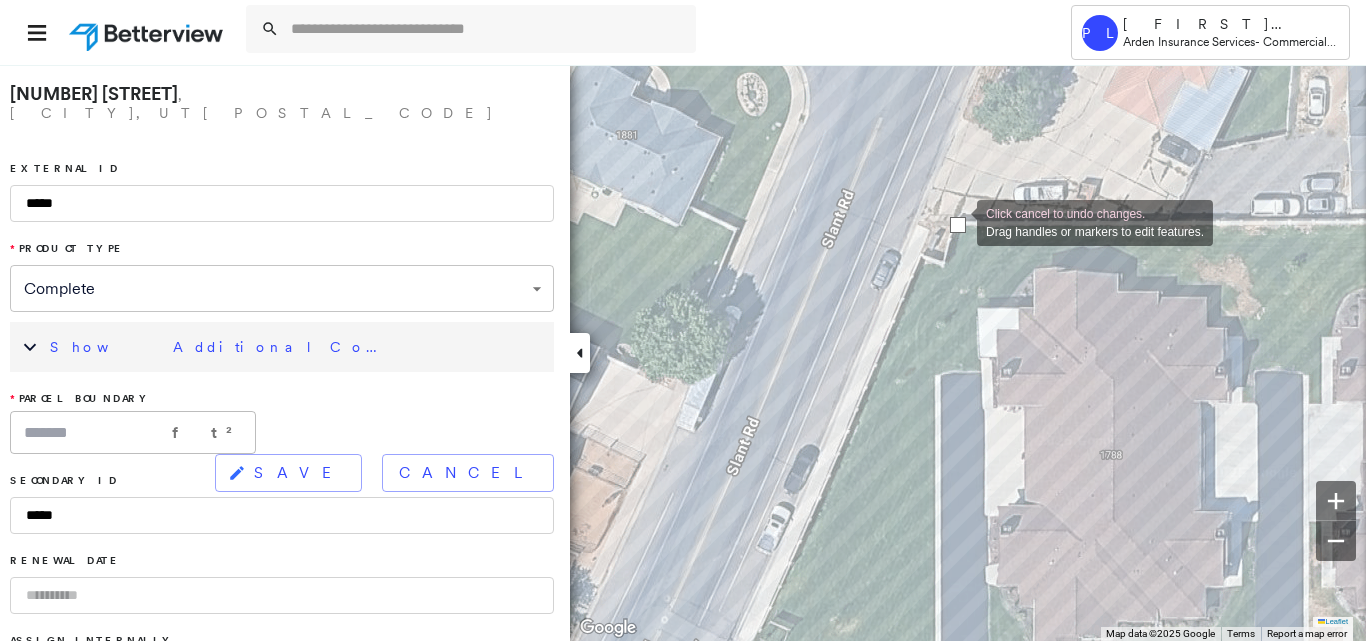drag, startPoint x: 839, startPoint y: 235, endPoint x: 957, endPoint y: 221, distance: 118.82761 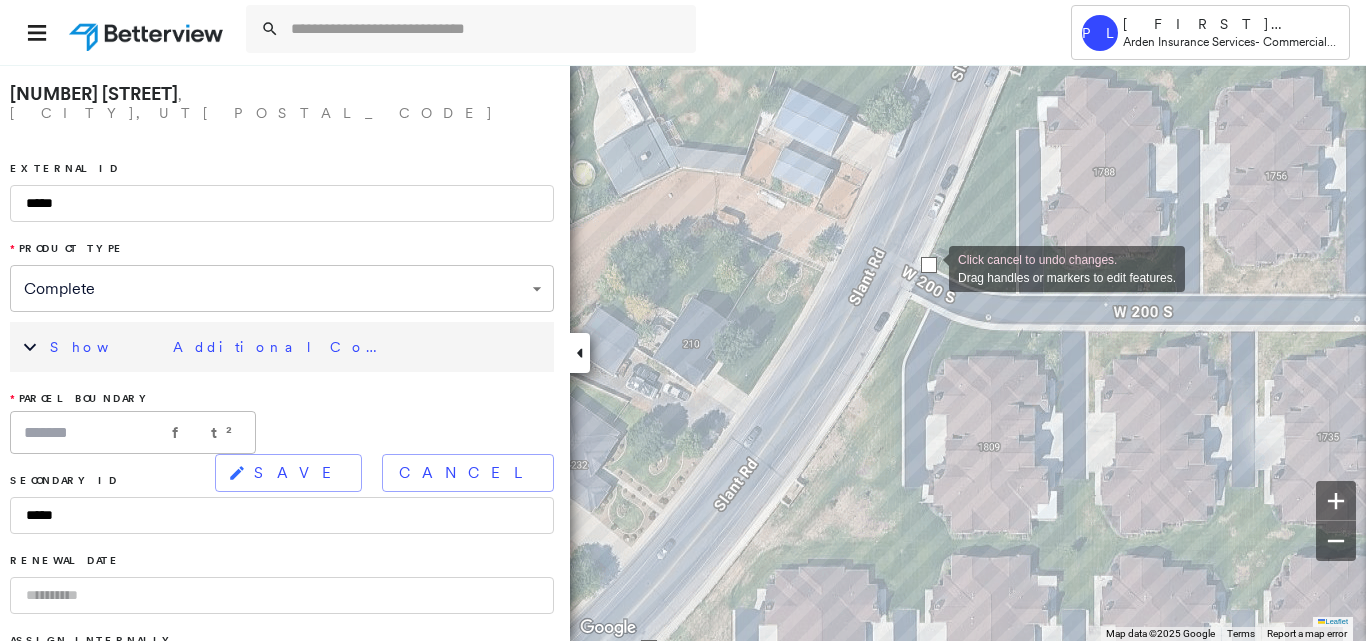 drag, startPoint x: 838, startPoint y: 354, endPoint x: 929, endPoint y: 267, distance: 125.89678 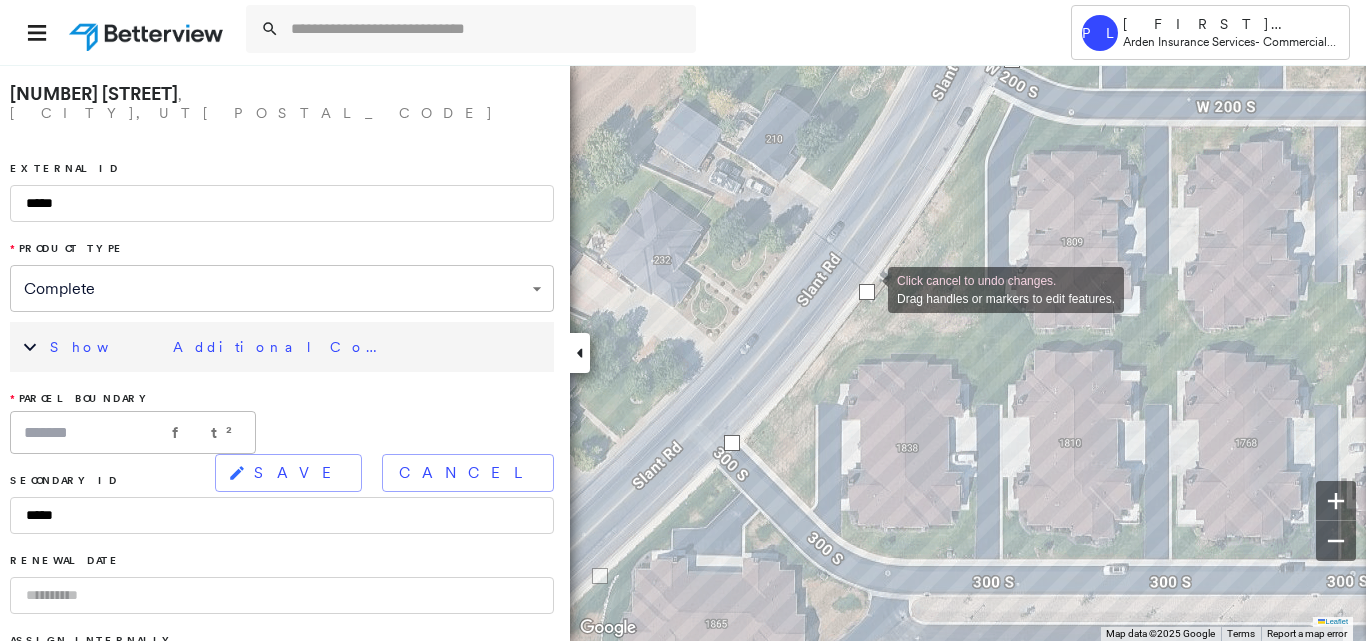 drag, startPoint x: 871, startPoint y: 259, endPoint x: 868, endPoint y: 287, distance: 28.160255 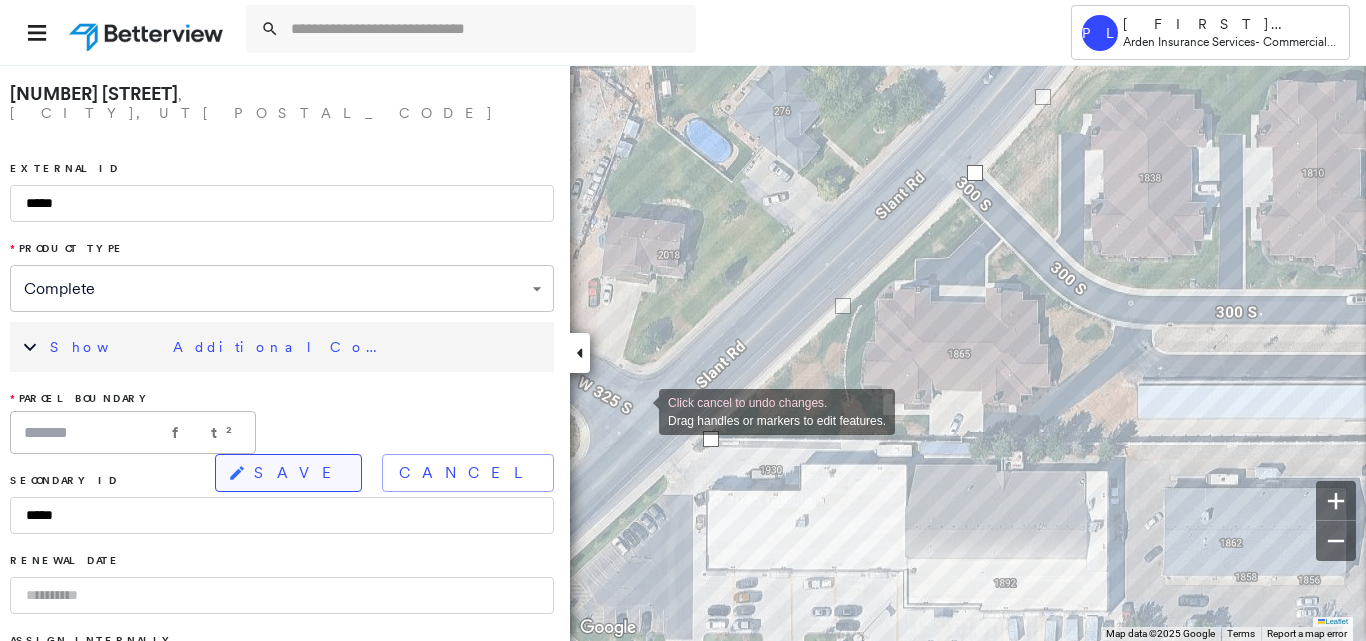 click on "SAVE" at bounding box center (299, 473) 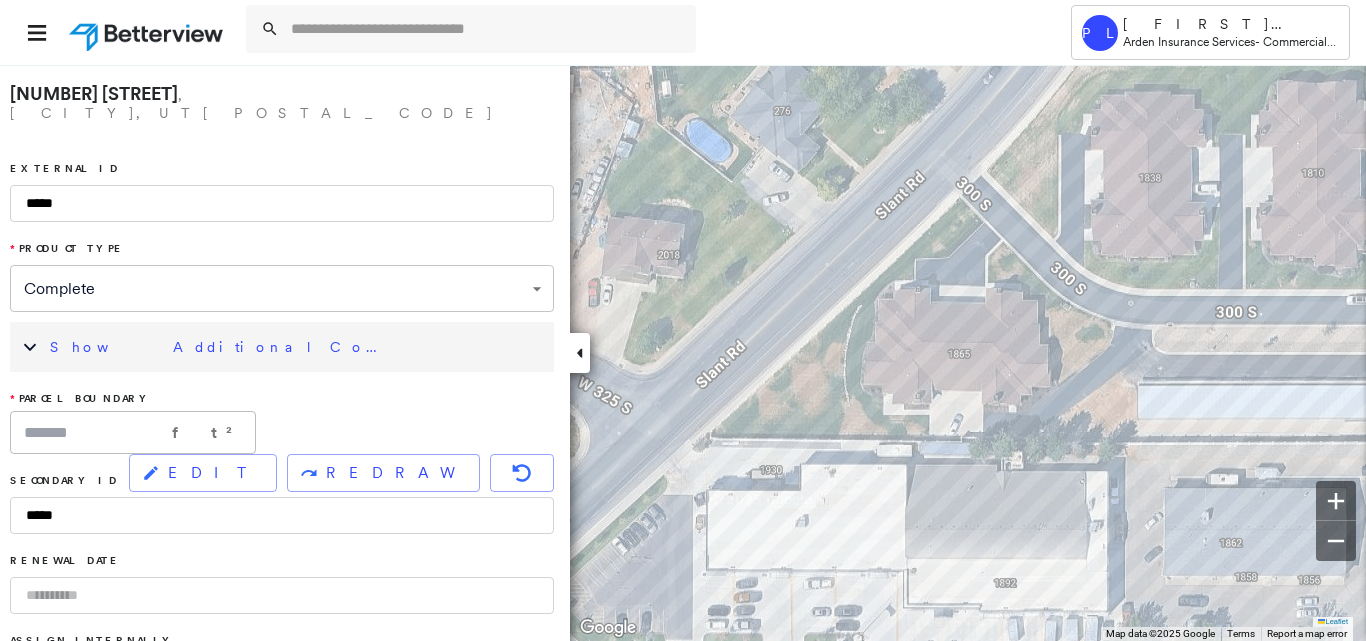 click on "Show Additional Company Data" at bounding box center (297, 347) 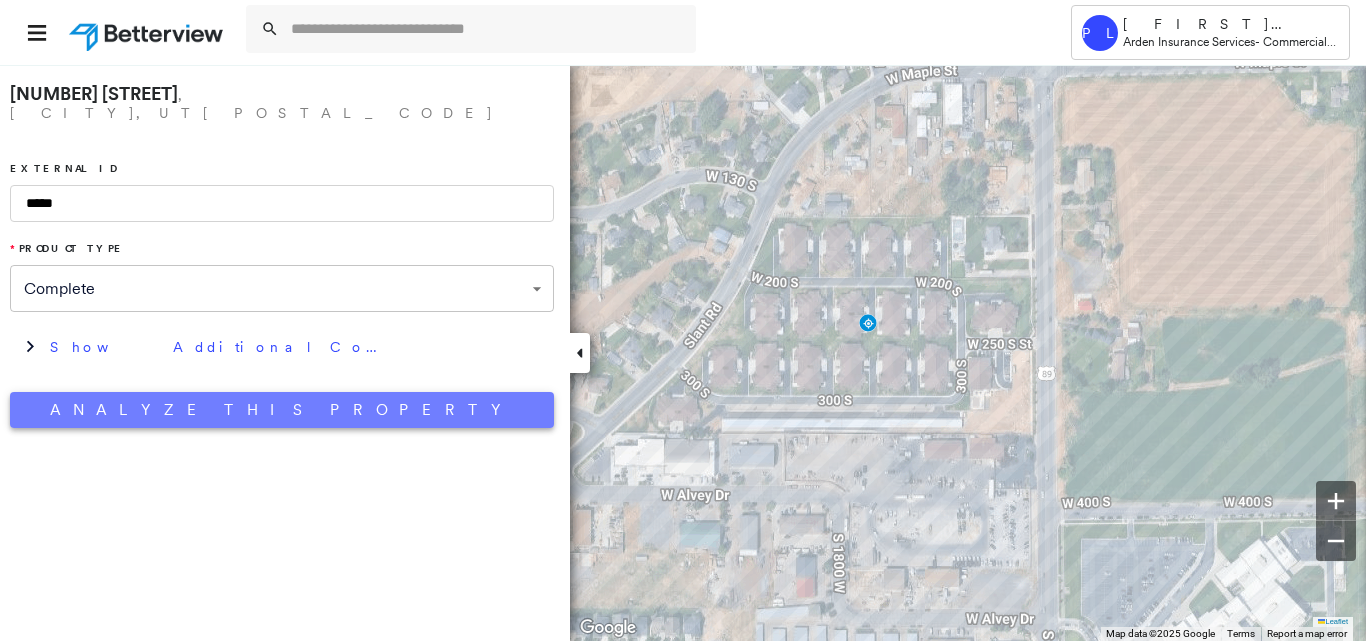 click on "Analyze This Property" at bounding box center (282, 410) 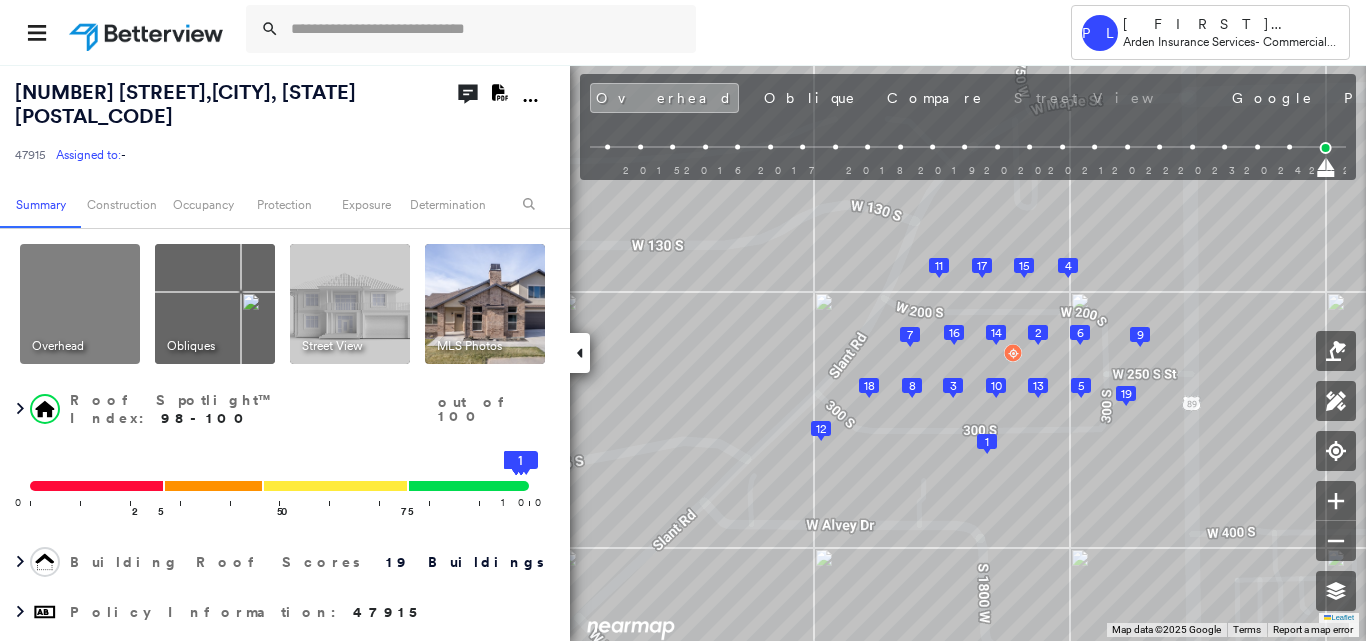 click 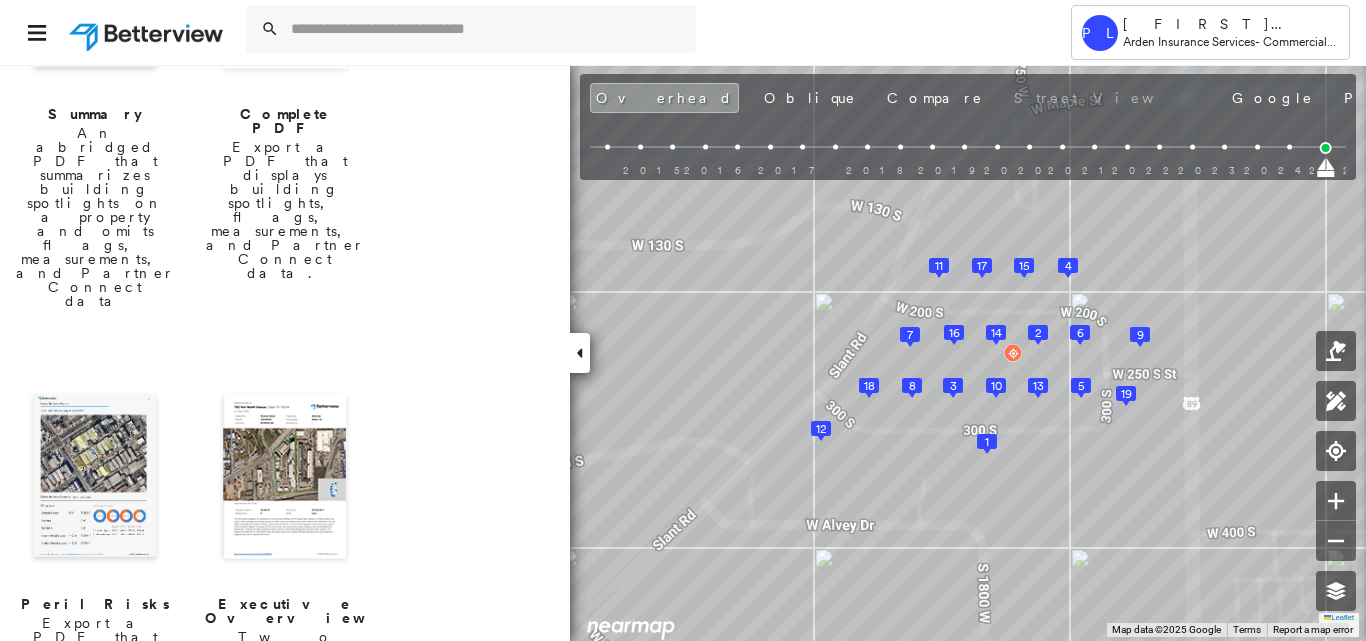 scroll, scrollTop: 400, scrollLeft: 0, axis: vertical 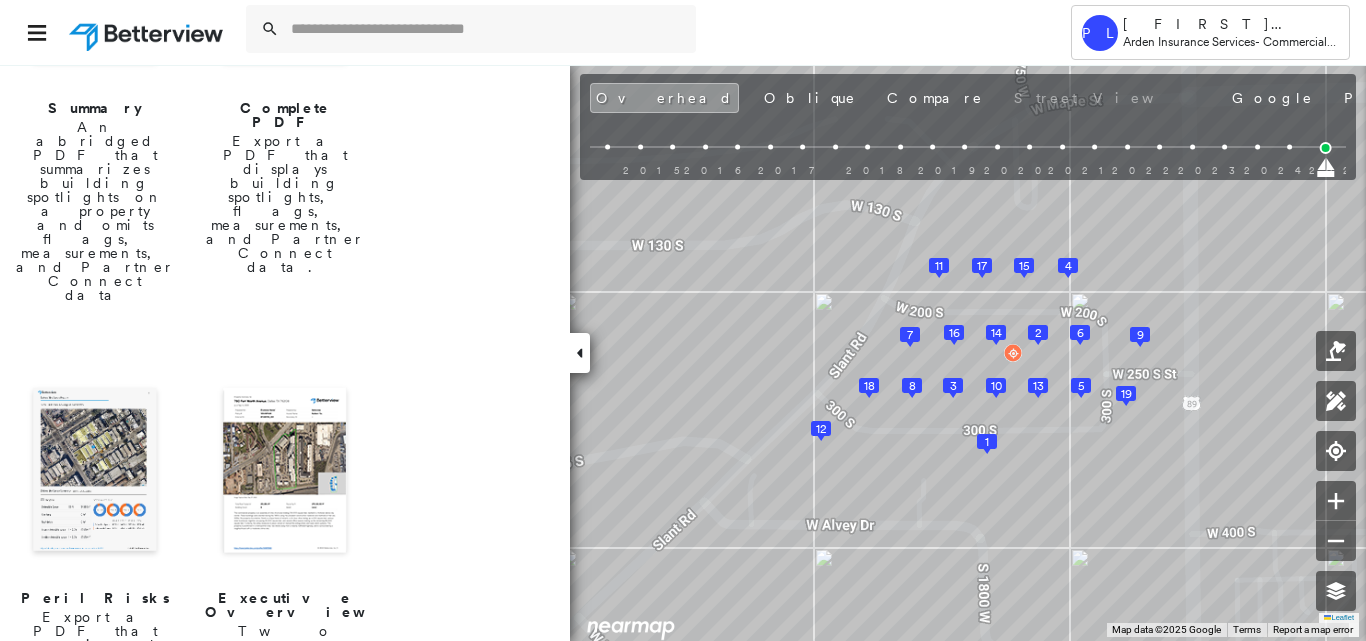 click at bounding box center [95, 472] 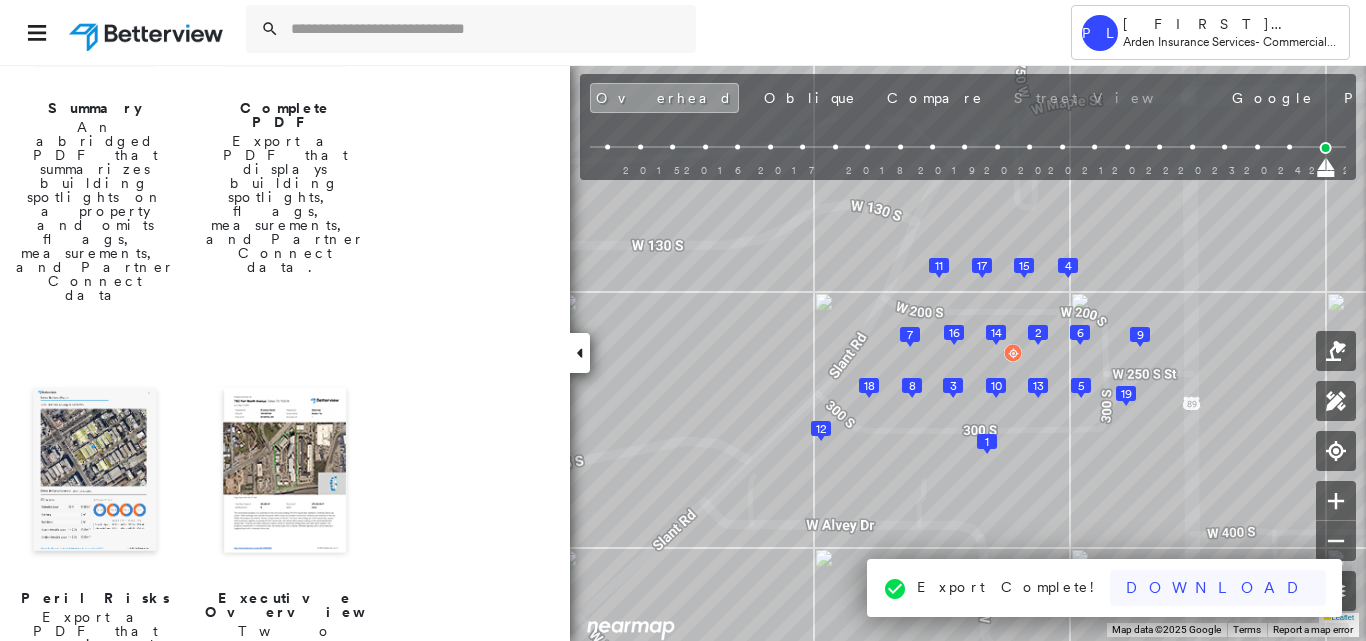 click on "Download" at bounding box center [1218, 588] 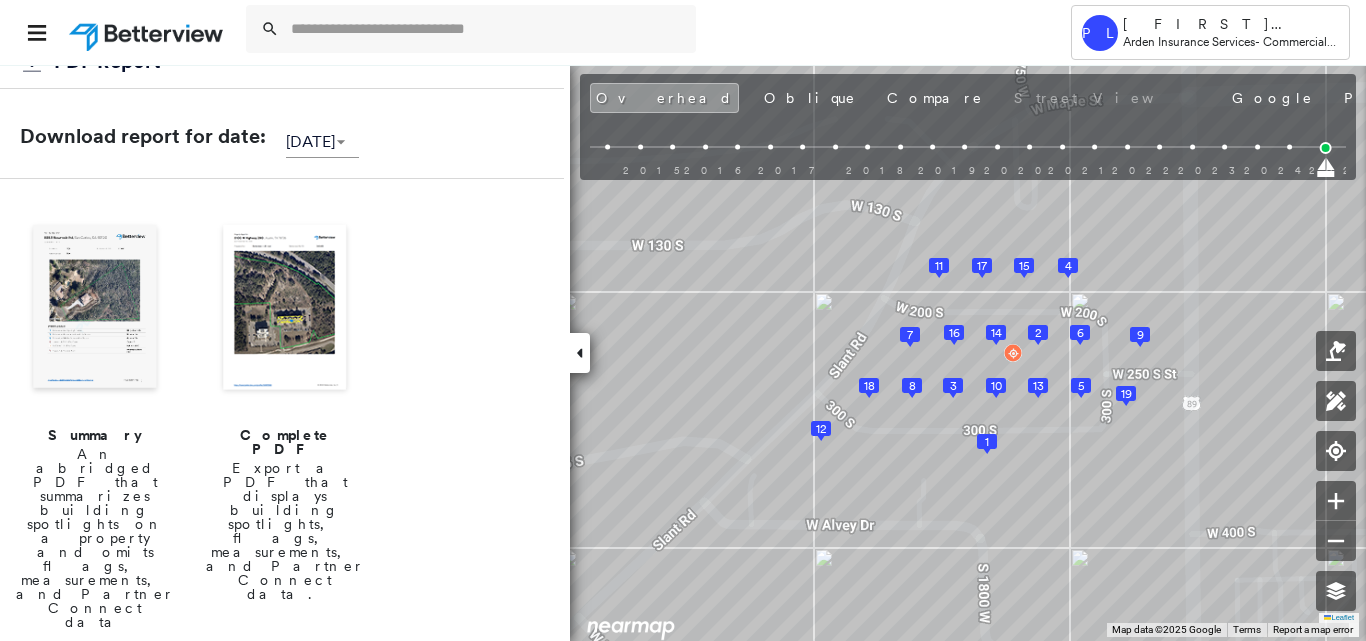 scroll, scrollTop: 0, scrollLeft: 0, axis: both 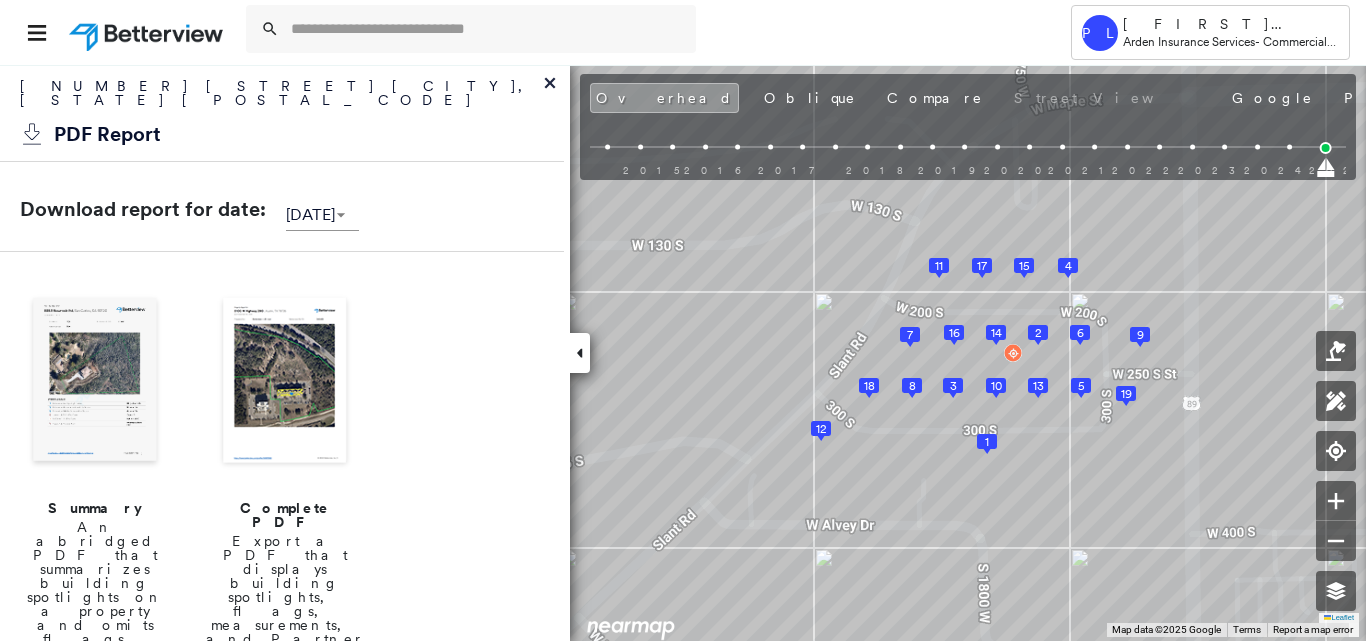 click 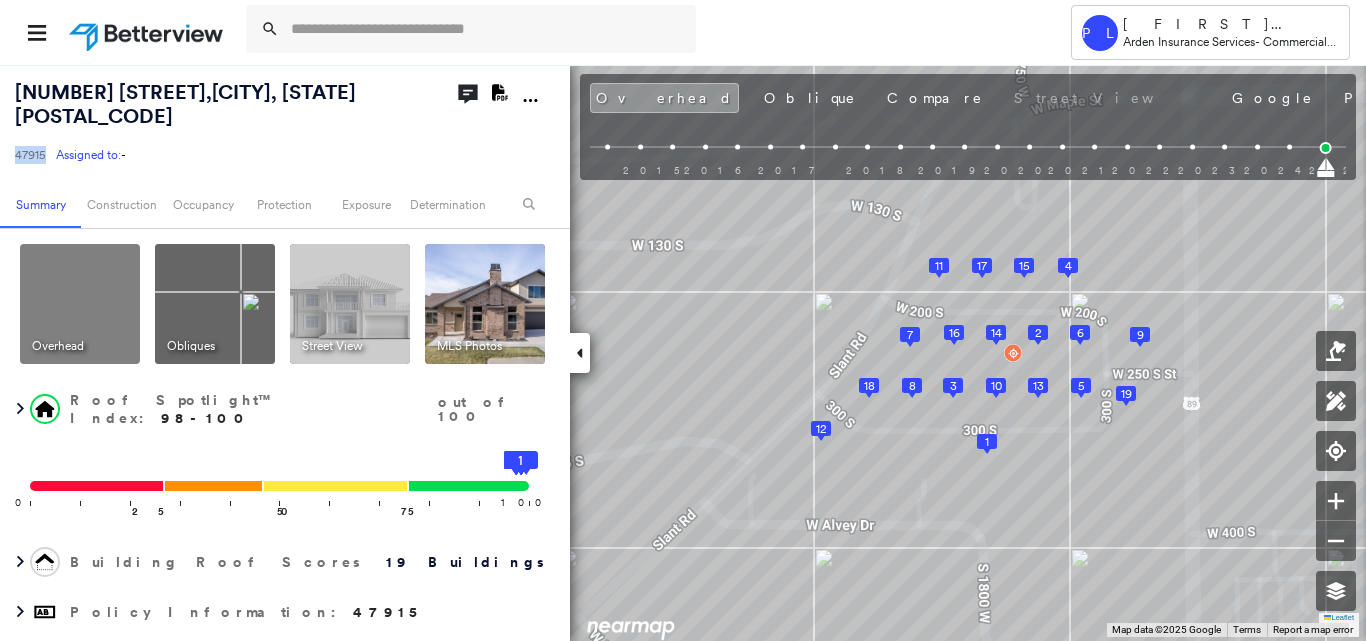 drag, startPoint x: 9, startPoint y: 128, endPoint x: 45, endPoint y: 134, distance: 36.496574 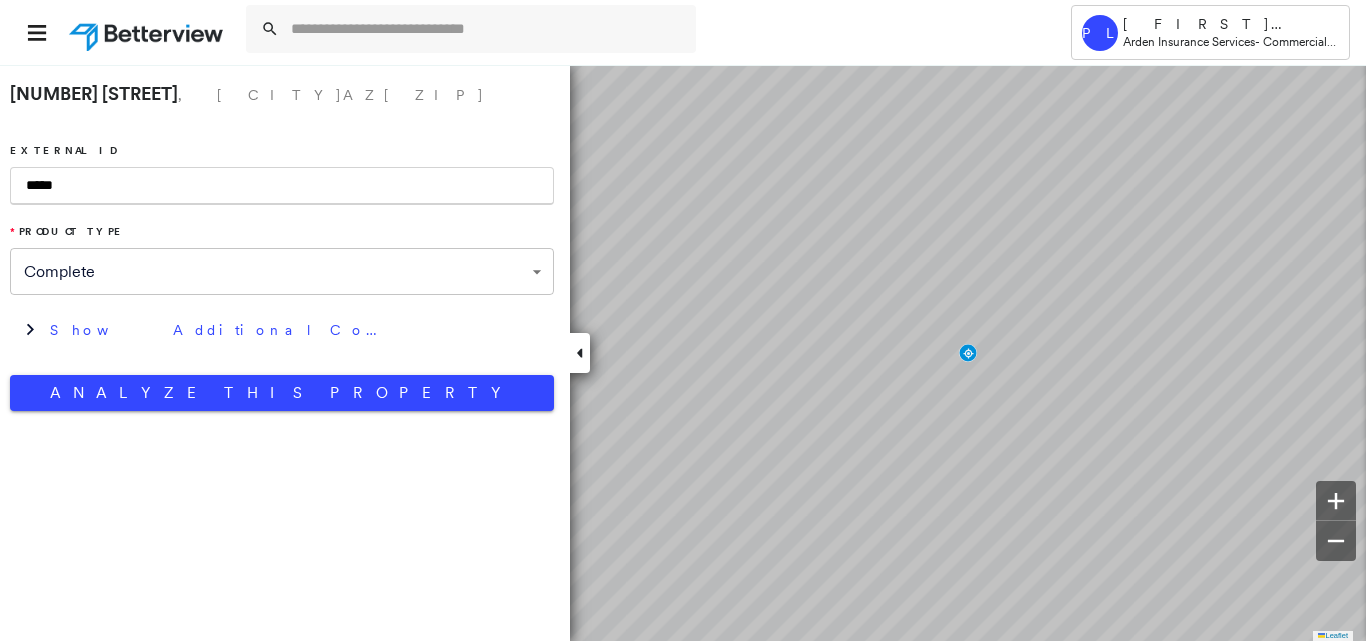 scroll, scrollTop: 0, scrollLeft: 0, axis: both 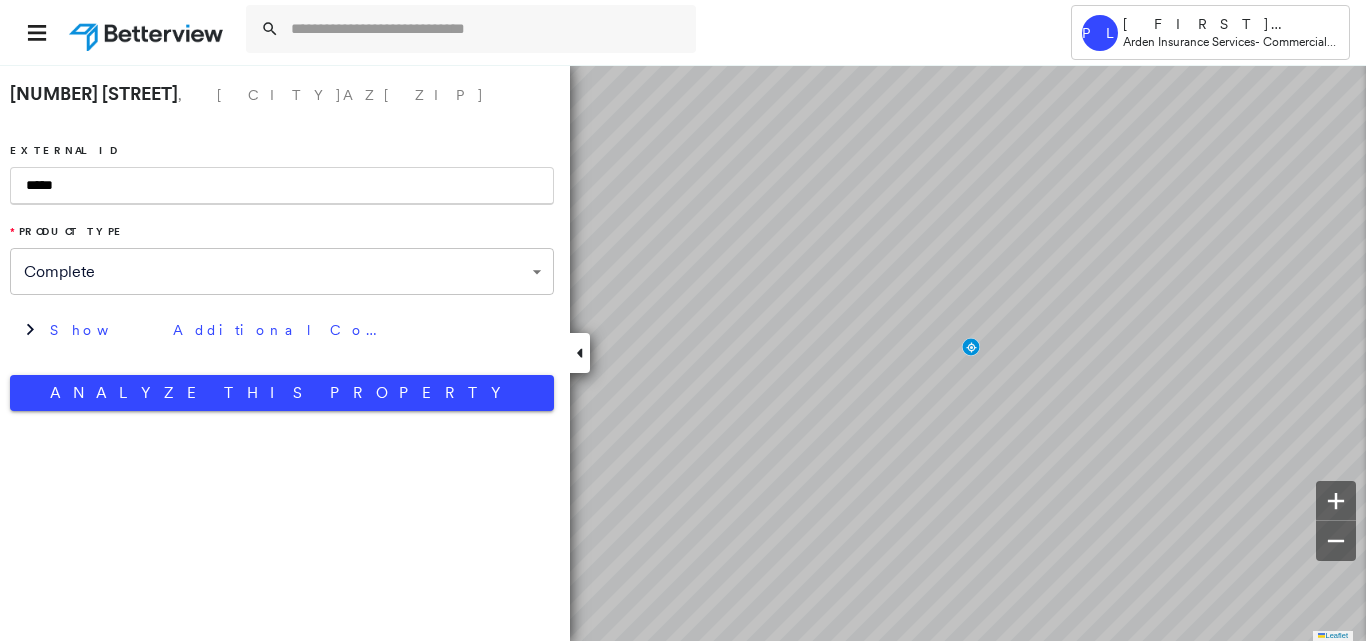 click on "*****" at bounding box center [282, 186] 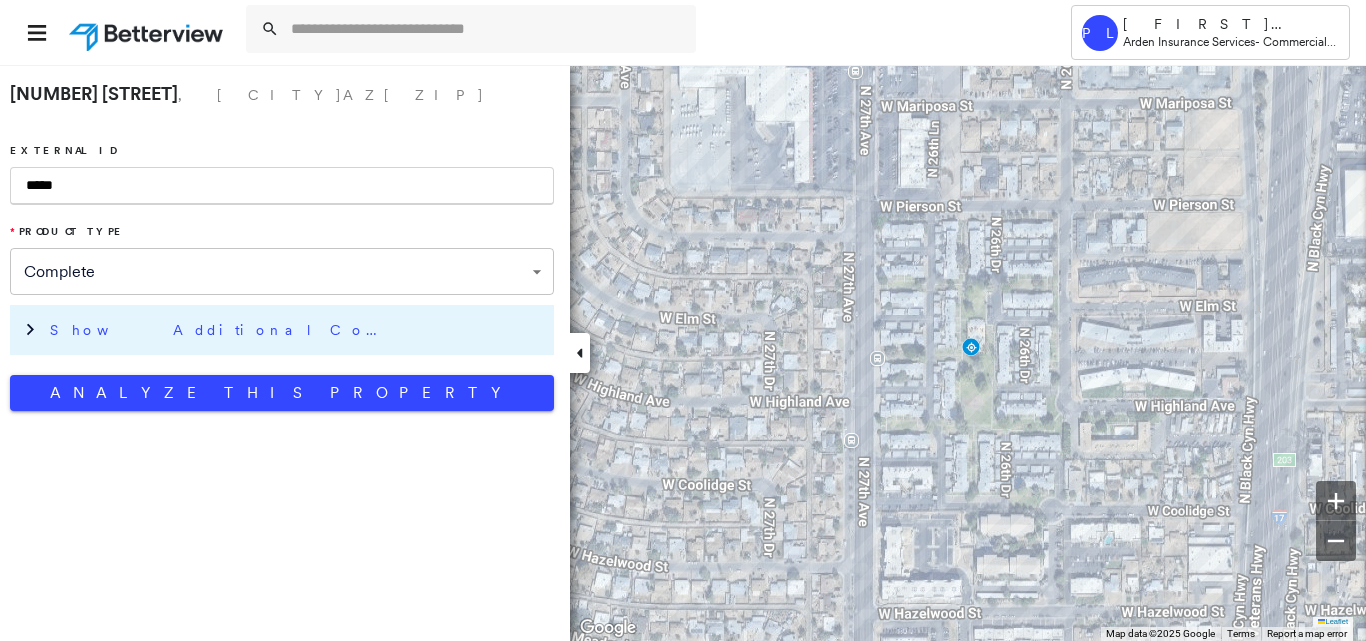 click on "Show Additional Company Data" at bounding box center (297, 330) 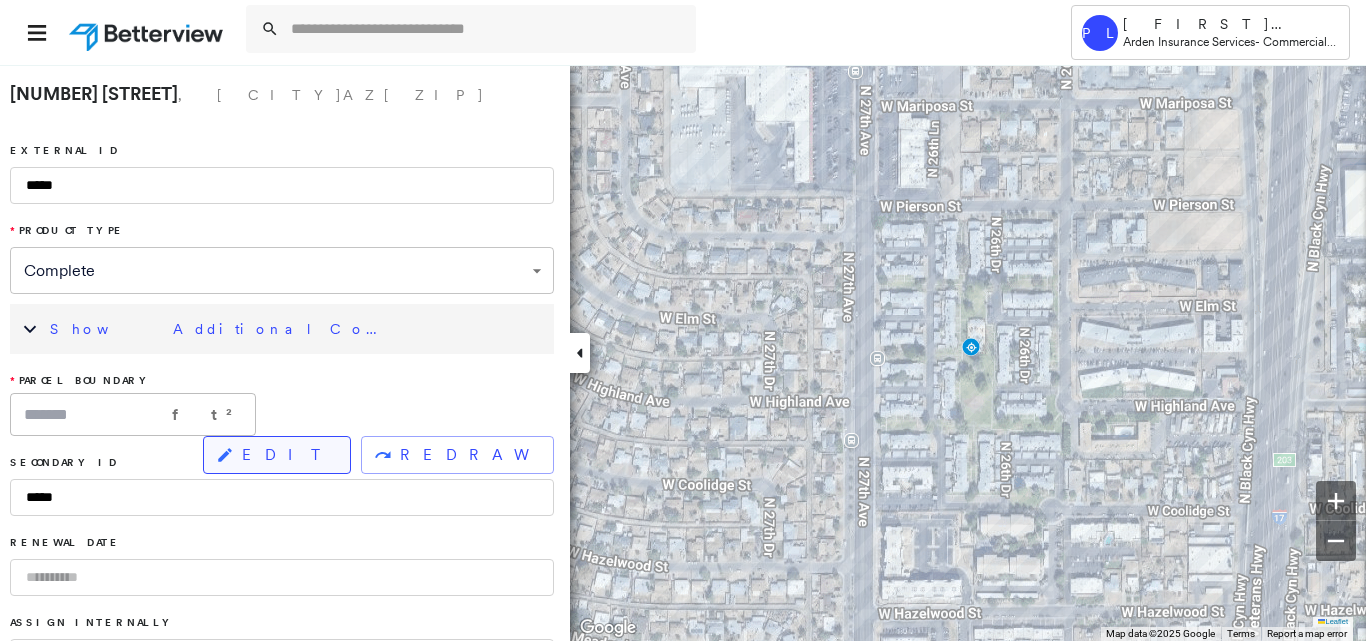 click on "EDIT" at bounding box center [288, 455] 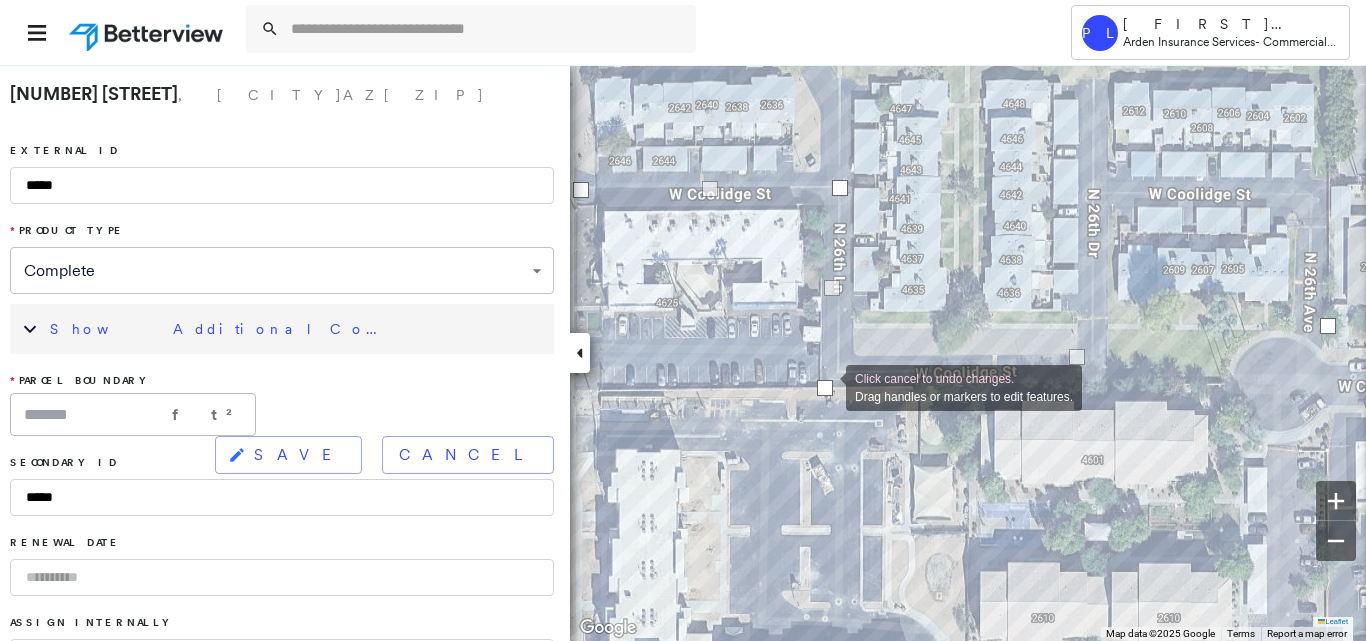 drag, startPoint x: 830, startPoint y: 340, endPoint x: 826, endPoint y: 386, distance: 46.173584 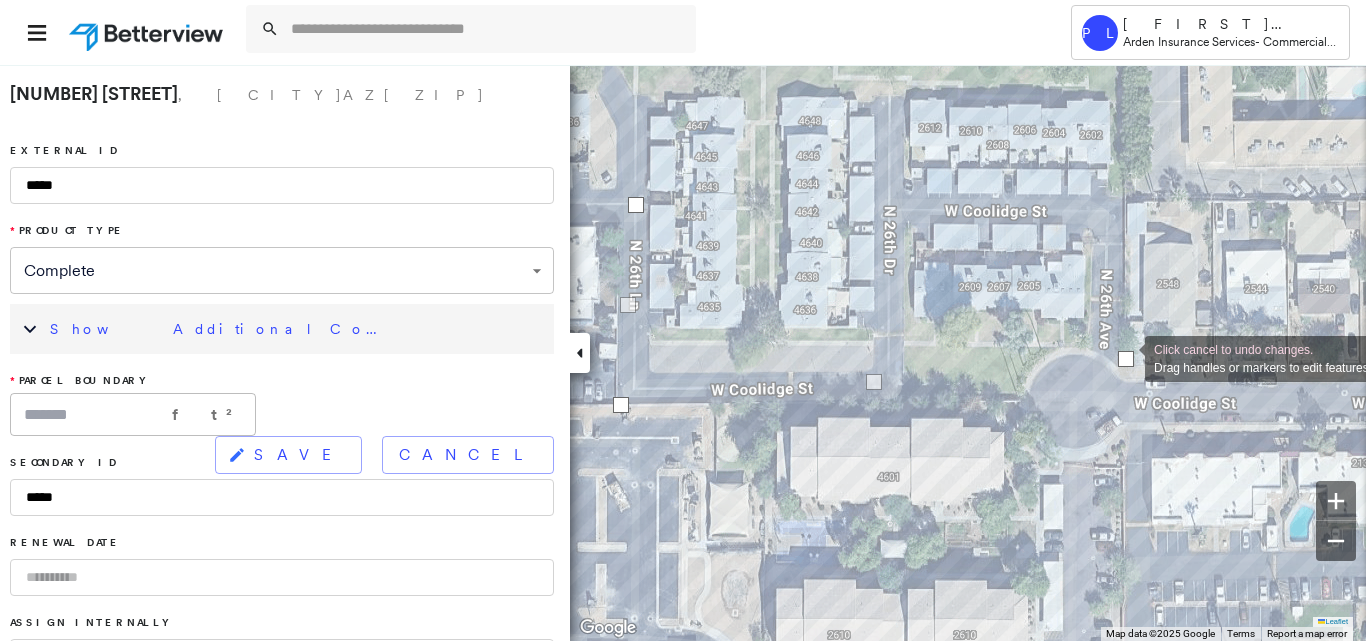 drag, startPoint x: 1123, startPoint y: 341, endPoint x: 1125, endPoint y: 357, distance: 16.124516 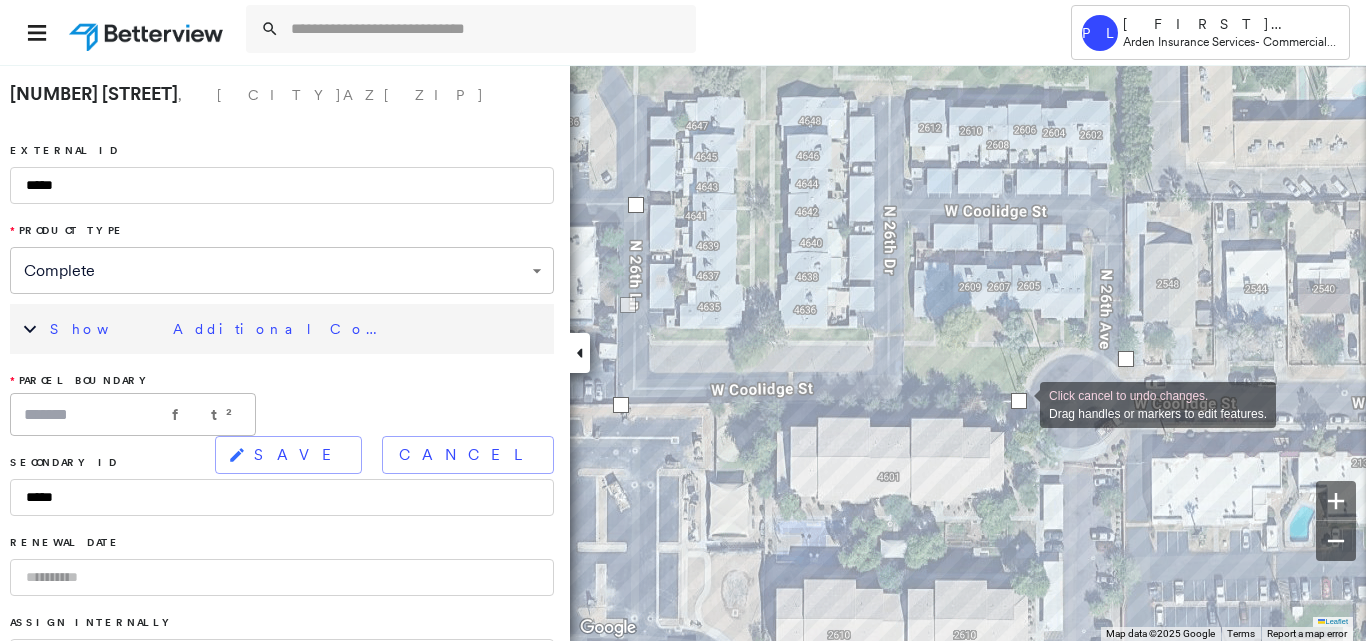 drag, startPoint x: 875, startPoint y: 384, endPoint x: 1020, endPoint y: 403, distance: 146.23953 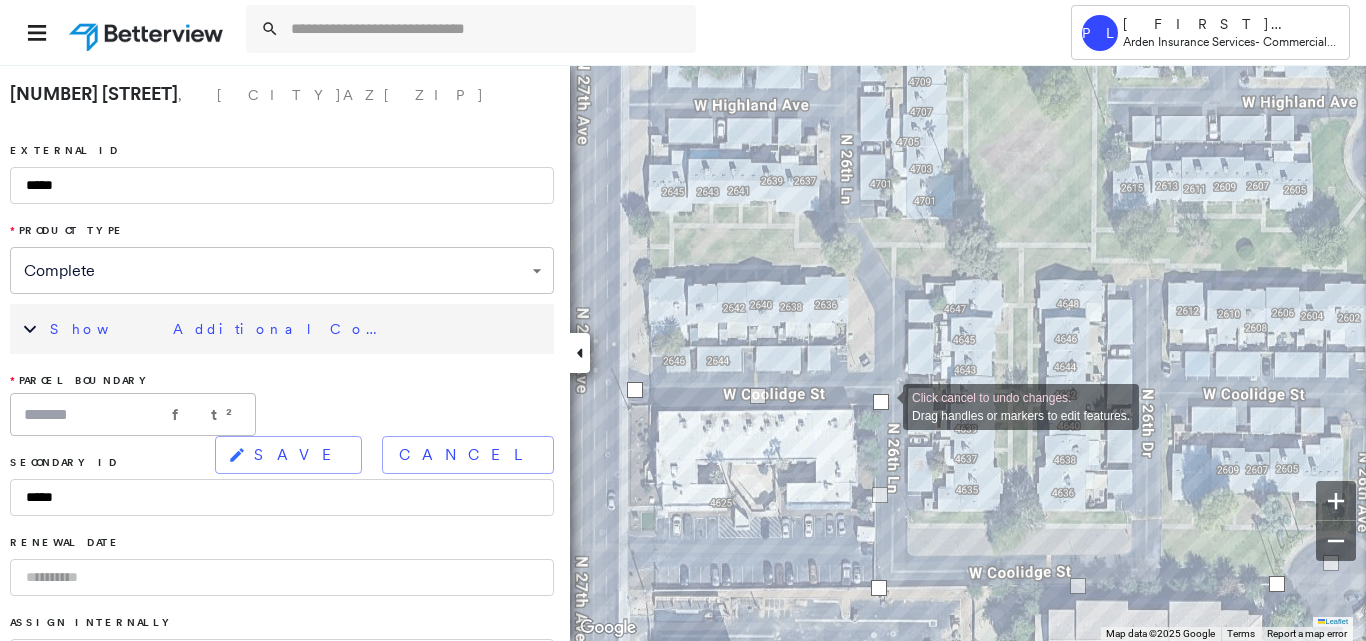 drag, startPoint x: 896, startPoint y: 395, endPoint x: 883, endPoint y: 405, distance: 16.40122 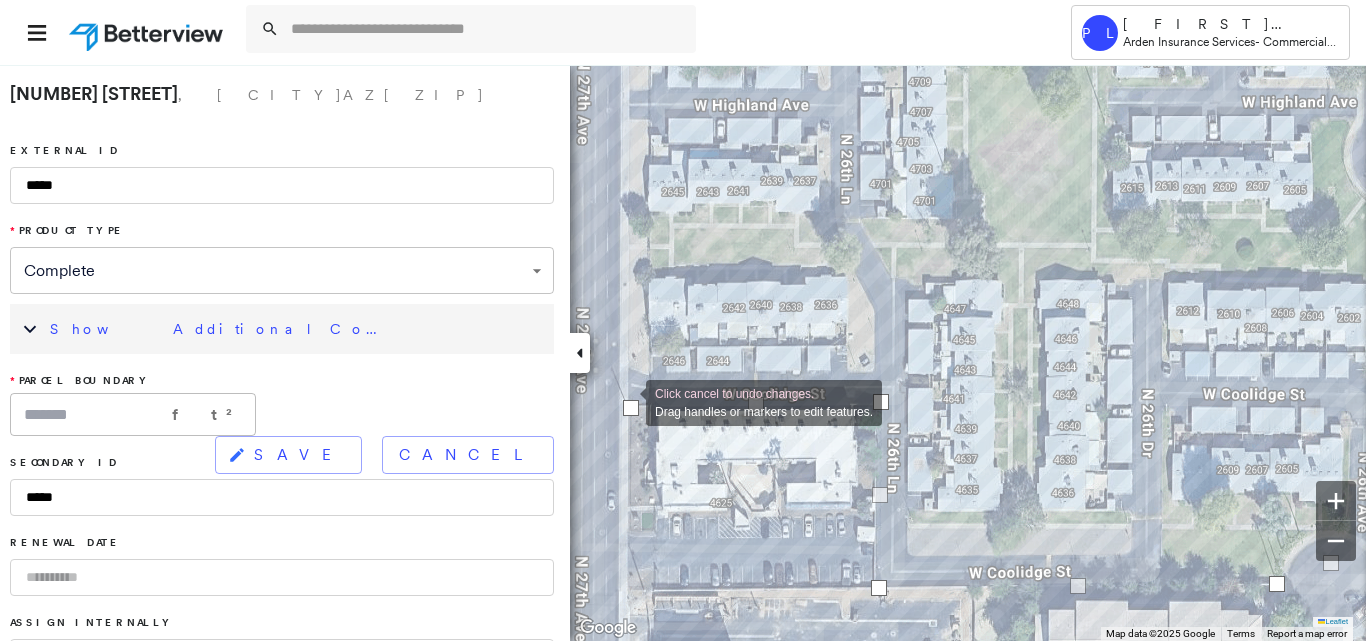 drag, startPoint x: 630, startPoint y: 383, endPoint x: 626, endPoint y: 401, distance: 18.439089 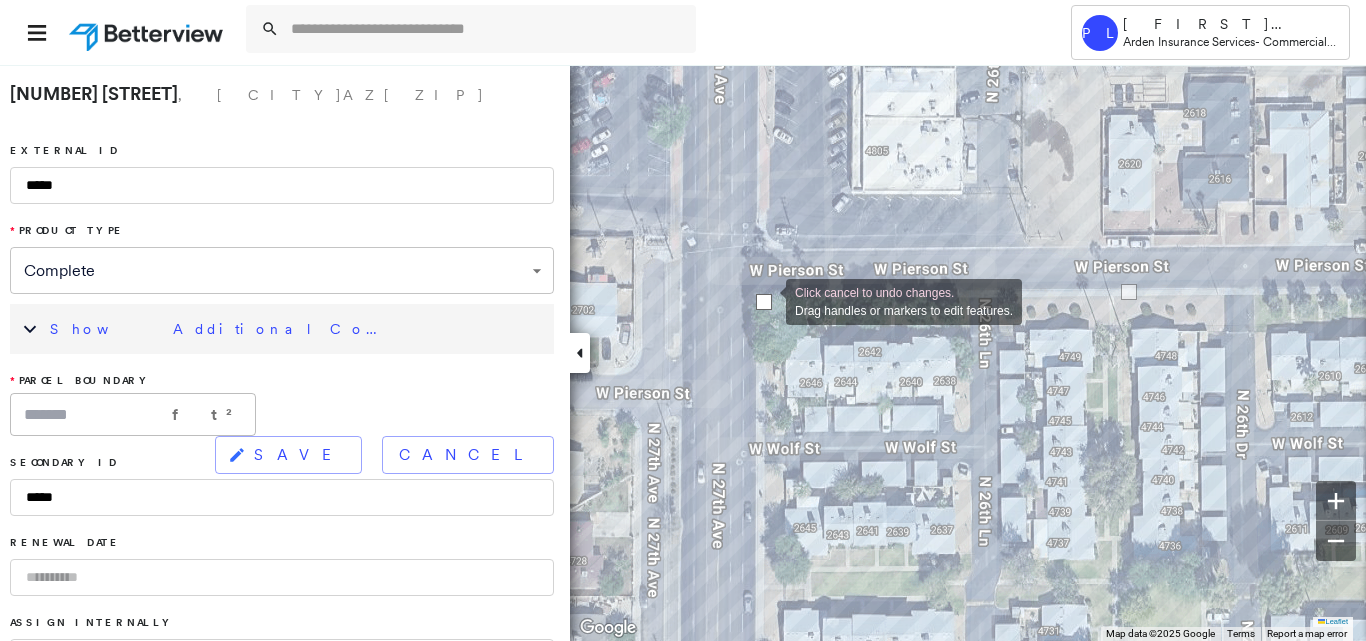 drag, startPoint x: 749, startPoint y: 290, endPoint x: 766, endPoint y: 300, distance: 19.723083 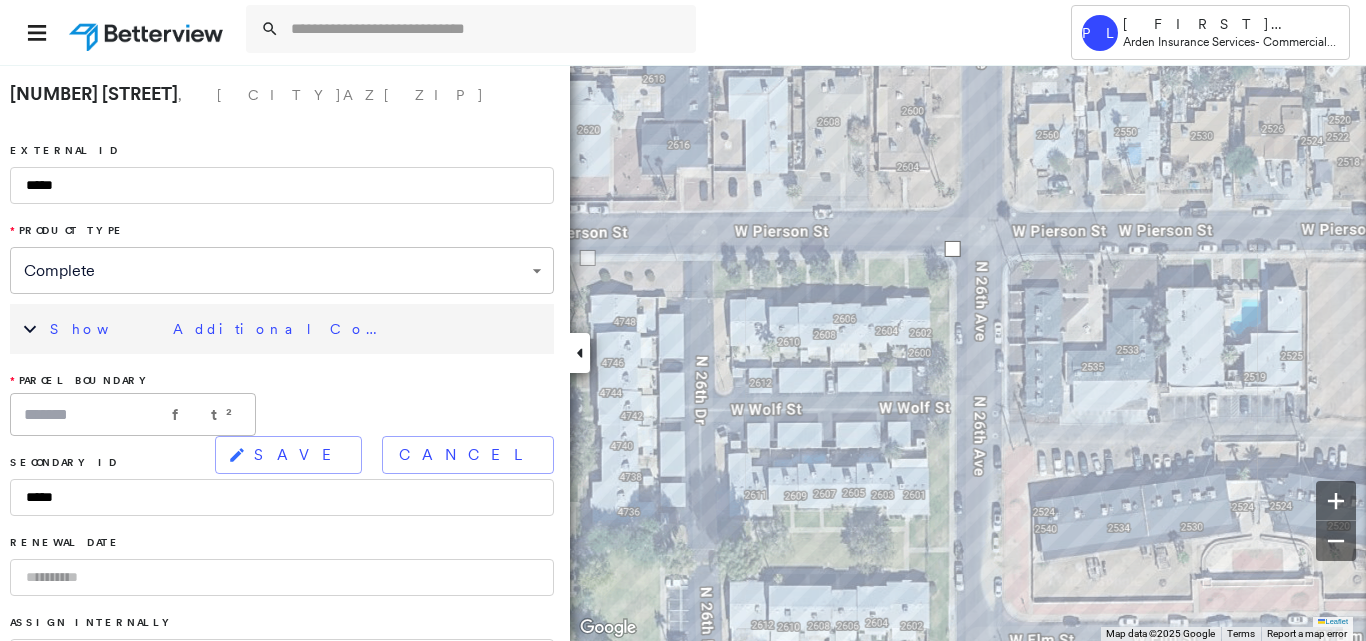 click on "Click cancel to undo changes. Drag handles or markers to edit features.  Leaflet Keyboard shortcuts Map Data Map data ©2025 Google Map data ©2025 Google 10 m  Click to toggle between metric and imperial units Terms Report a map error To navigate, press the arrow keys. Keyboard shortcuts Map Data Map data ©2025 Google Imagery ©2025 Airbus, Maxar Technologies Map data ©2025 Google Imagery ©2025 Airbus, Maxar Technologies 10 m  Click to toggle between metric and imperial units Terms Report a map error To navigate, press the arrow keys." at bounding box center [683, 352] 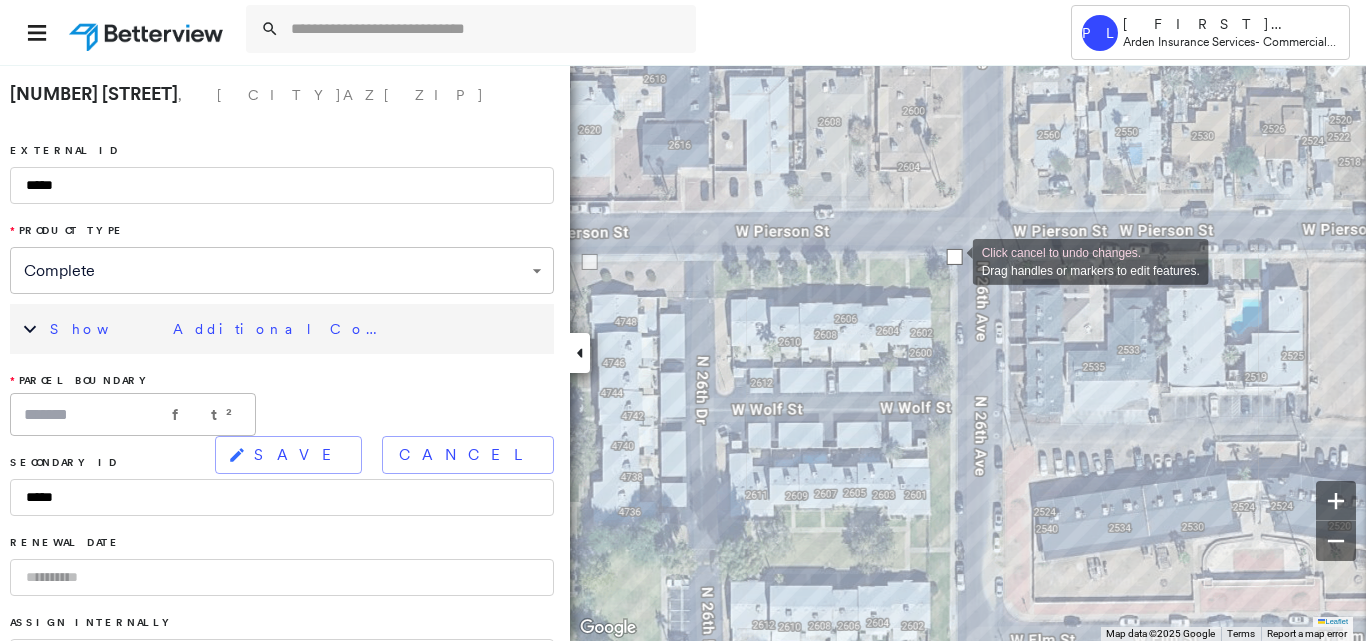 click at bounding box center [955, 257] 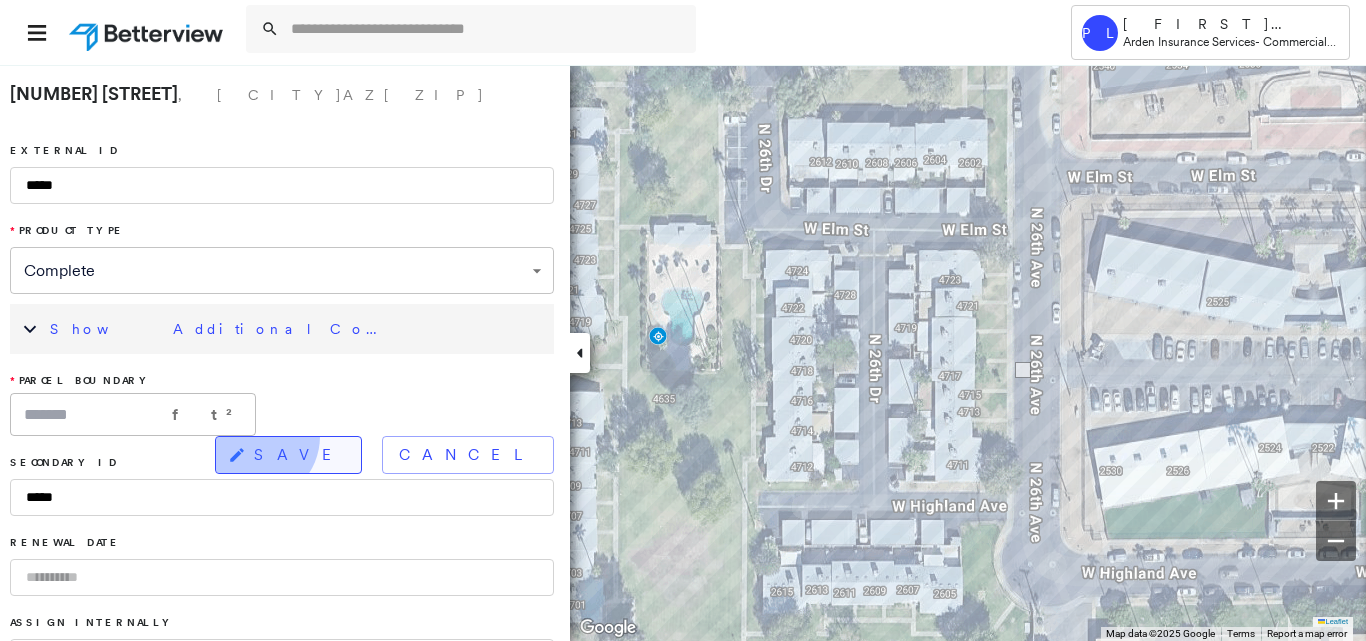 click on "SAVE" at bounding box center [288, 455] 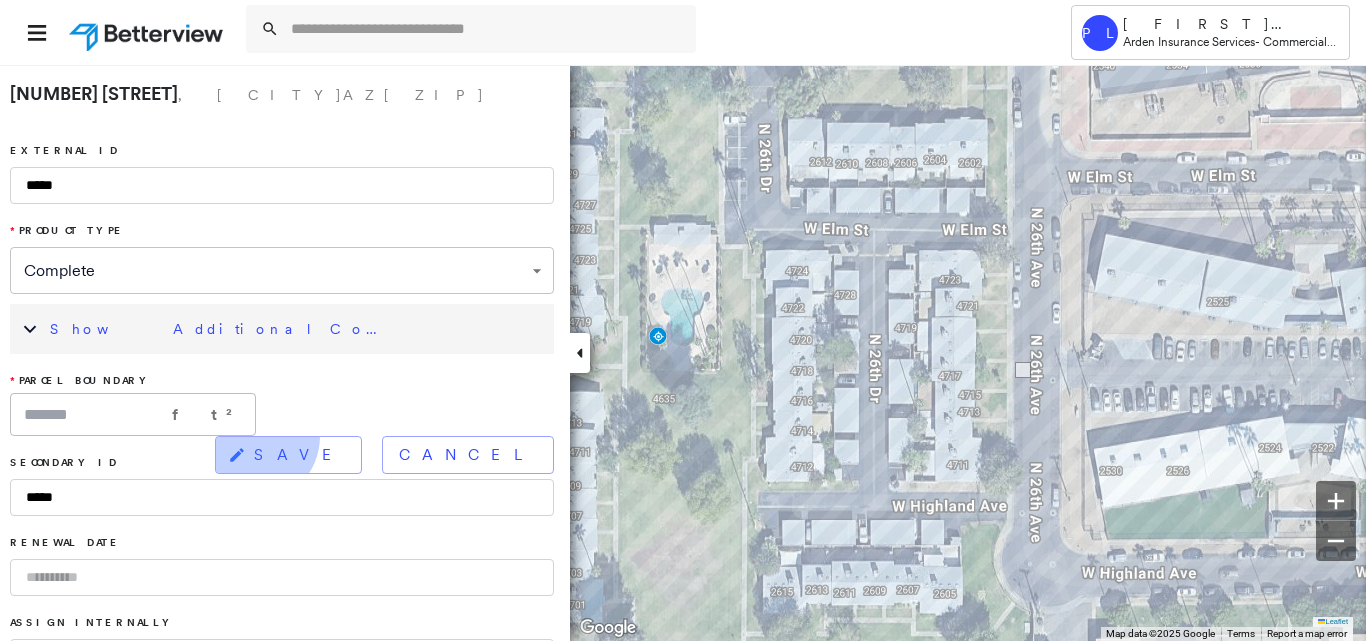 type on "*******" 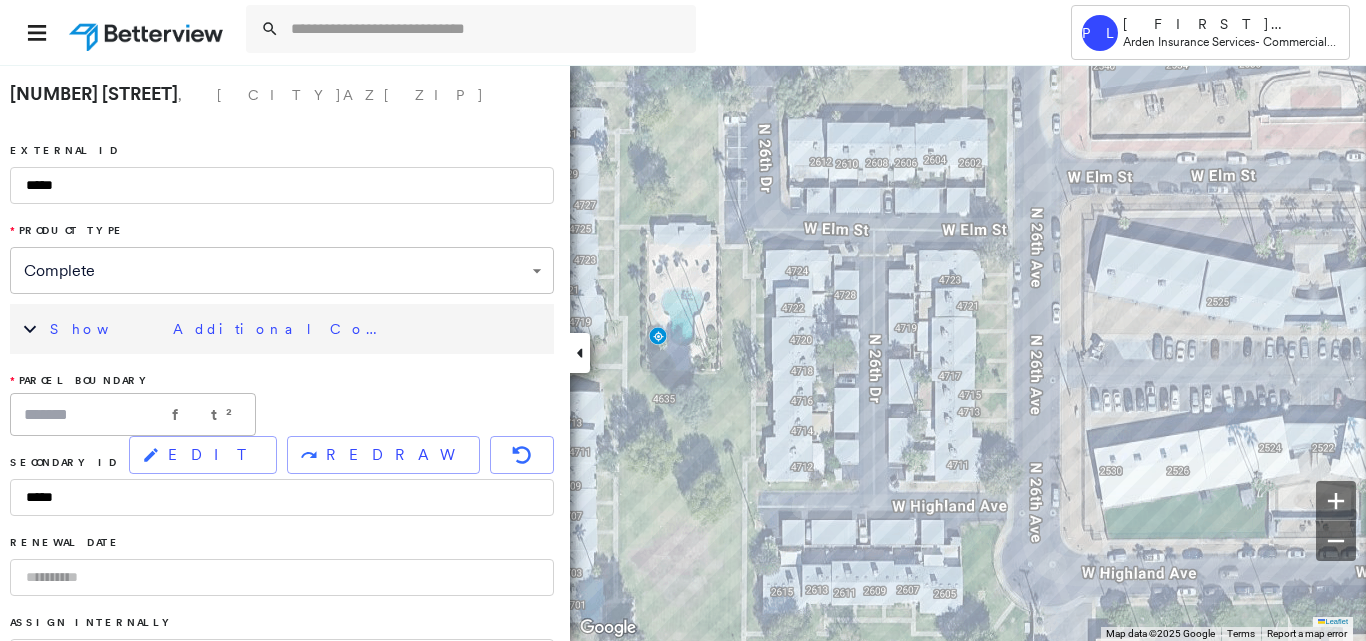 click on "Show Additional Company Data" at bounding box center [297, 329] 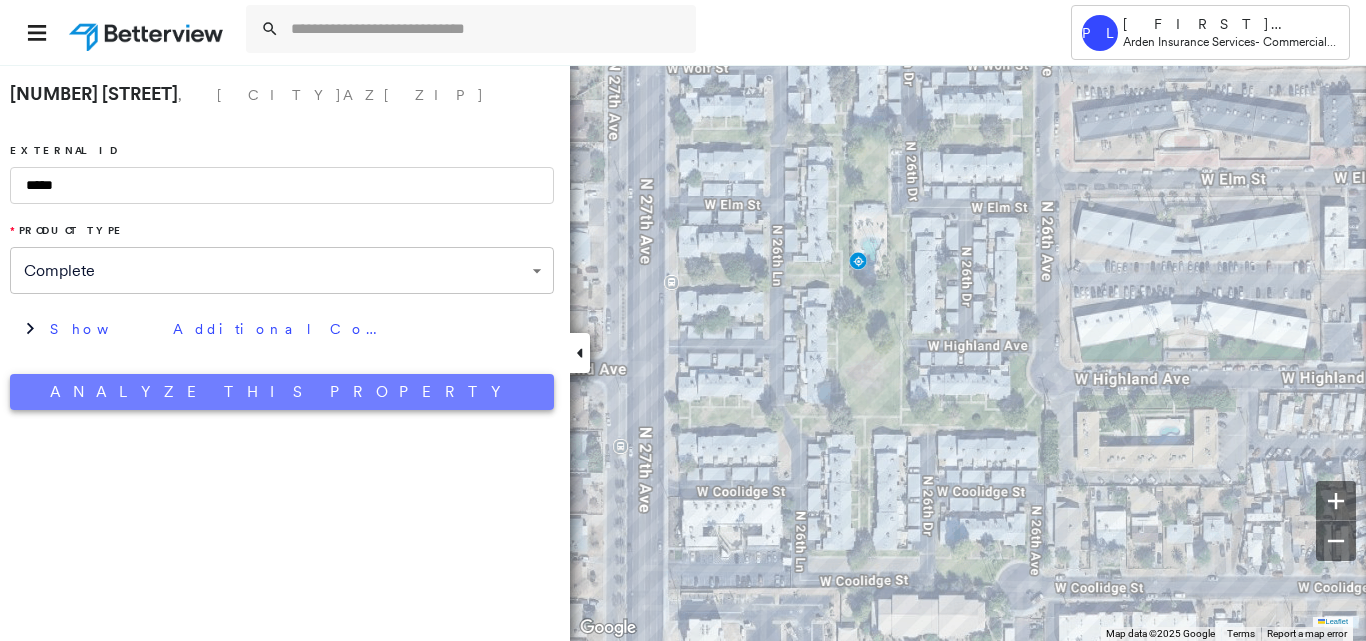 click on "Analyze This Property" at bounding box center [282, 392] 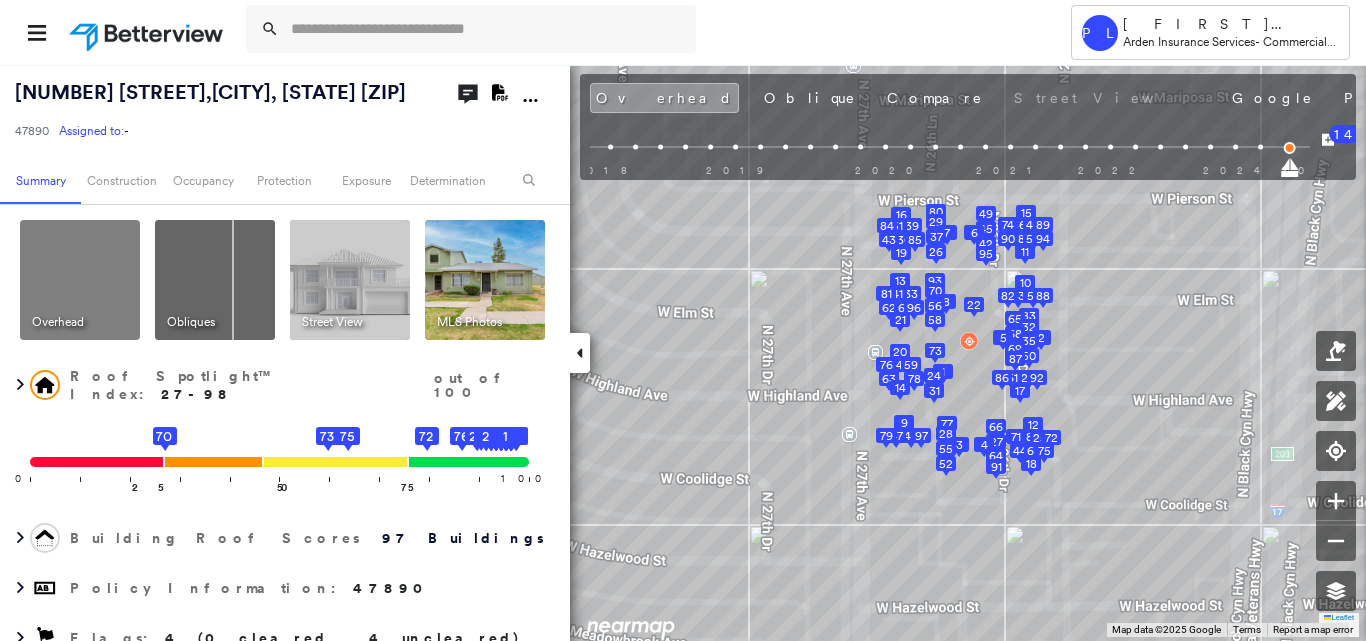 click 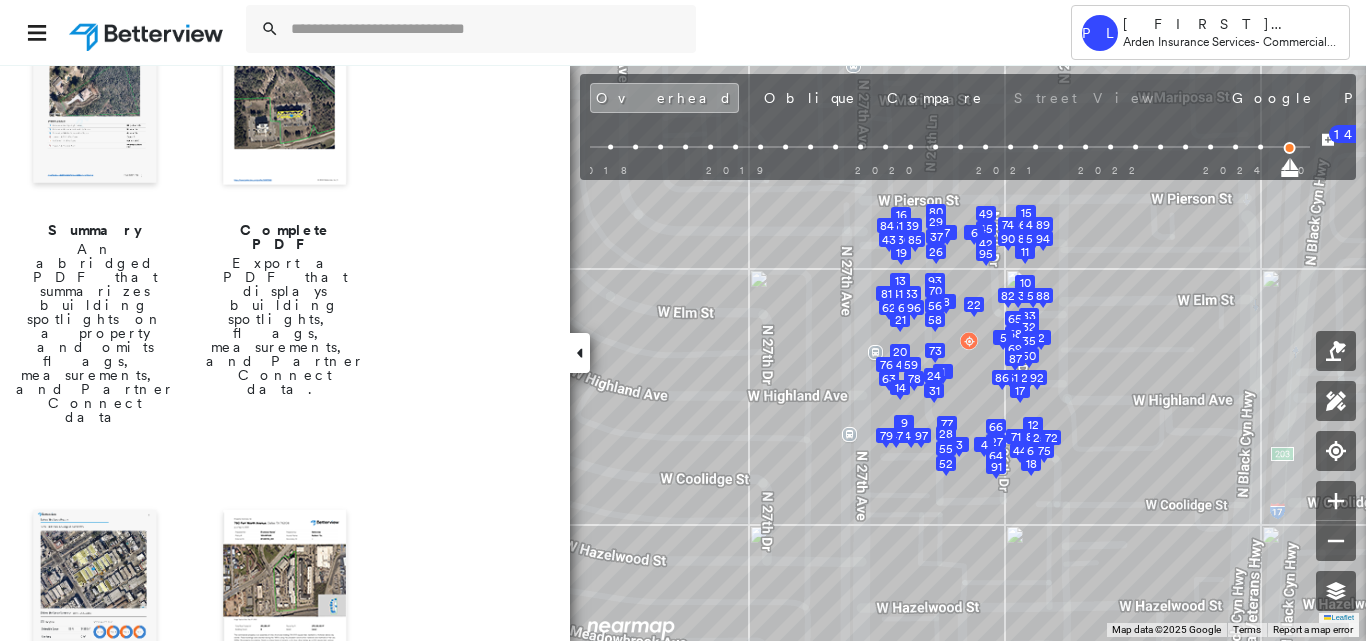 scroll, scrollTop: 300, scrollLeft: 0, axis: vertical 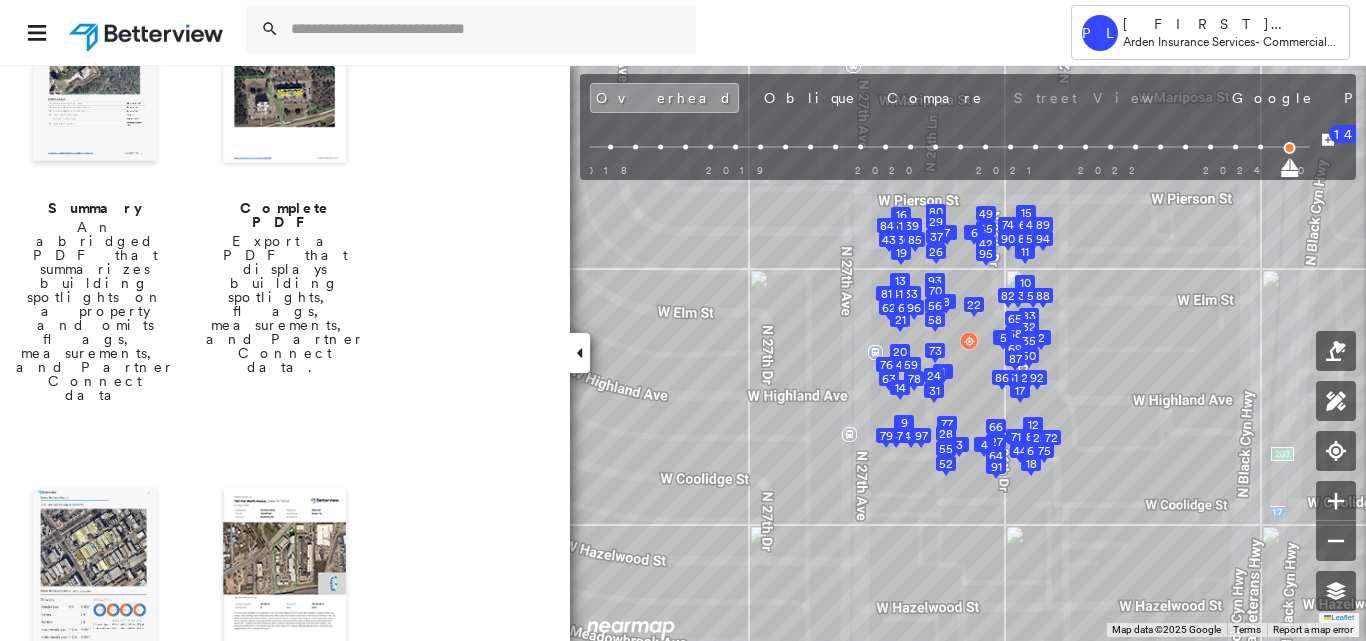 click at bounding box center [95, 572] 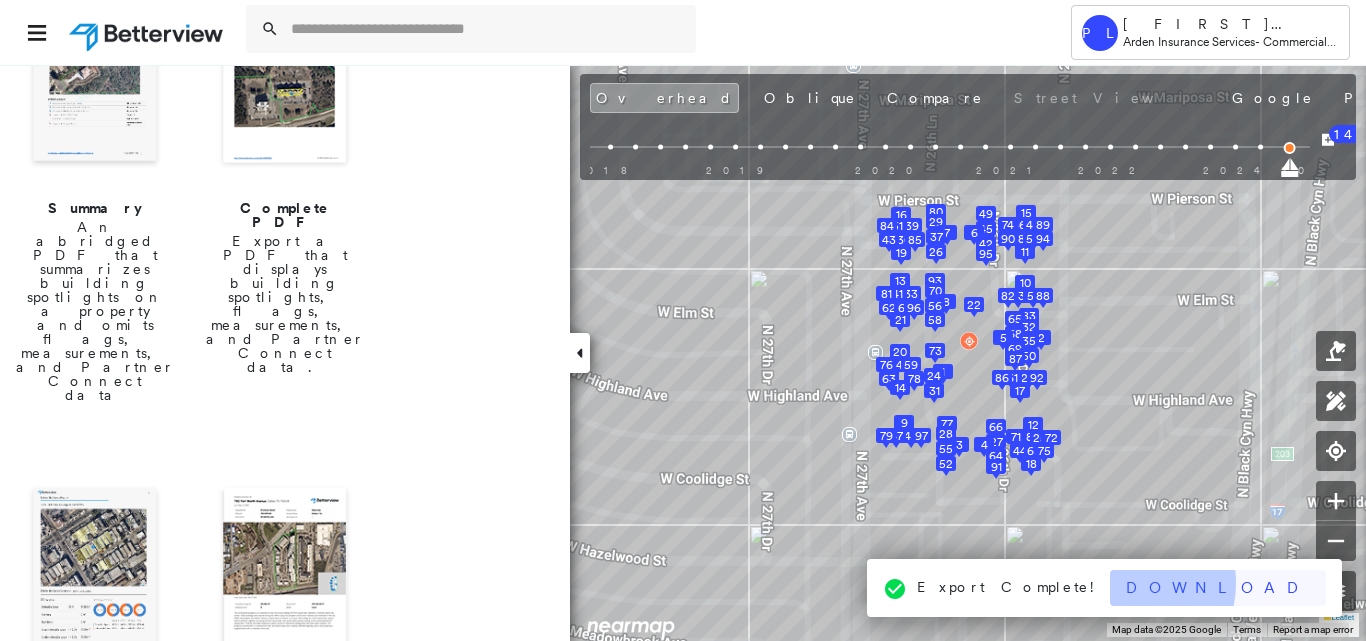 click on "Download" at bounding box center [1218, 588] 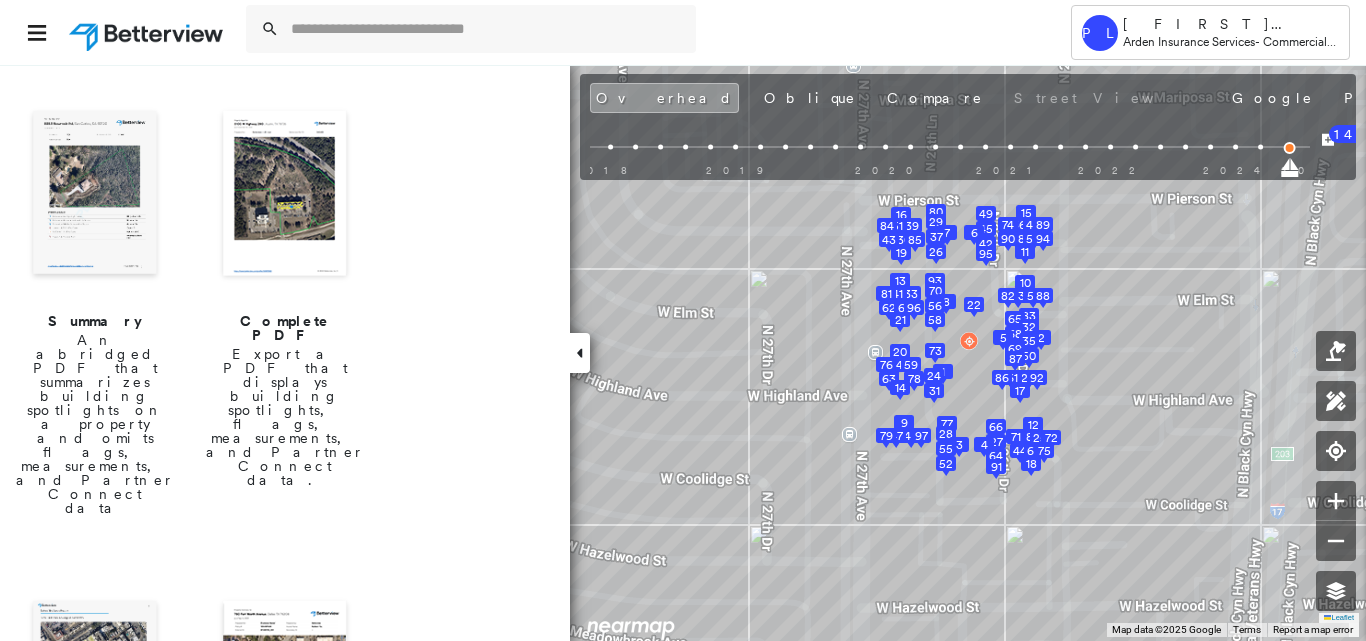 scroll, scrollTop: 0, scrollLeft: 0, axis: both 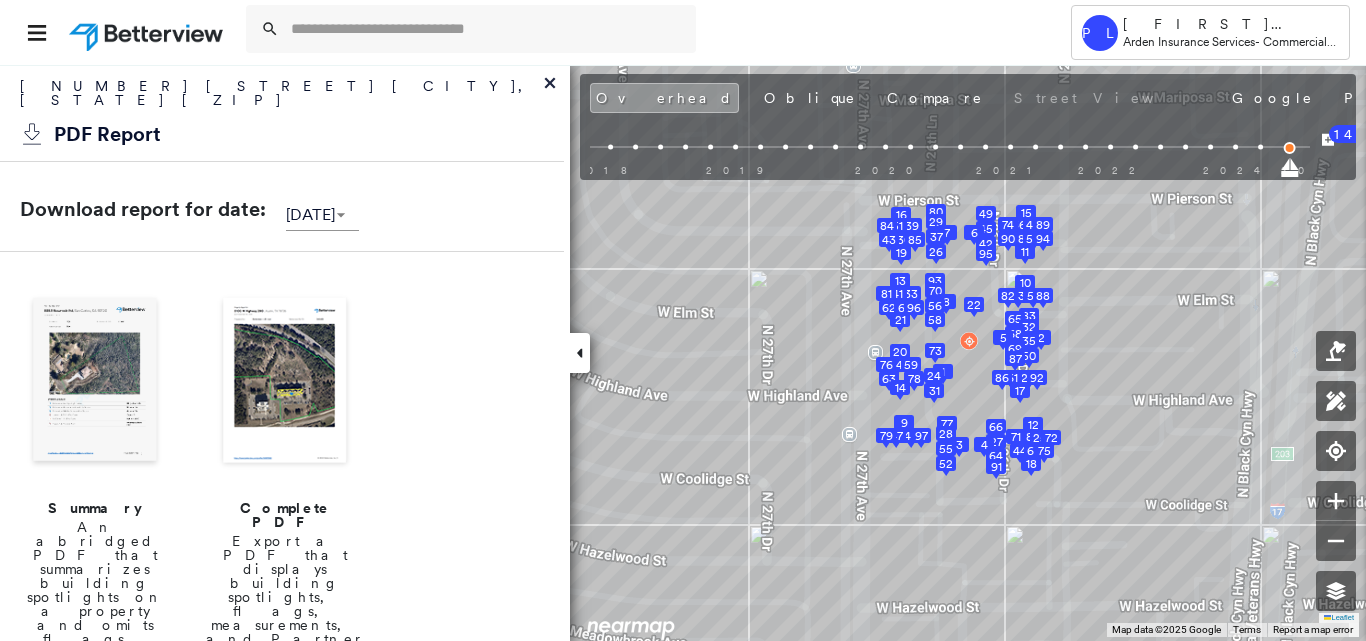 click 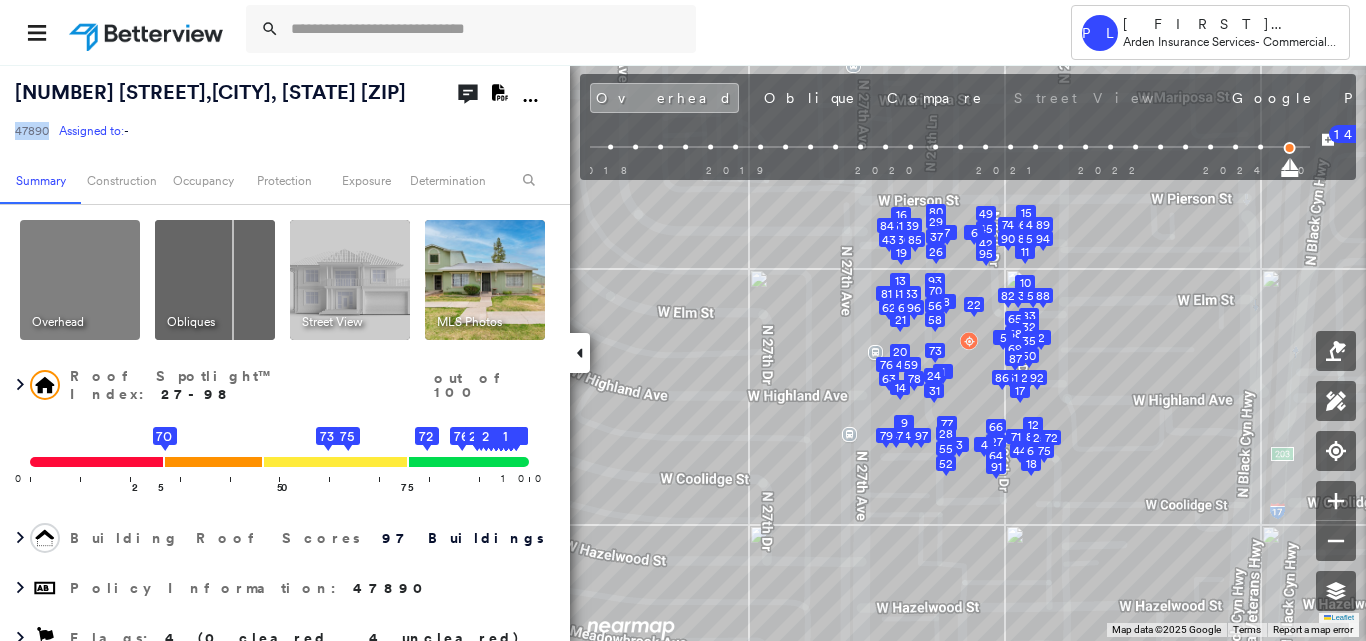 drag, startPoint x: 12, startPoint y: 131, endPoint x: 53, endPoint y: 136, distance: 41.303753 